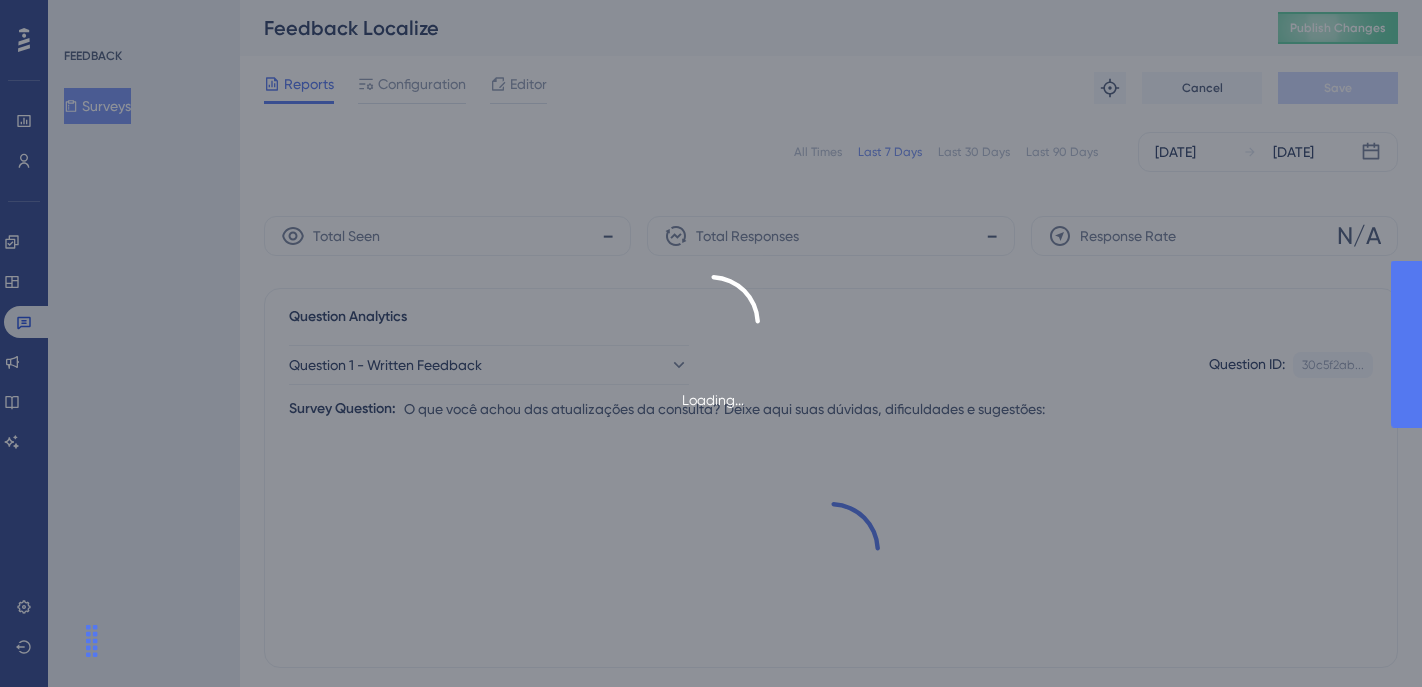 scroll, scrollTop: 0, scrollLeft: 0, axis: both 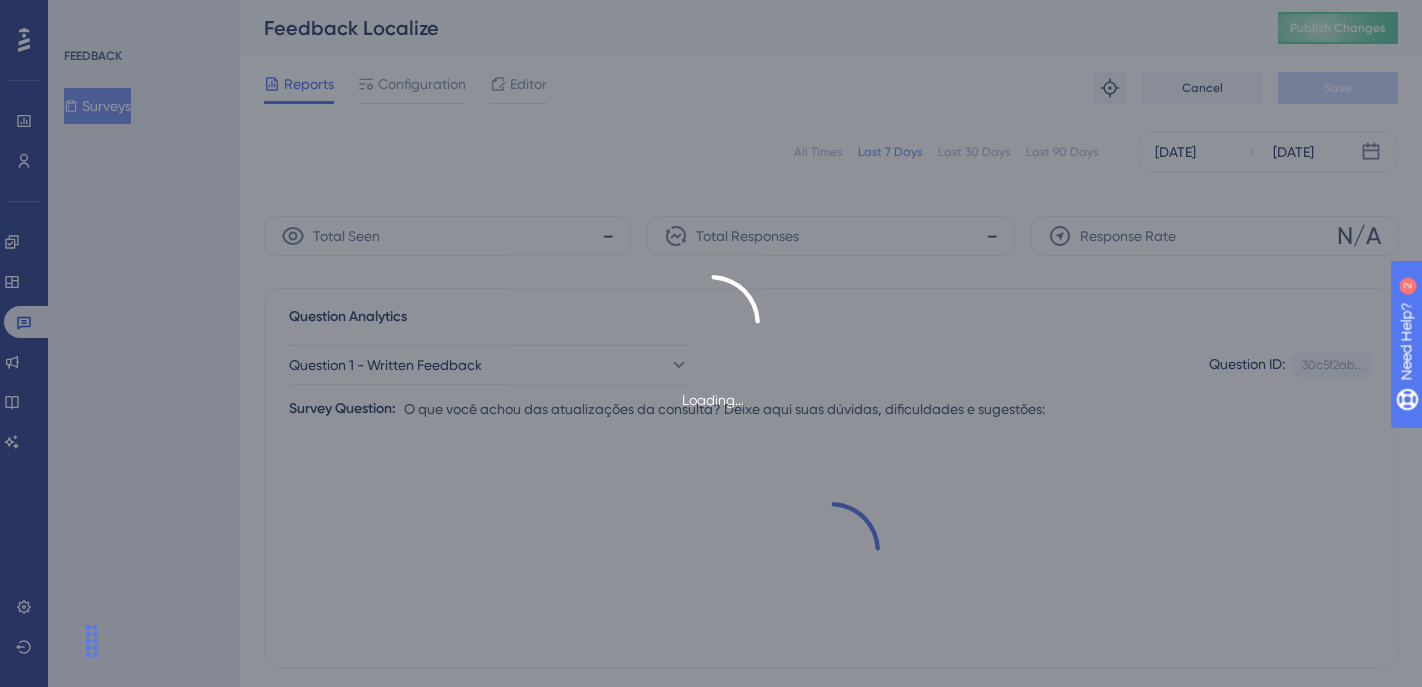 click on "Loading..." at bounding box center [711, 343] 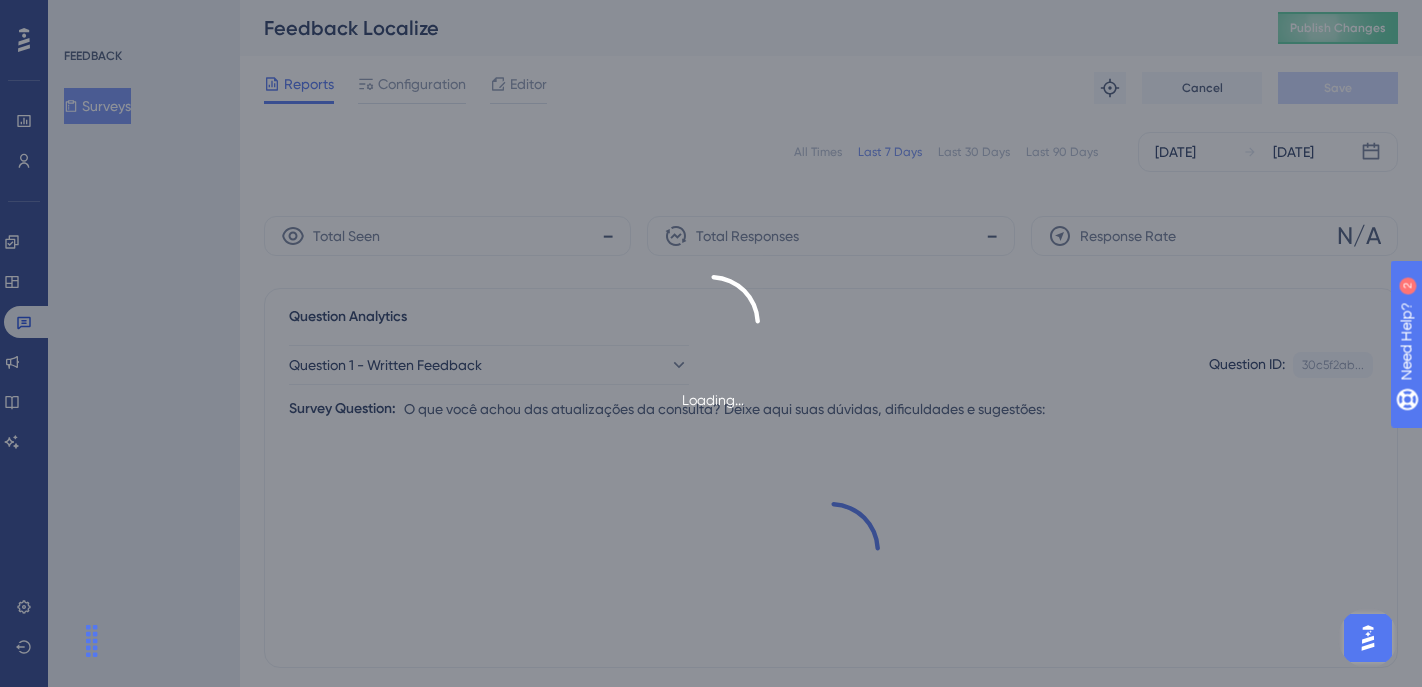 scroll, scrollTop: 0, scrollLeft: 0, axis: both 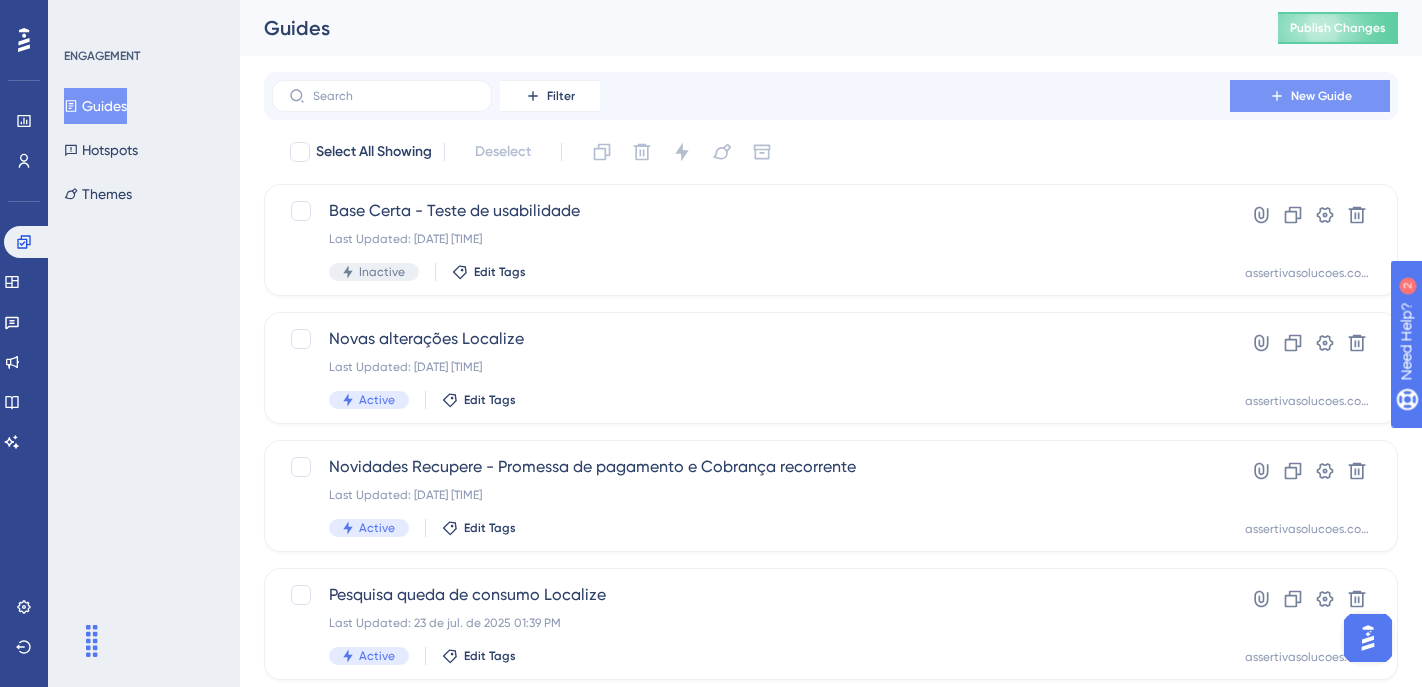 click on "New Guide" at bounding box center [1310, 96] 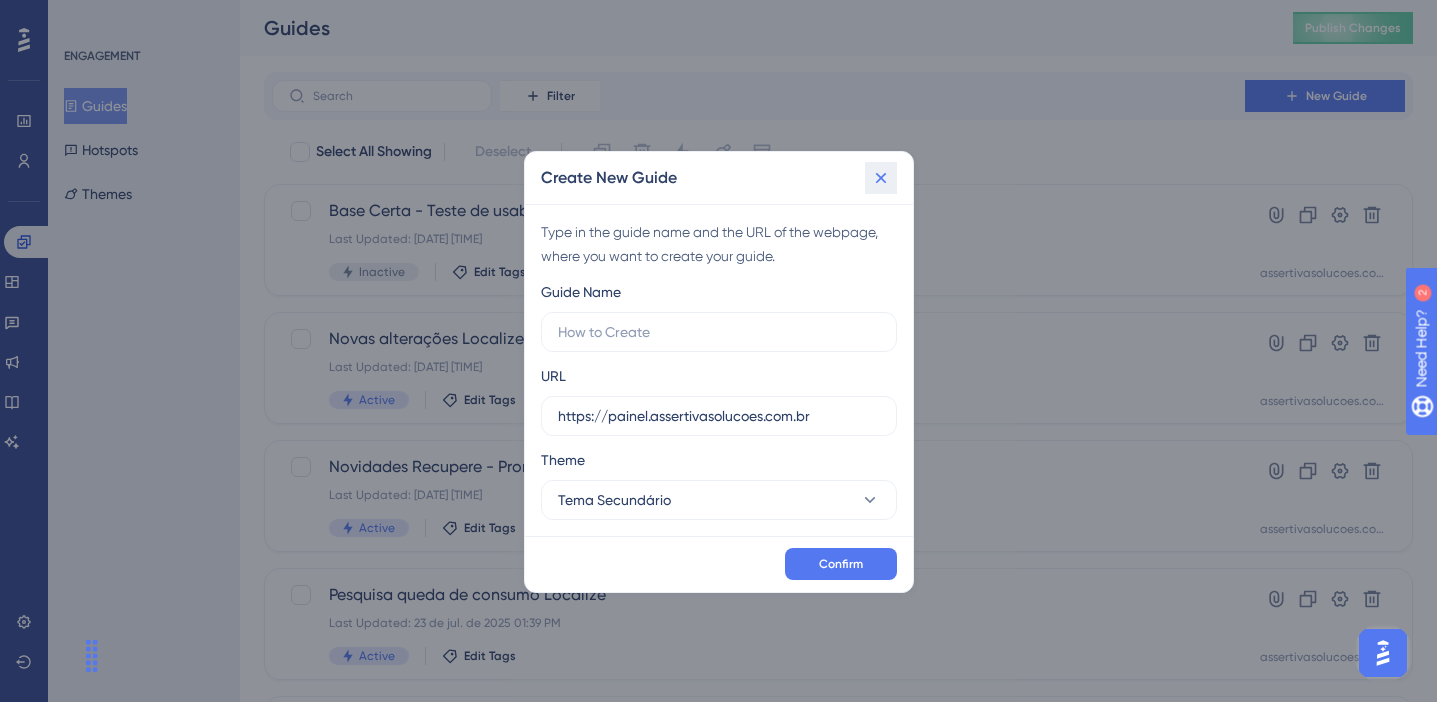 click 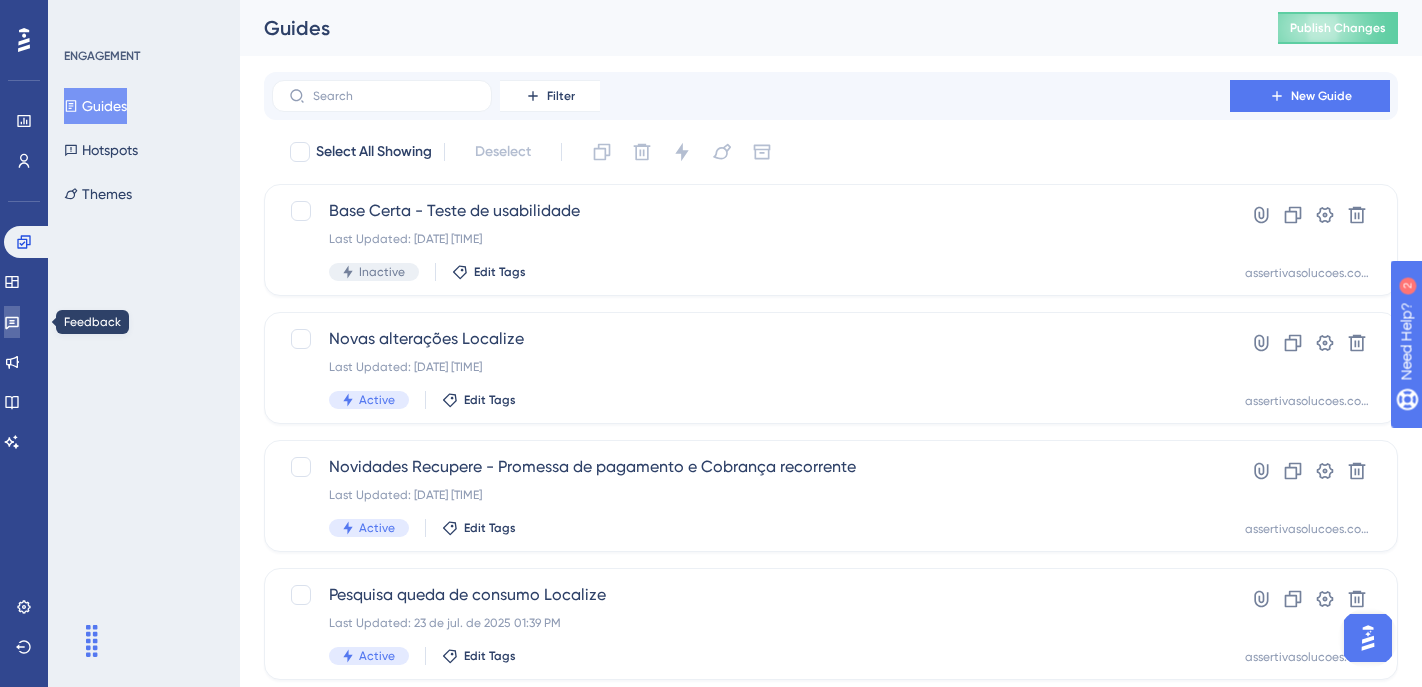 click 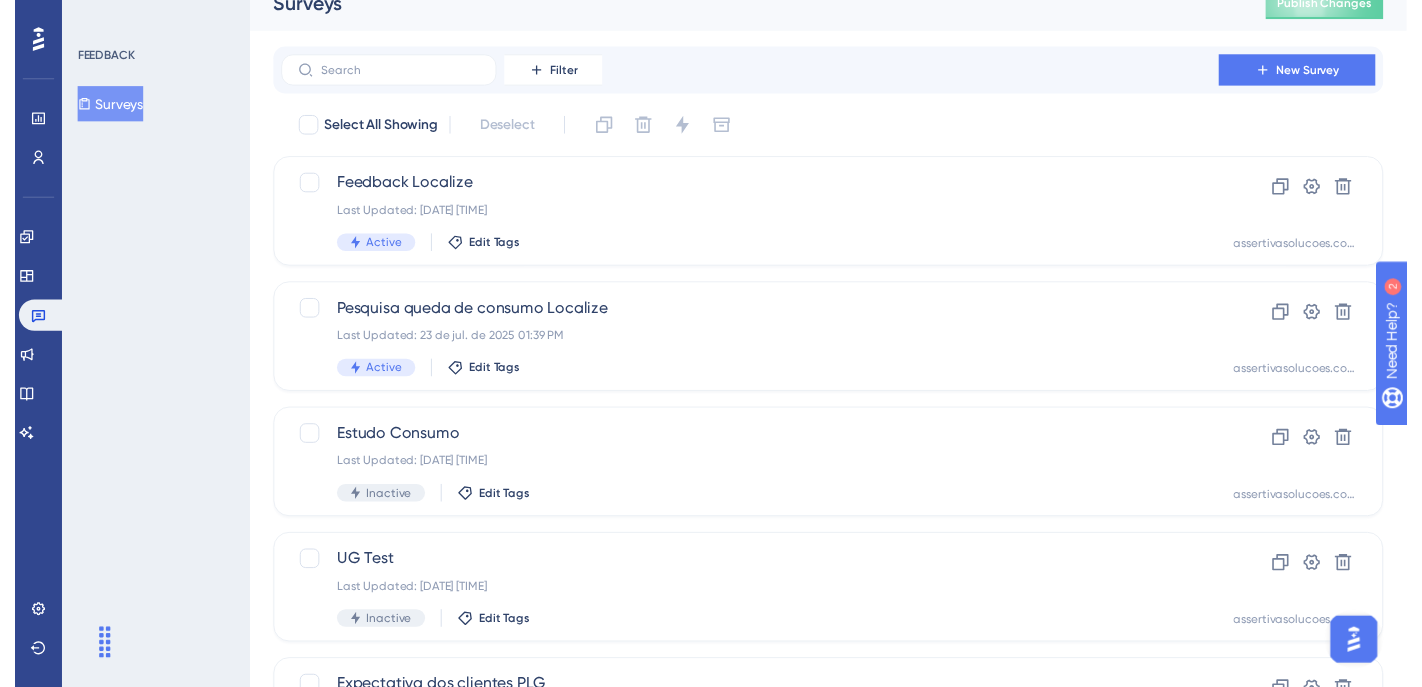 scroll, scrollTop: 0, scrollLeft: 0, axis: both 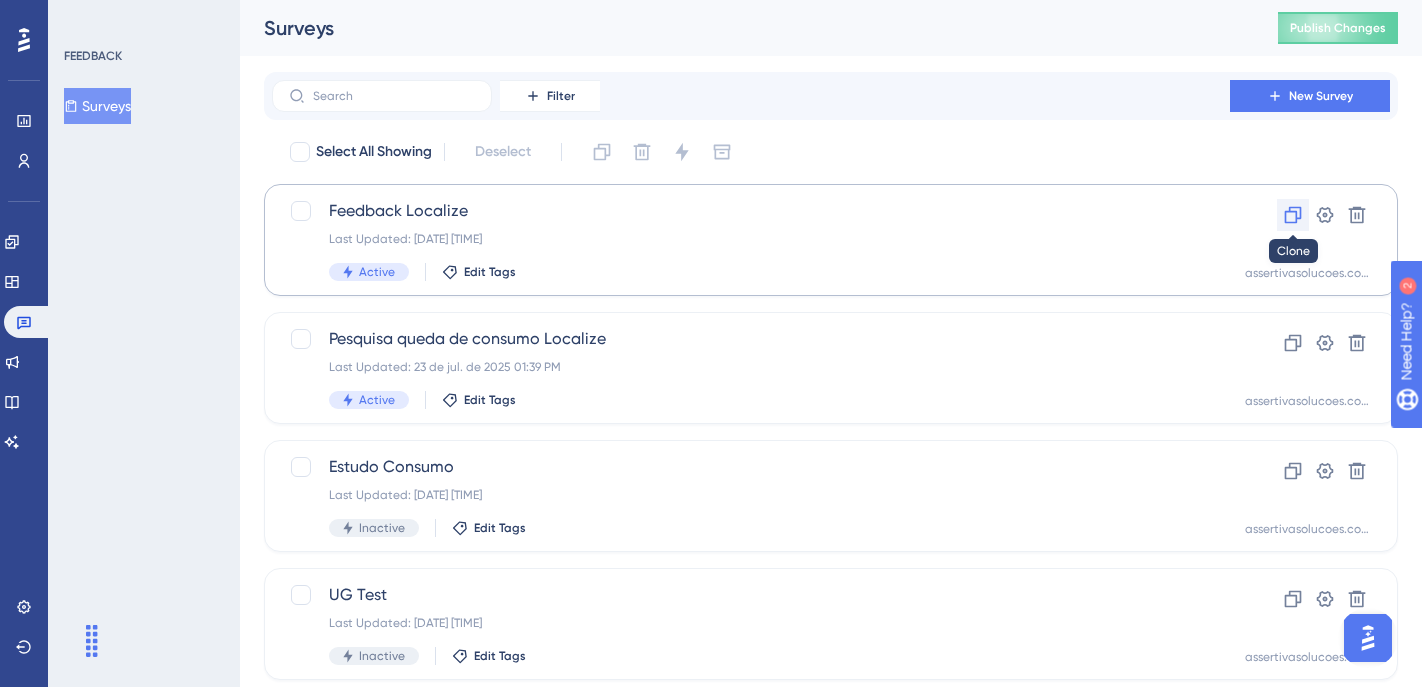 click 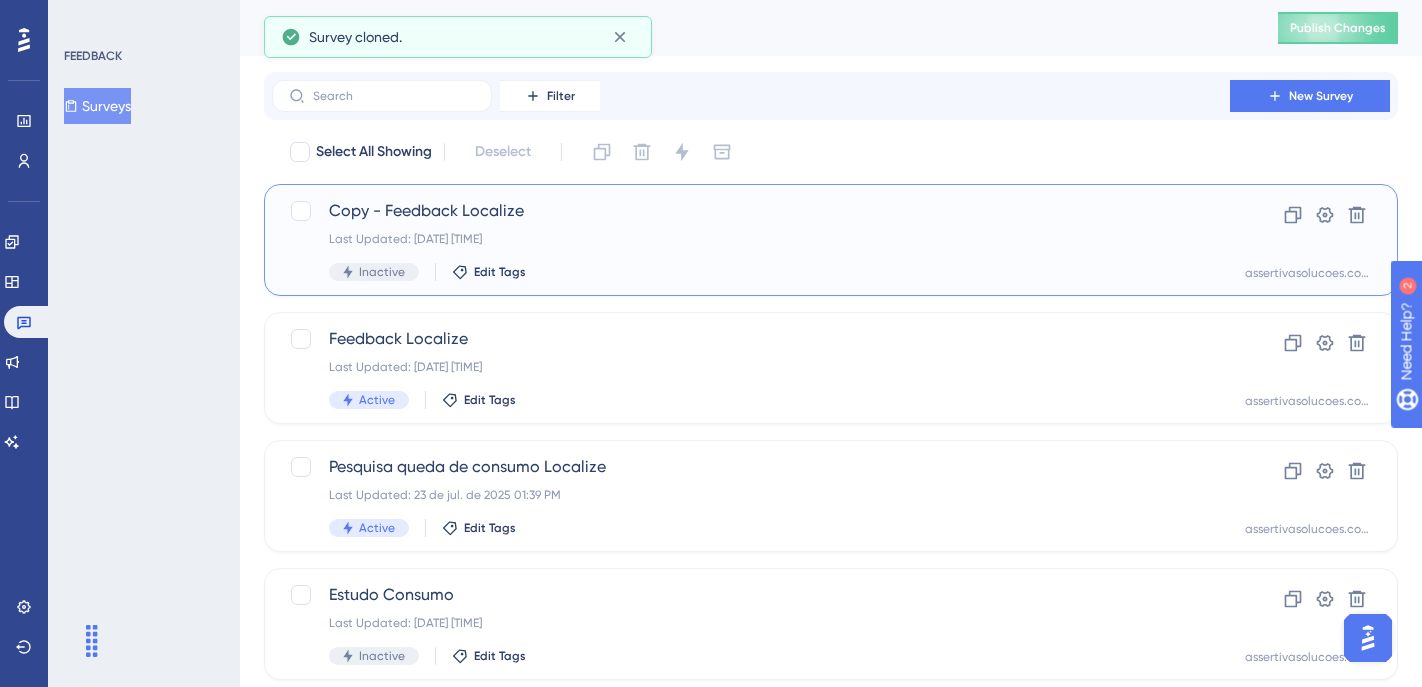 click on "Copy - Feedback Localize Last Updated: 05 de ago. de 2025 03:09 PM Inactive Edit Tags" at bounding box center [751, 240] 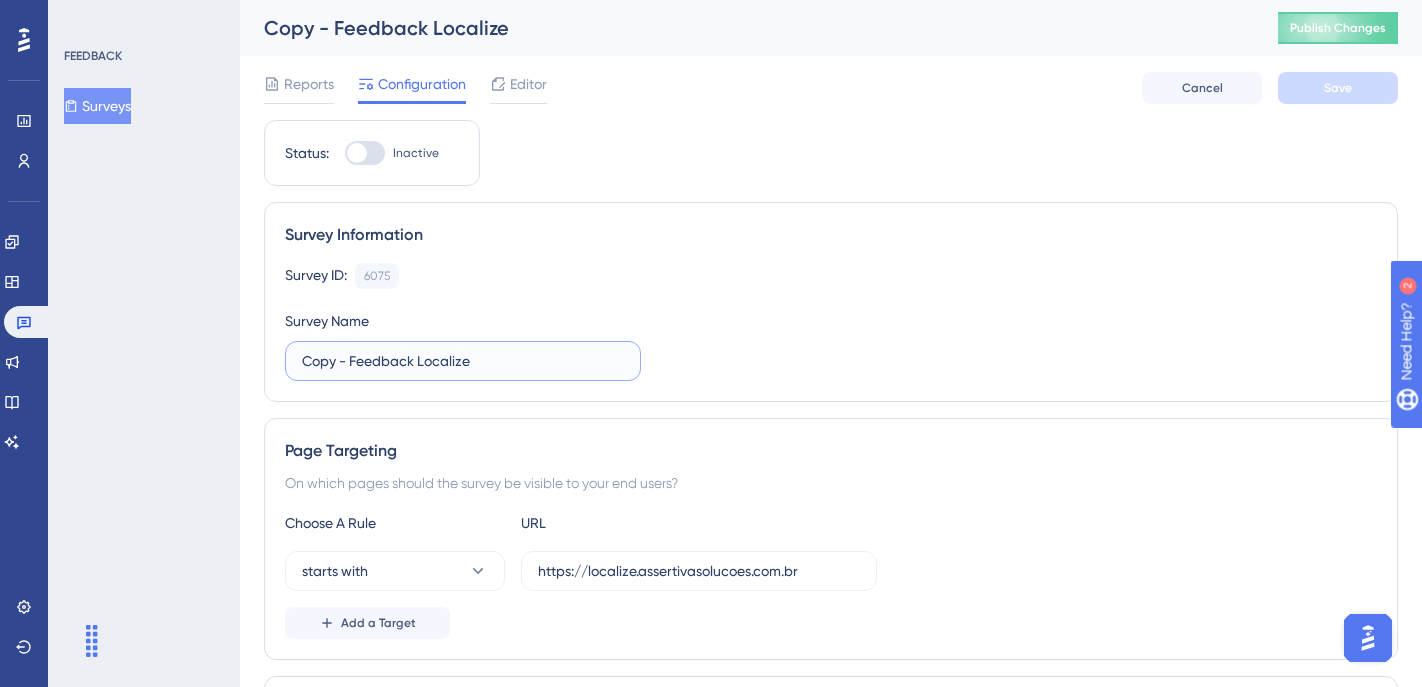 drag, startPoint x: 352, startPoint y: 363, endPoint x: 234, endPoint y: 374, distance: 118.511604 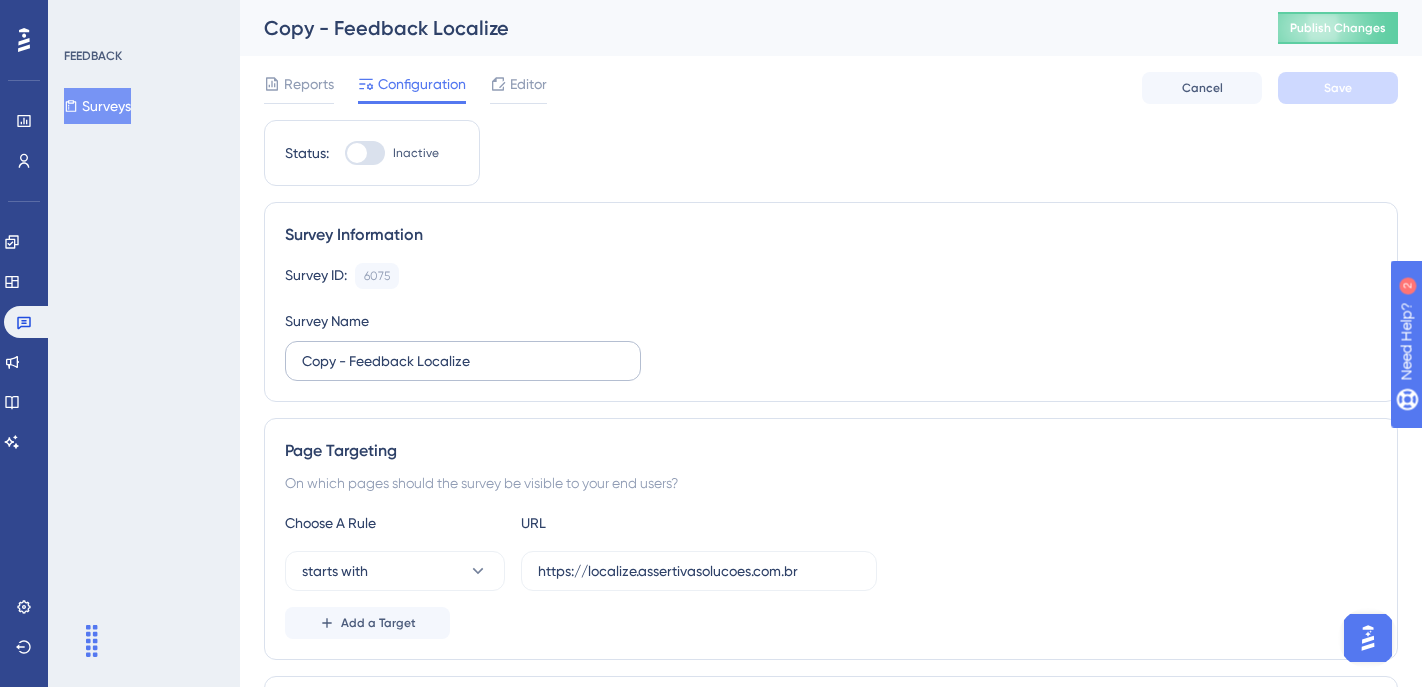 click on "Copy - Feedback Localize" at bounding box center (463, 361) 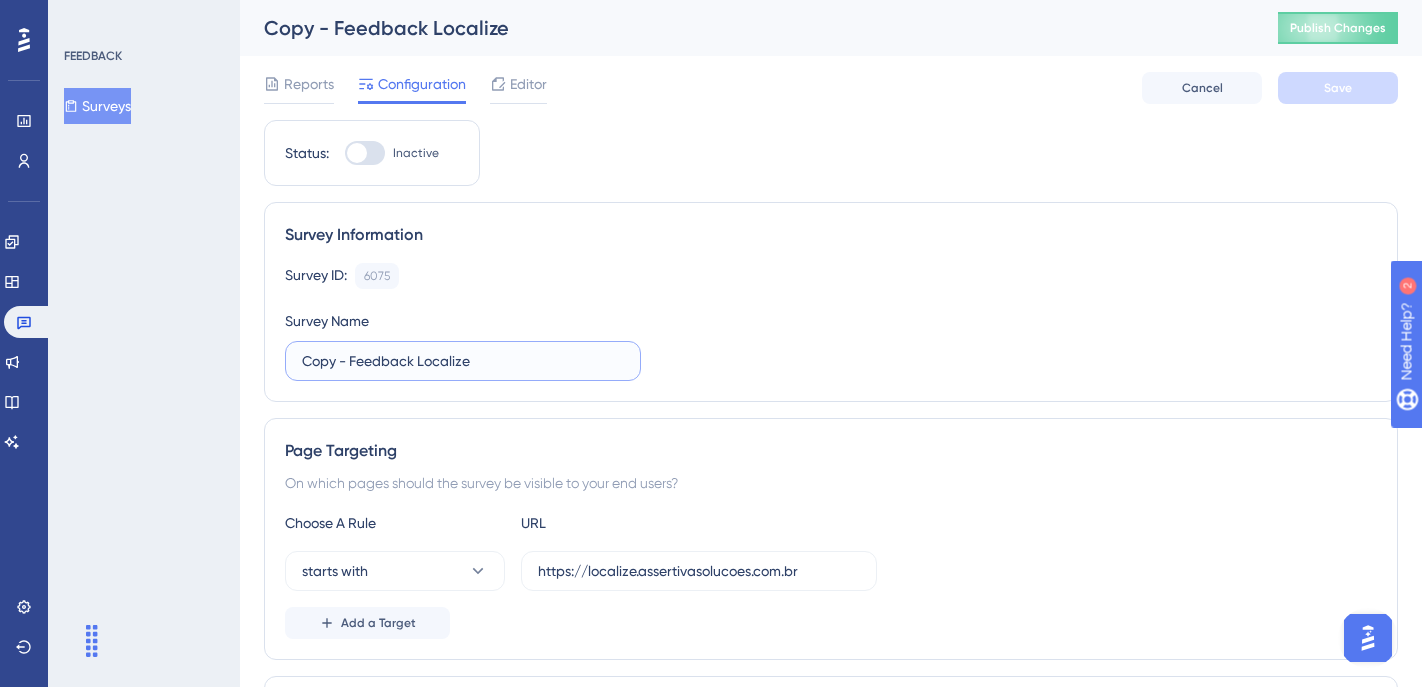 drag, startPoint x: 479, startPoint y: 360, endPoint x: 420, endPoint y: 364, distance: 59.135437 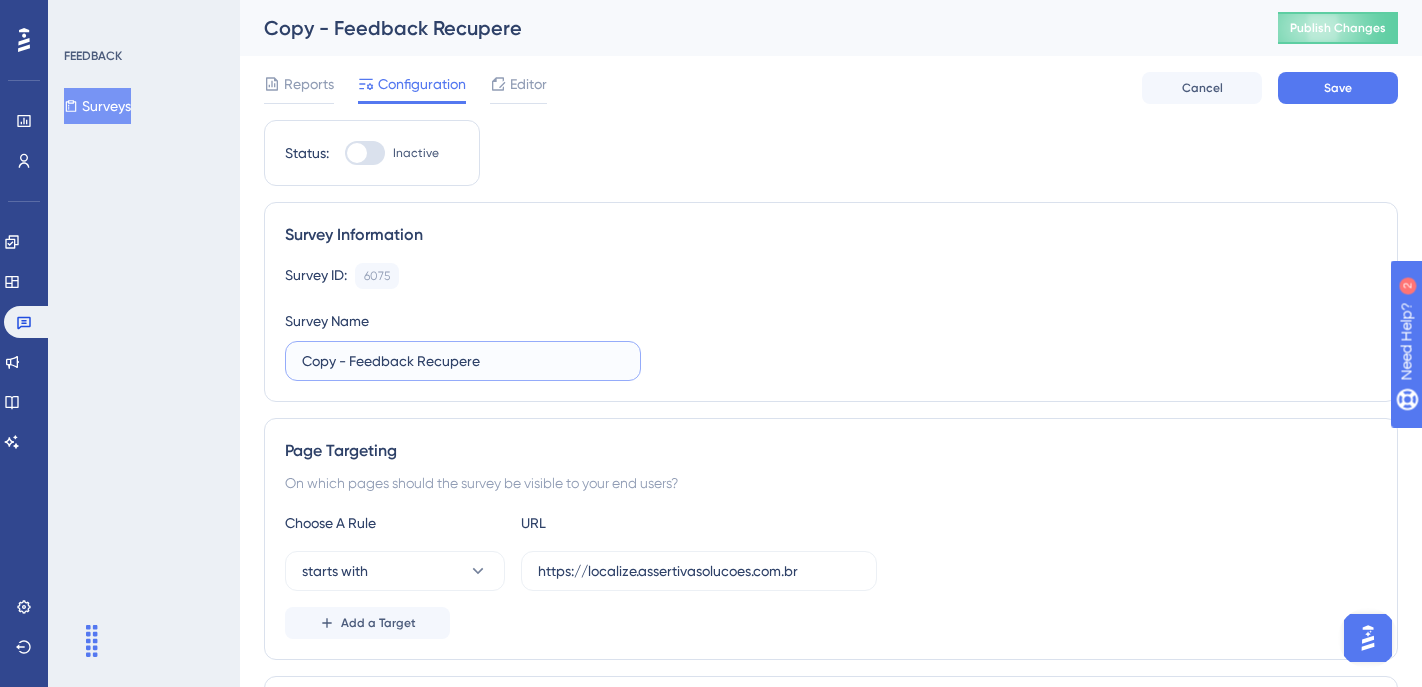 drag, startPoint x: 346, startPoint y: 361, endPoint x: 303, endPoint y: 358, distance: 43.104523 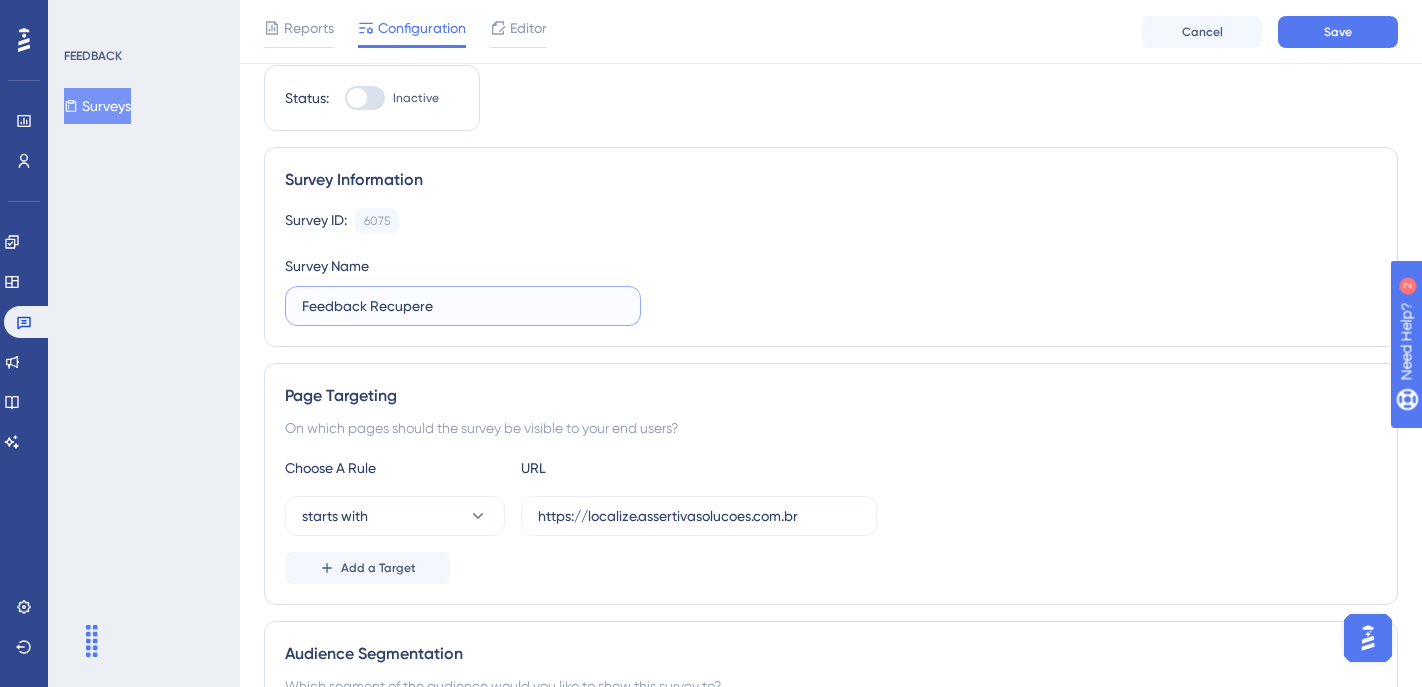 scroll, scrollTop: 144, scrollLeft: 0, axis: vertical 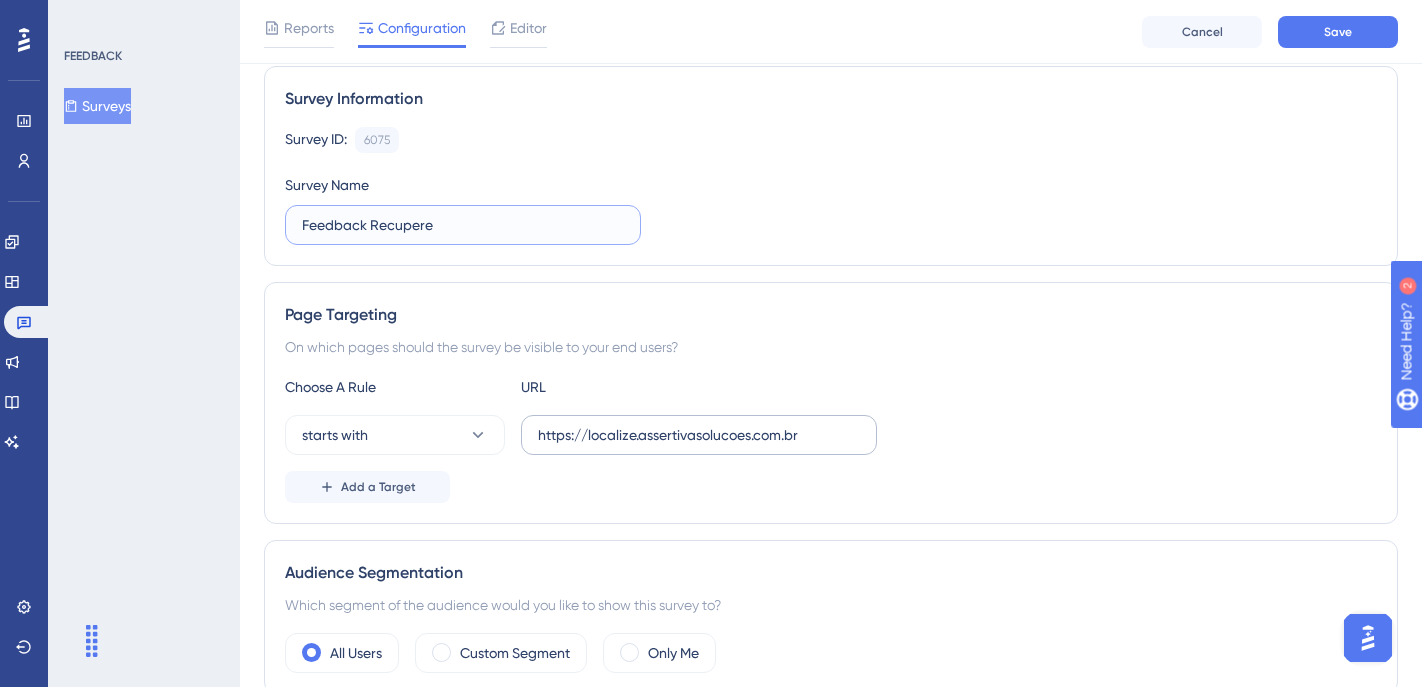 type on "Feedback Recupere" 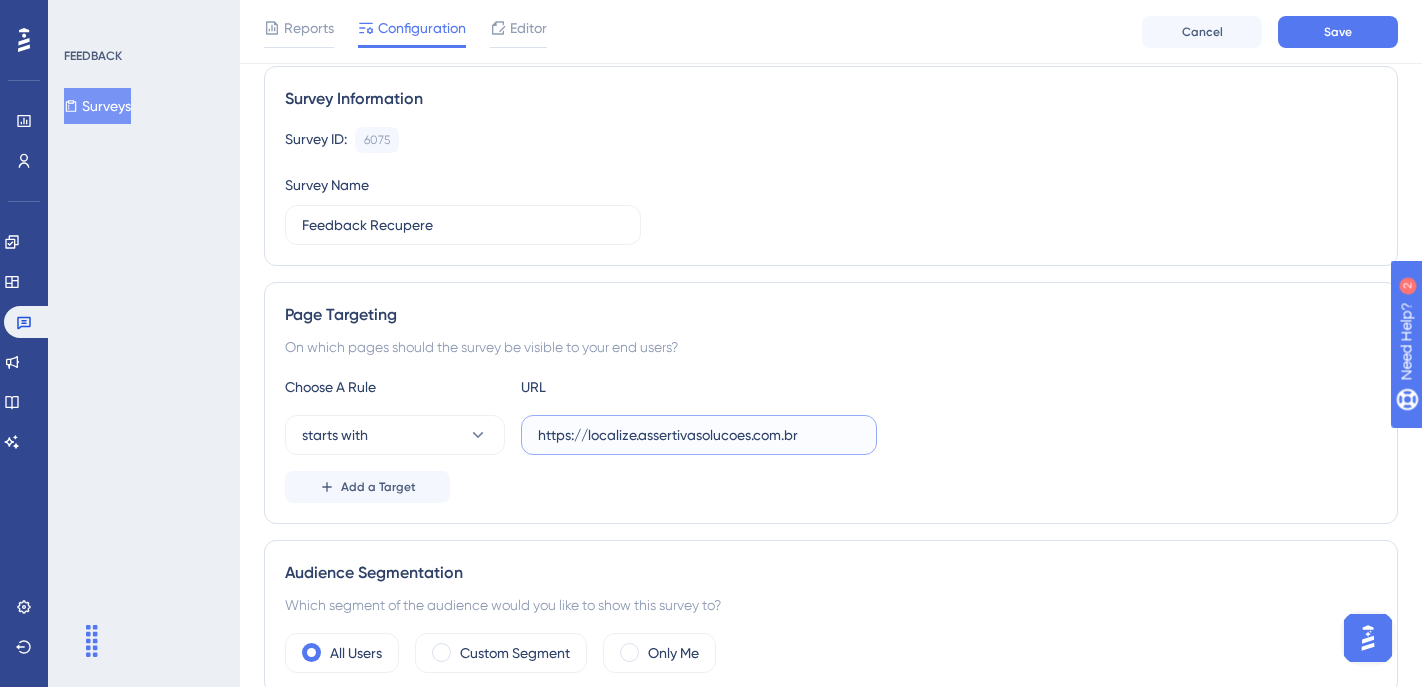 drag, startPoint x: 637, startPoint y: 437, endPoint x: 588, endPoint y: 430, distance: 49.497475 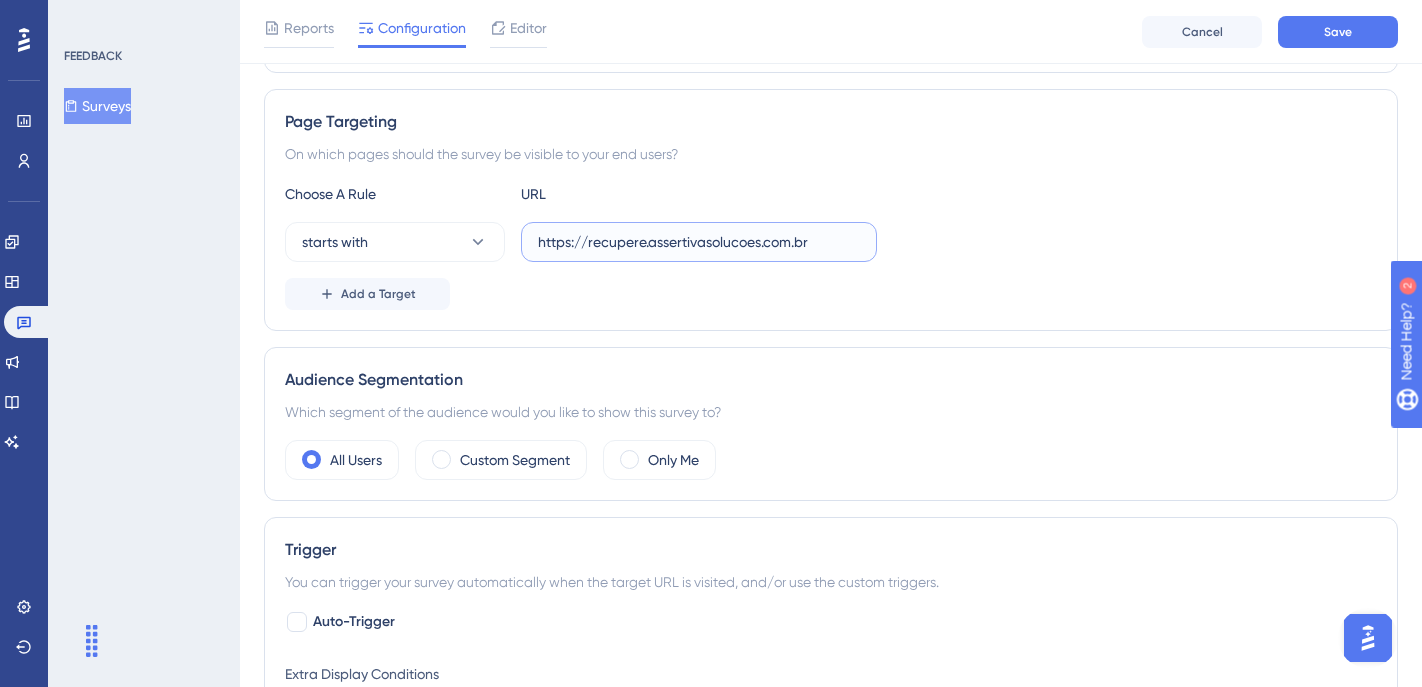 scroll, scrollTop: 320, scrollLeft: 0, axis: vertical 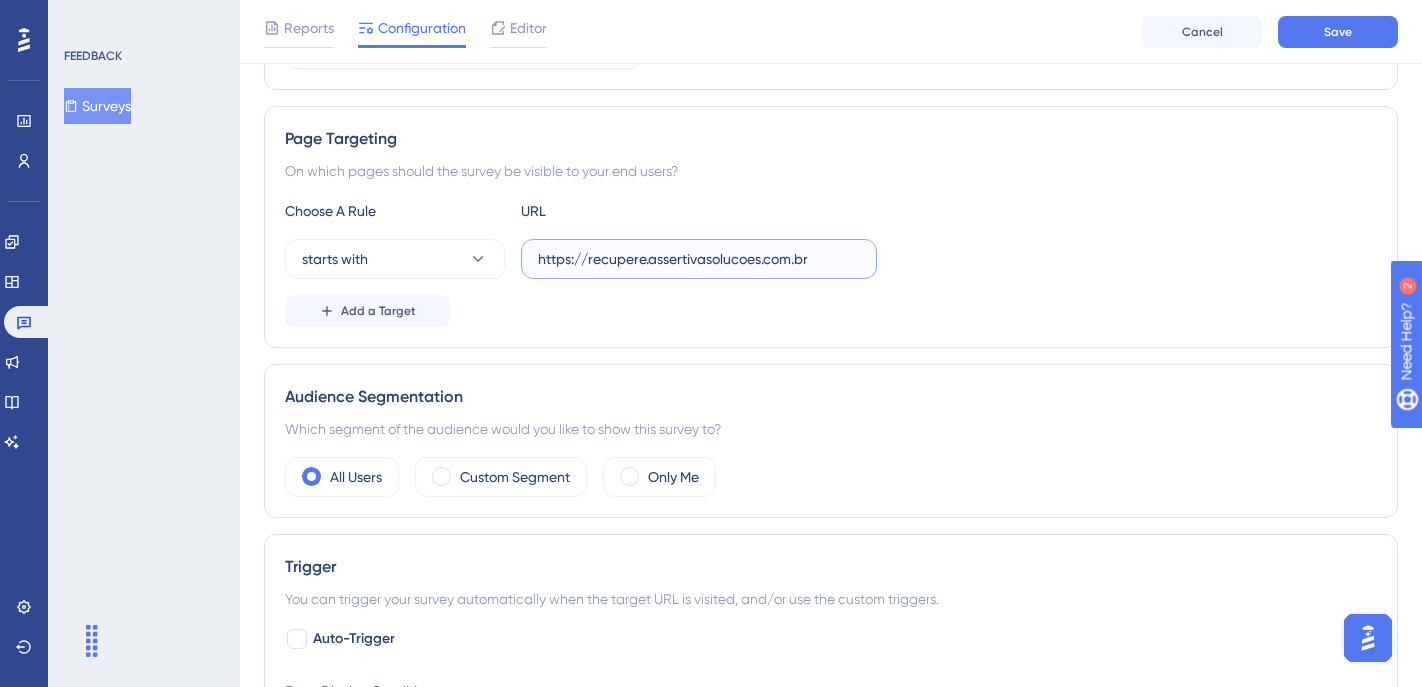 type on "https://recupere.assertivasolucoes.com.br" 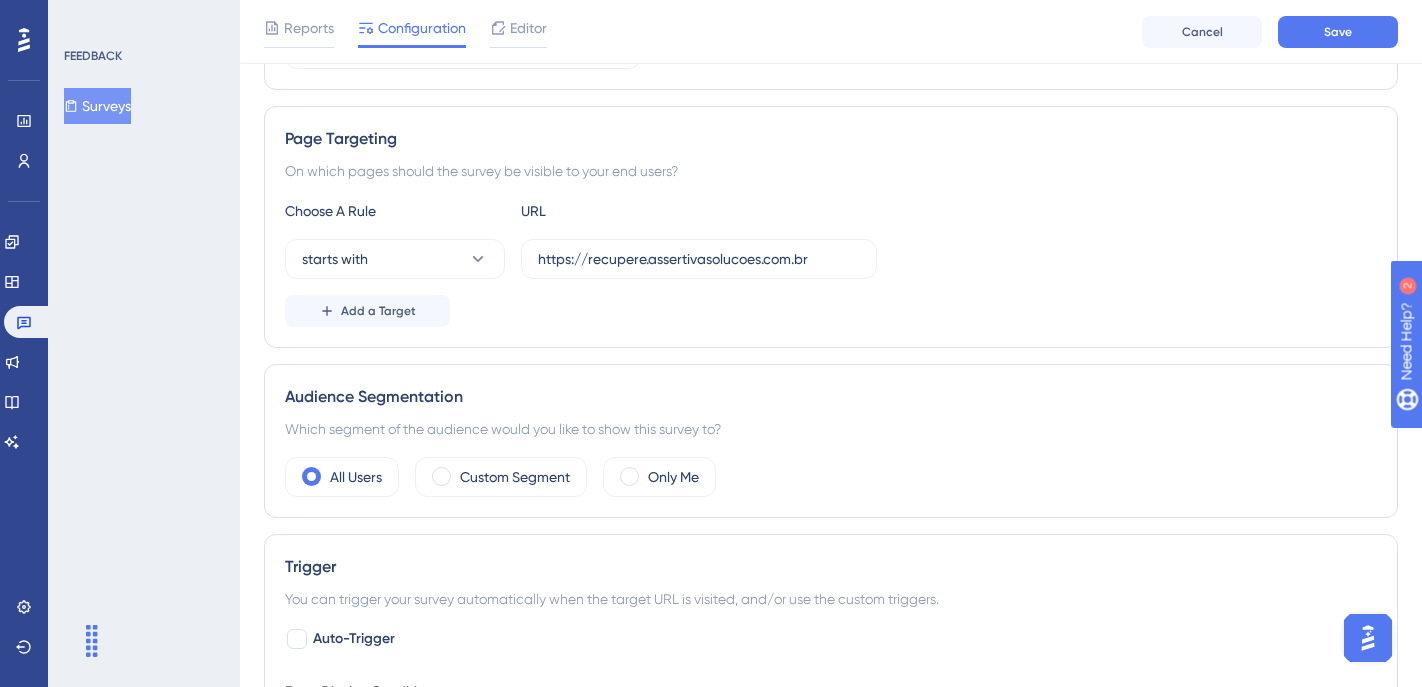 click on "Audience Segmentation Which segment of the audience would you like to show this survey to? All Users Custom Segment Only Me" at bounding box center [831, 441] 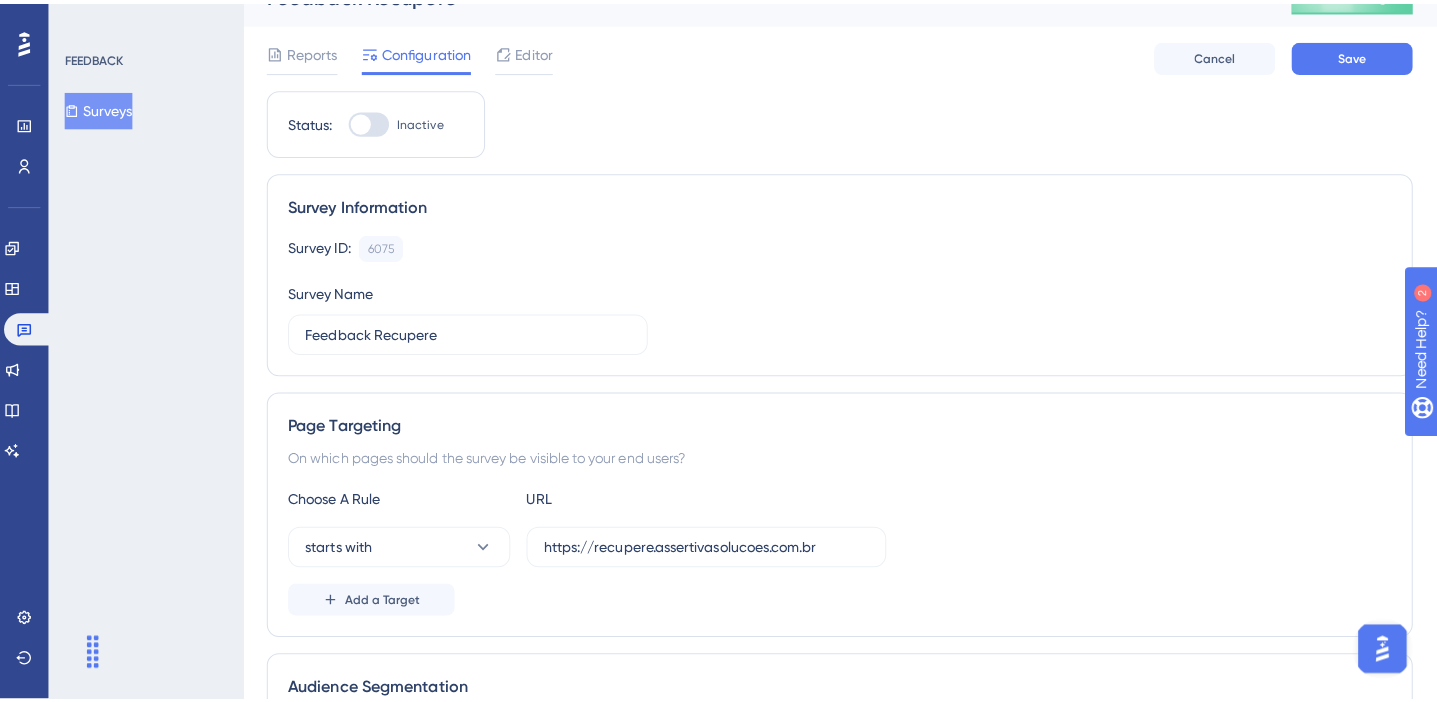 scroll, scrollTop: 0, scrollLeft: 0, axis: both 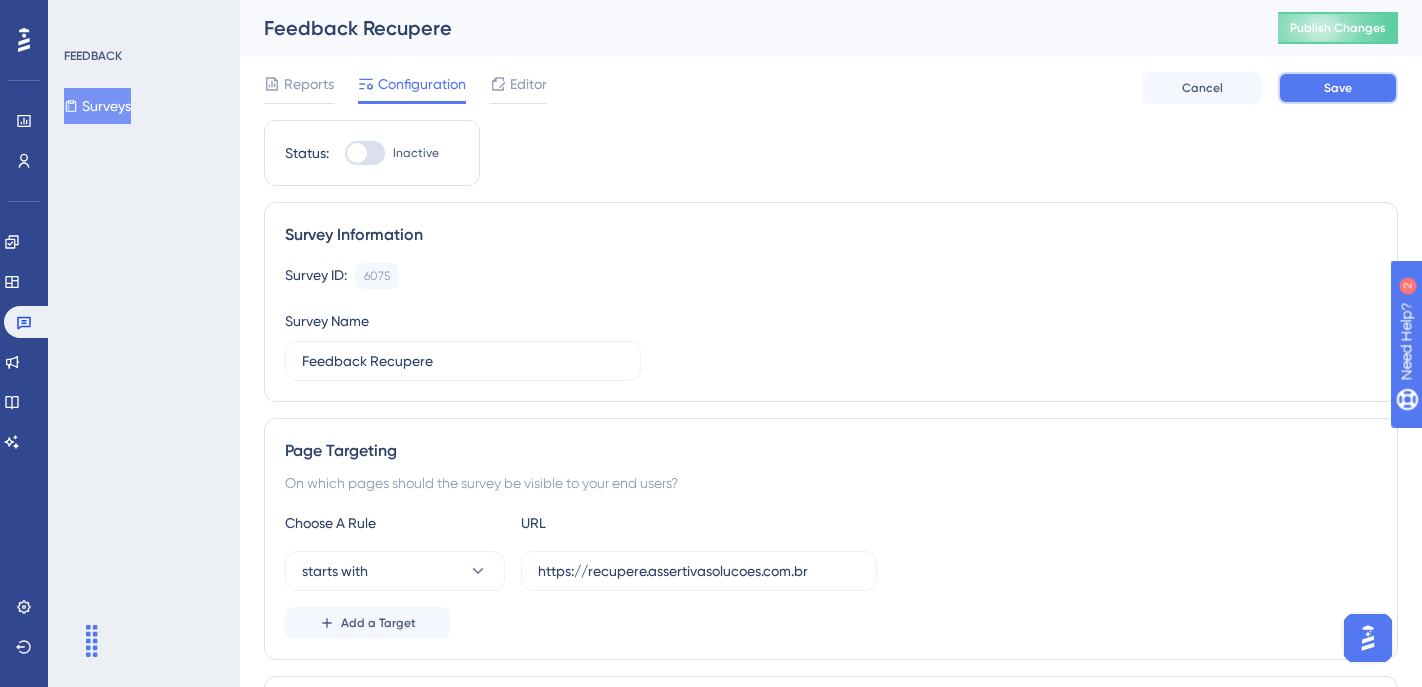 click on "Save" at bounding box center [1338, 88] 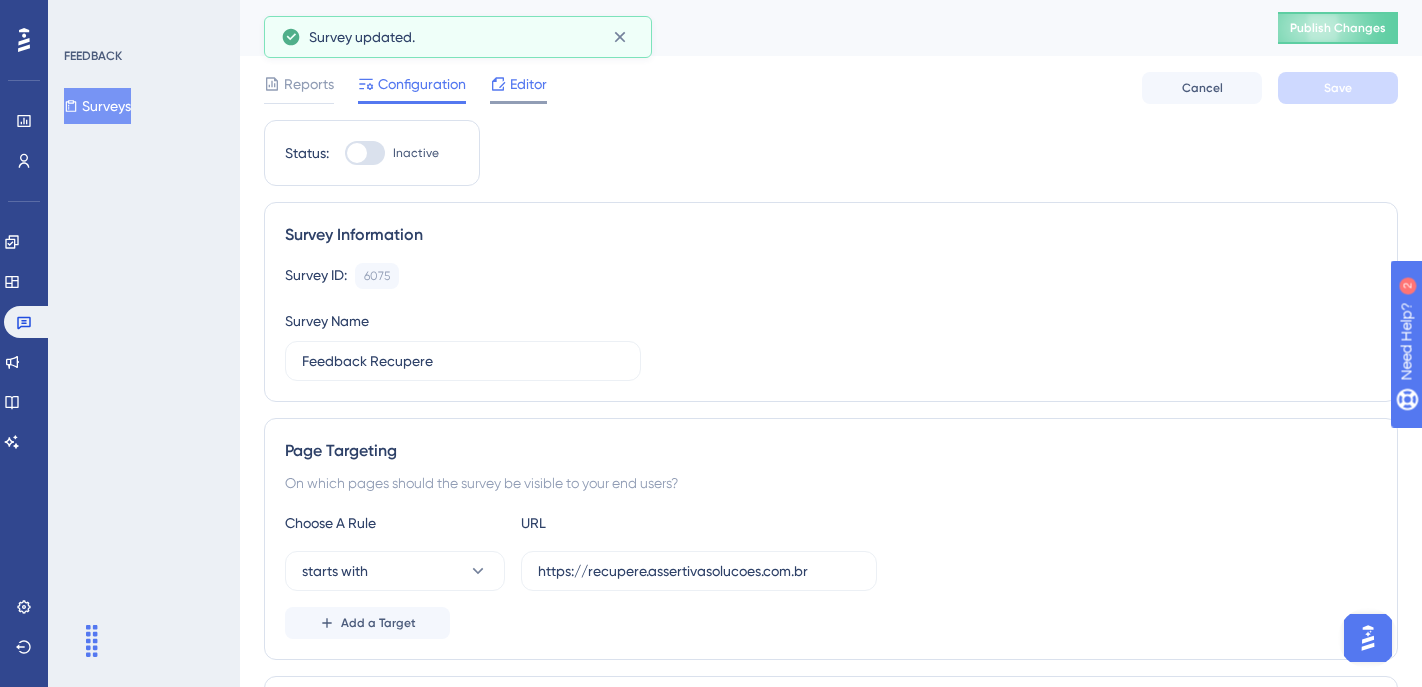 click on "Editor" at bounding box center (528, 84) 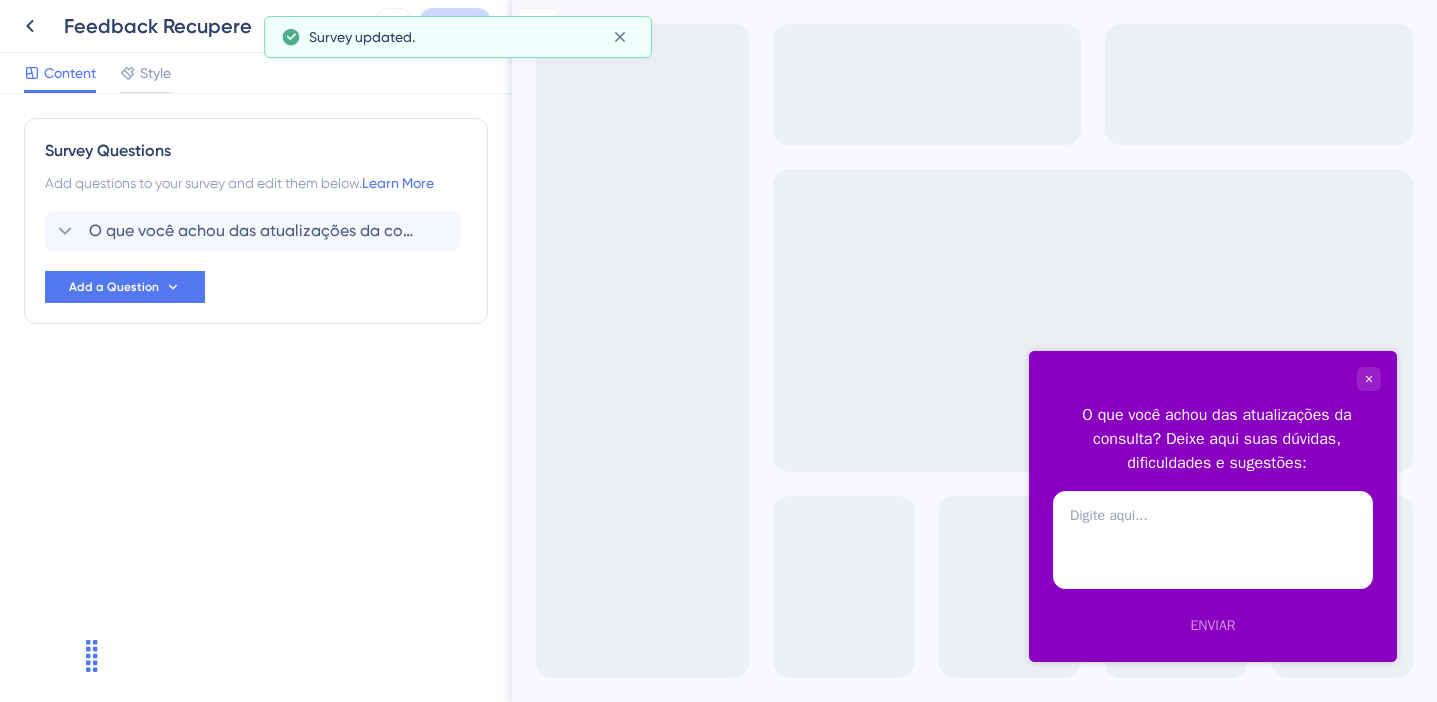scroll, scrollTop: 0, scrollLeft: 0, axis: both 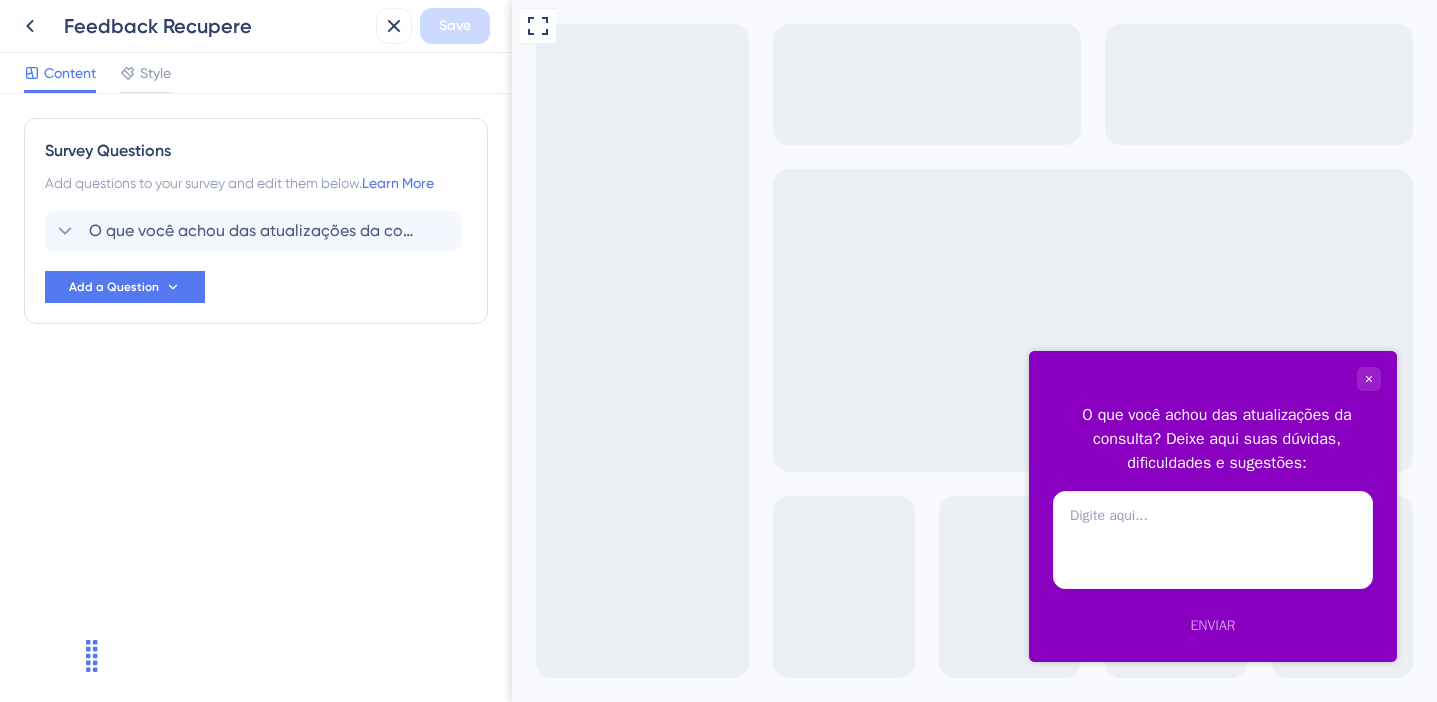 click on "O que você achou das atualizações da consulta? Deixe aqui suas dúvidas, dificuldades e sugestões:" at bounding box center [1217, 439] 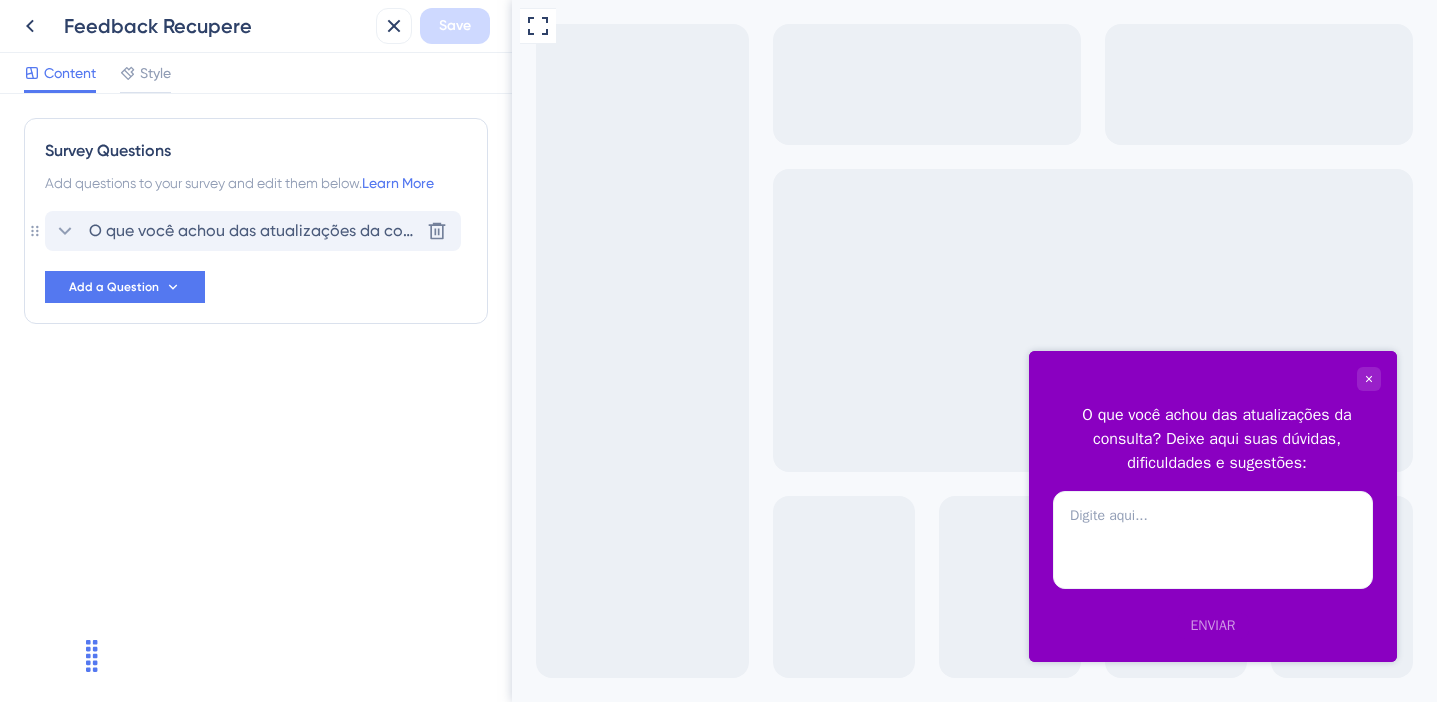 click on "O que você achou das atualizações da consulta? Deixe aqui suas dúvidas, dificuldades e sugestões:" at bounding box center [254, 231] 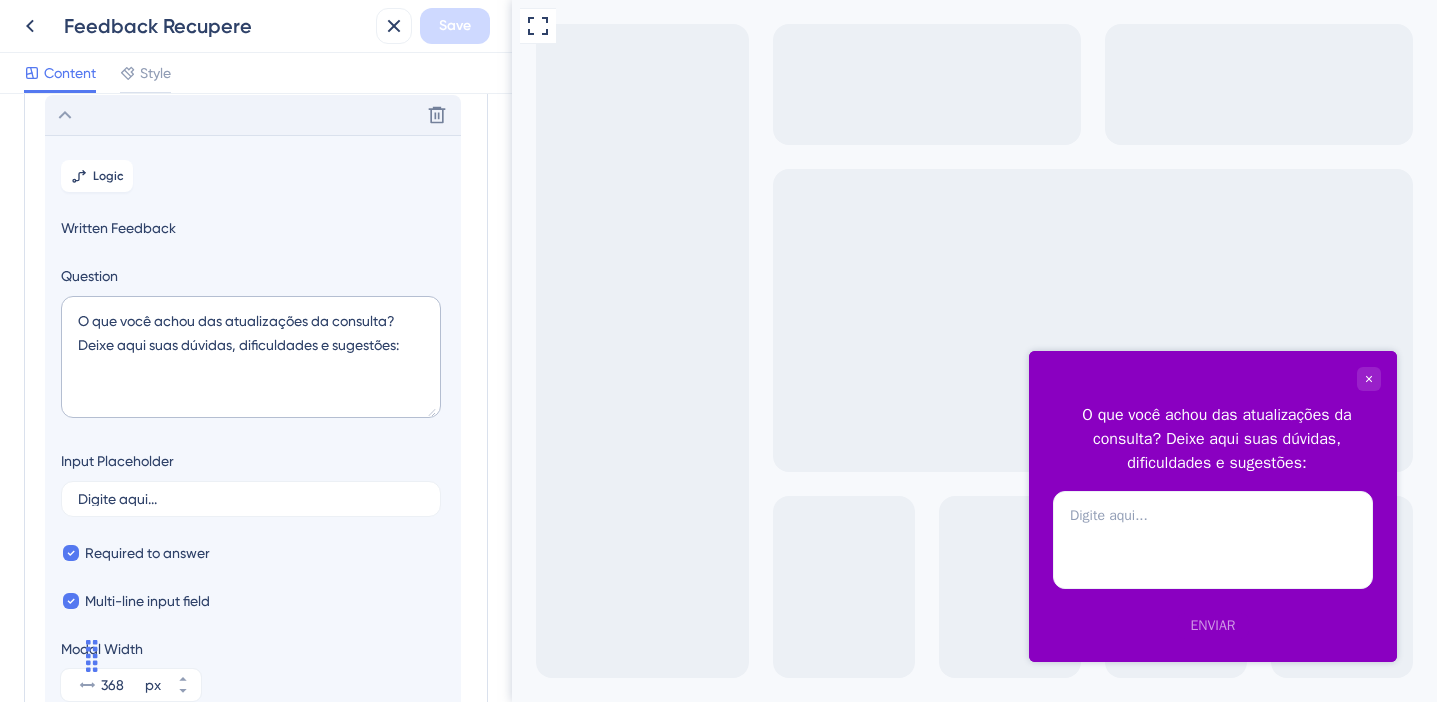scroll, scrollTop: 117, scrollLeft: 0, axis: vertical 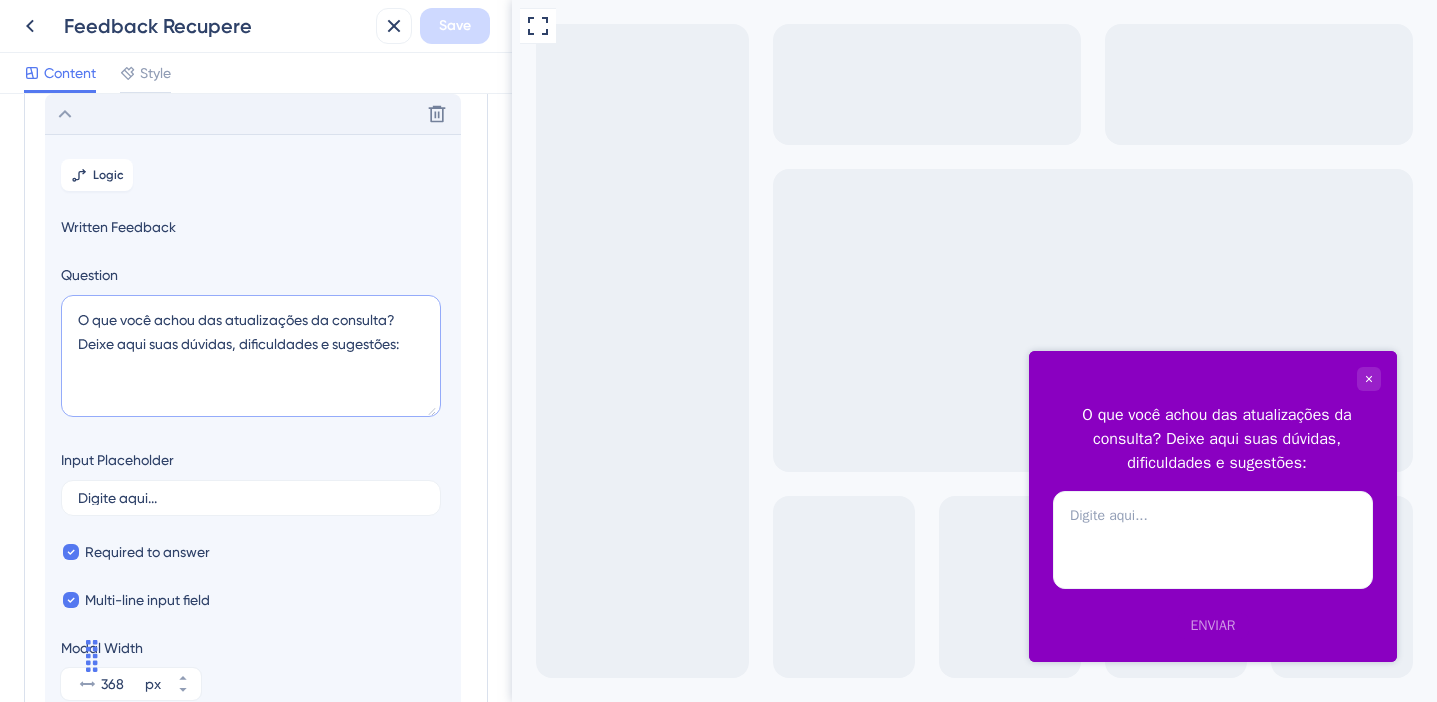 drag, startPoint x: 389, startPoint y: 323, endPoint x: 322, endPoint y: 319, distance: 67.11929 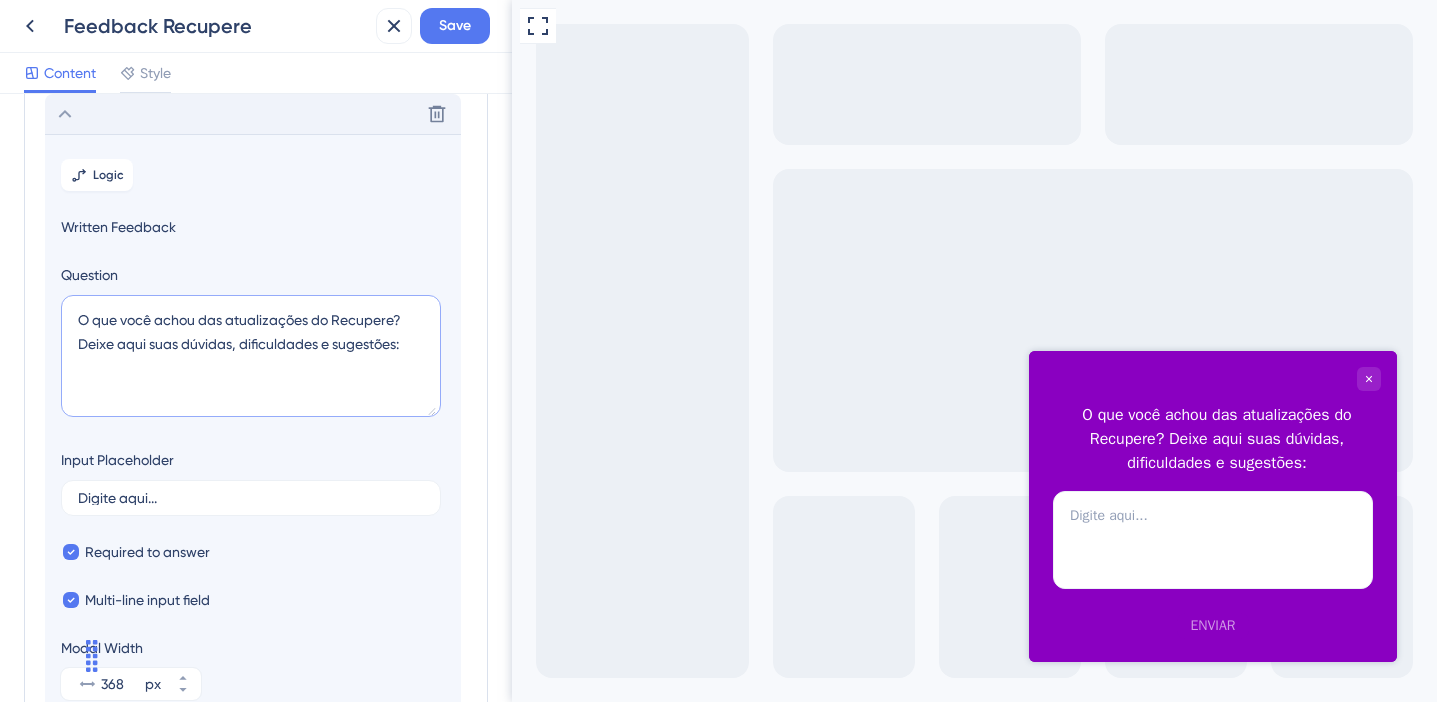 drag, startPoint x: 336, startPoint y: 313, endPoint x: 393, endPoint y: 322, distance: 57.706154 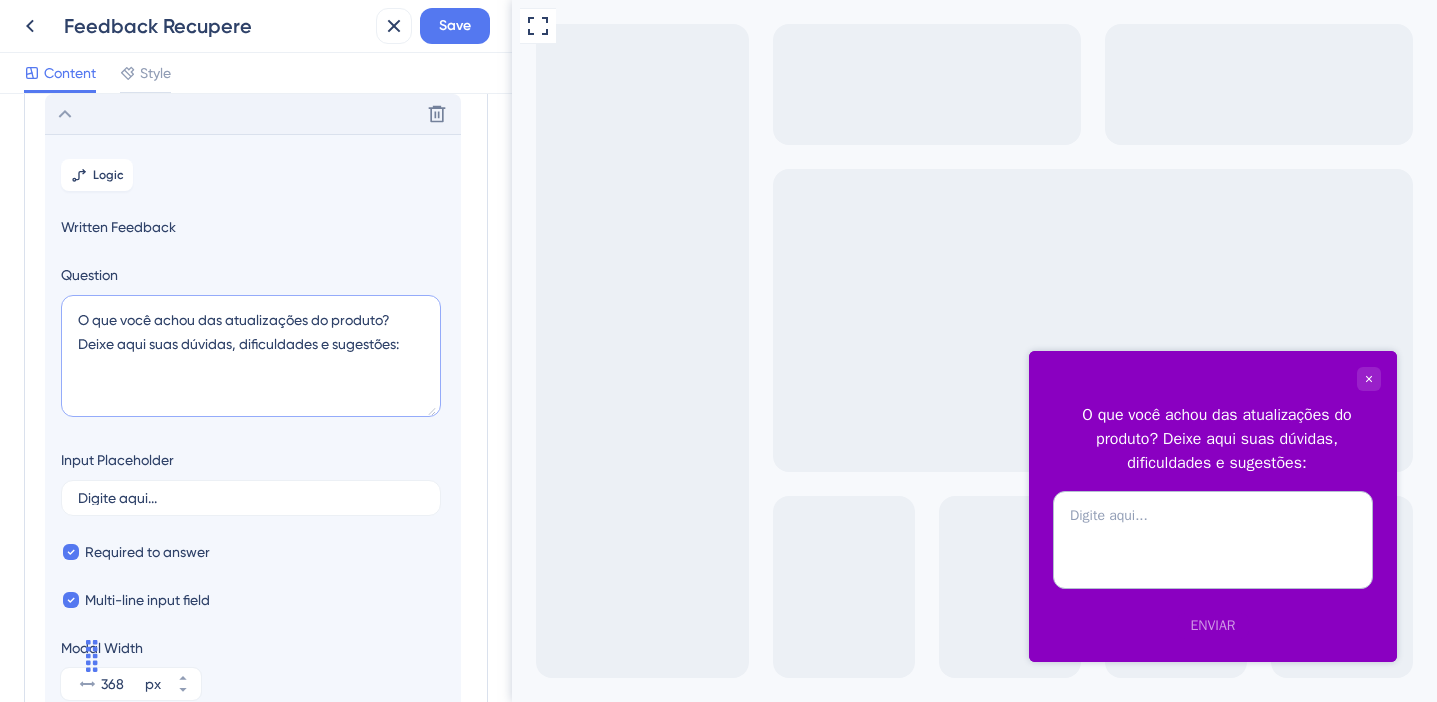 type on "O que você achou das atualizações do produto? Deixe aqui suas dúvidas, dificuldades e sugestões:" 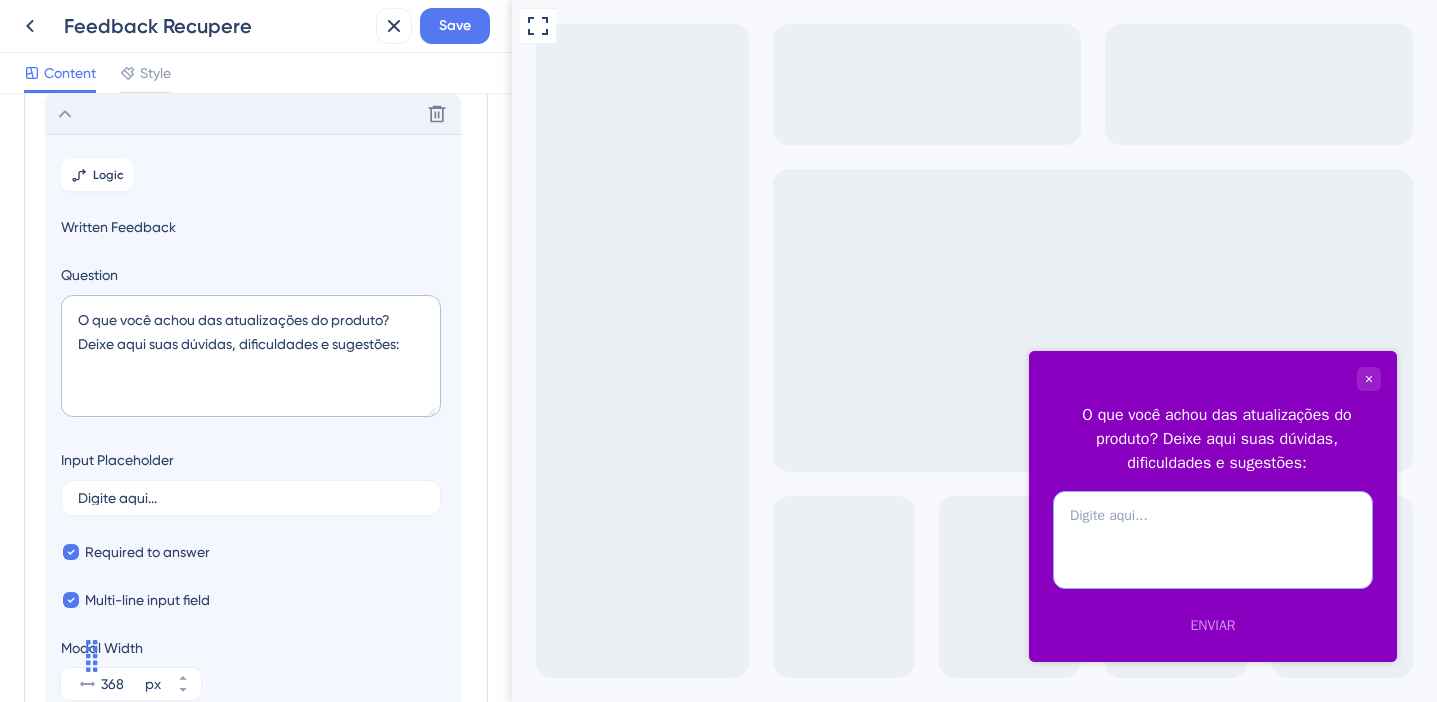 click at bounding box center [1213, 540] 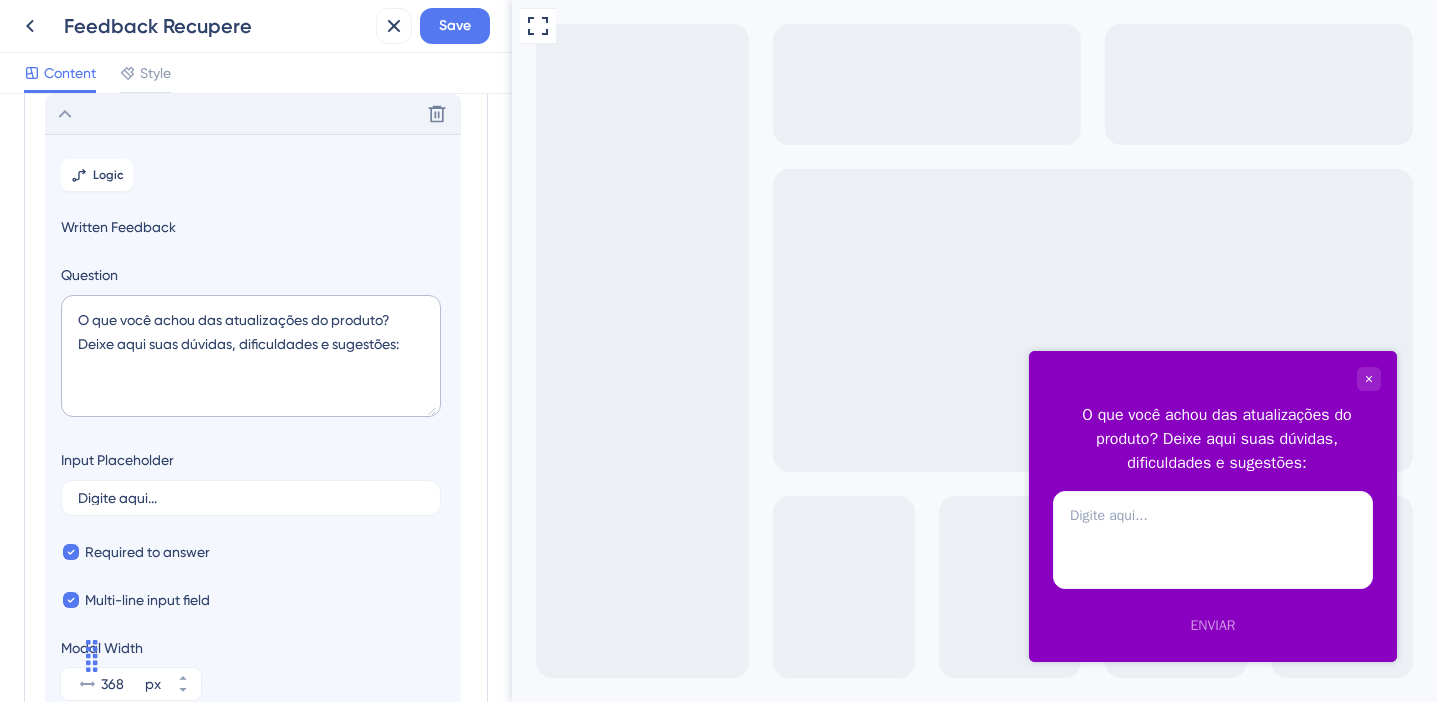 click on "Full Screen Preview" at bounding box center (974, 351) 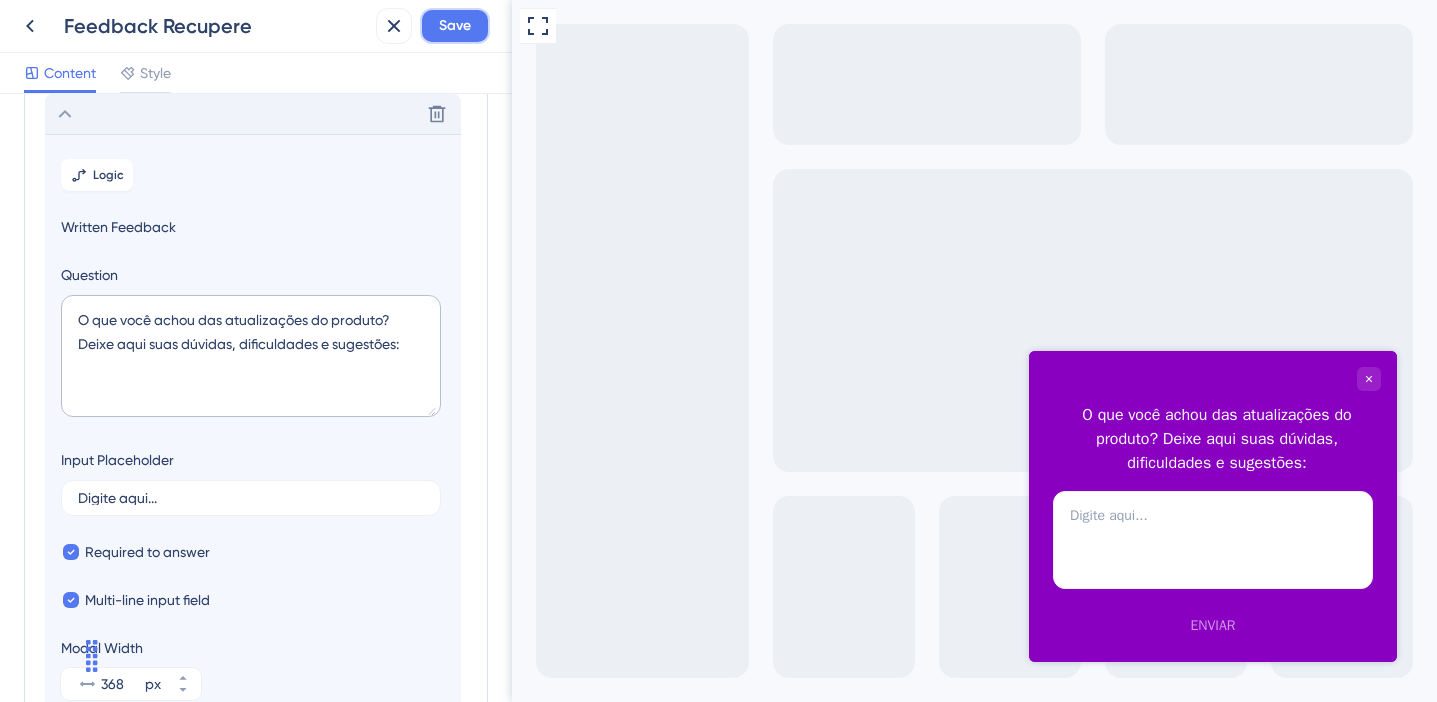 click on "Save" at bounding box center [455, 26] 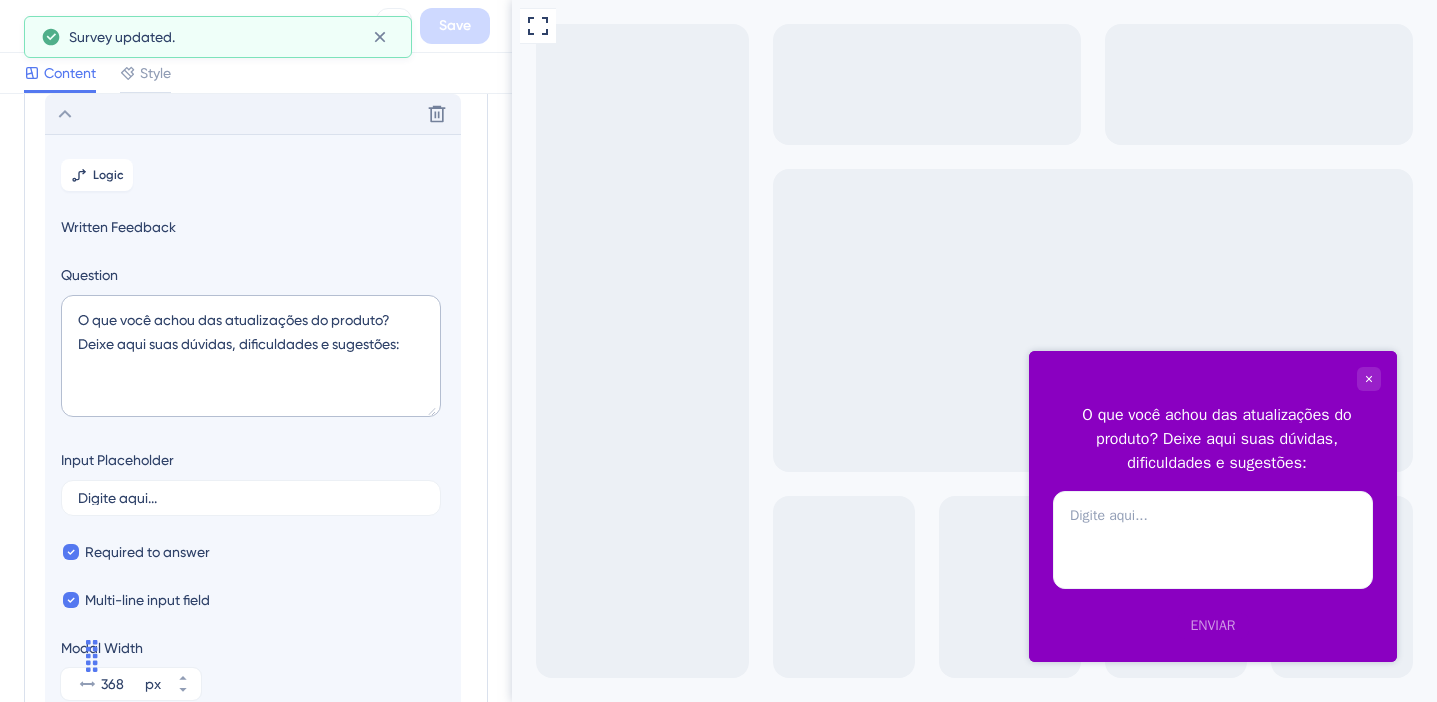click on "Survey updated." at bounding box center (218, 37) 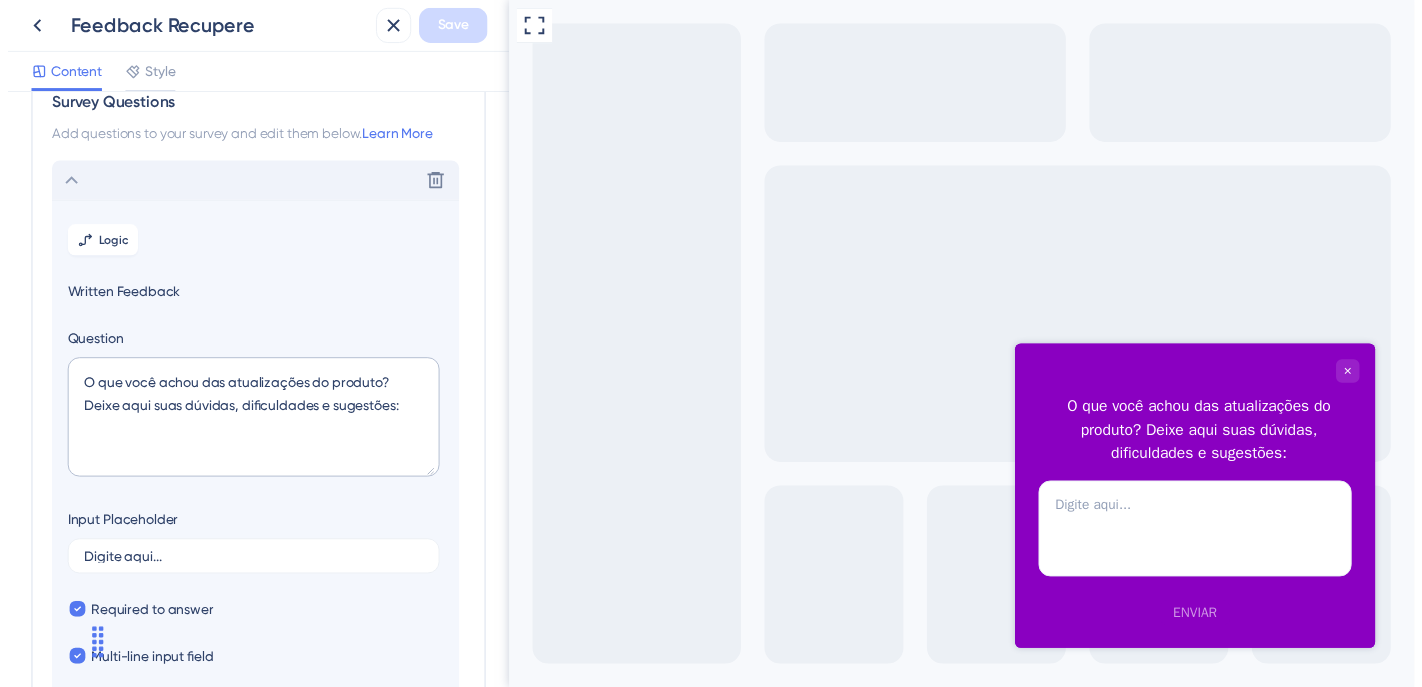 scroll, scrollTop: 0, scrollLeft: 0, axis: both 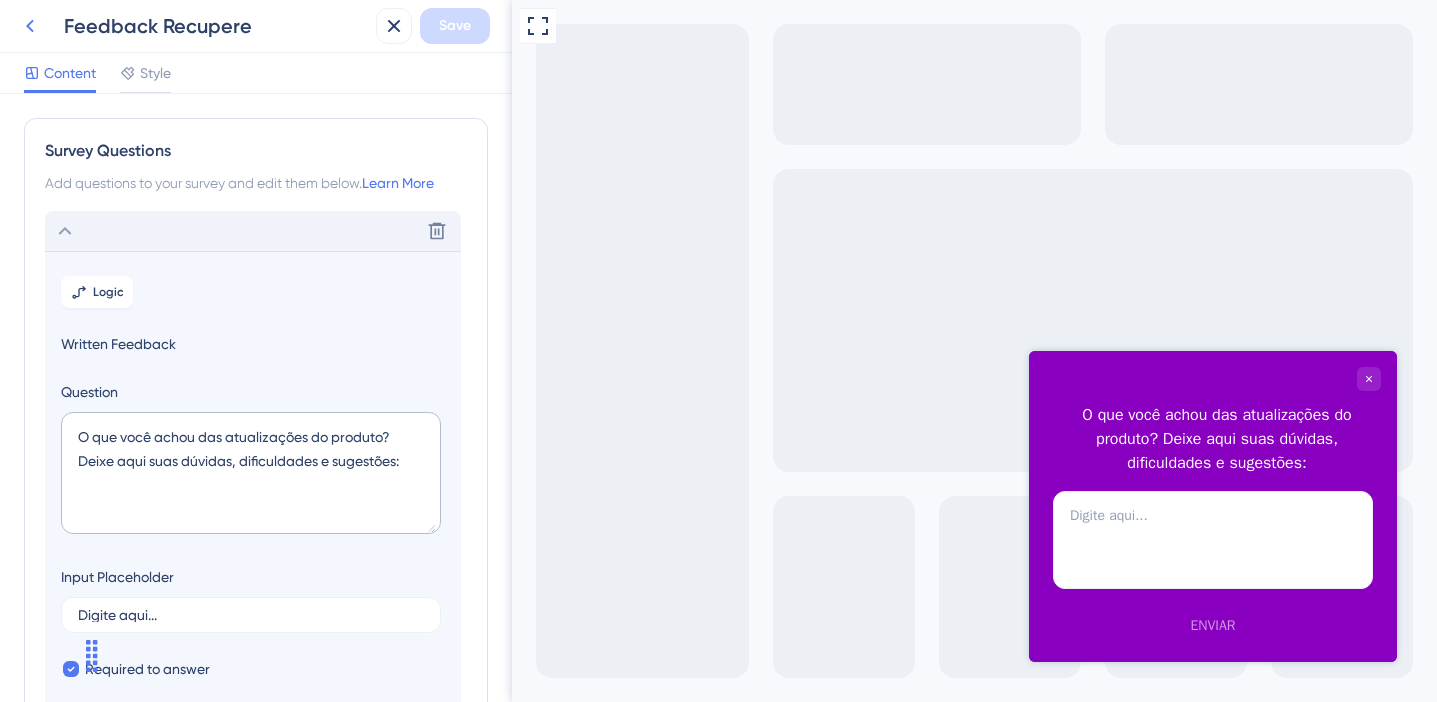 click 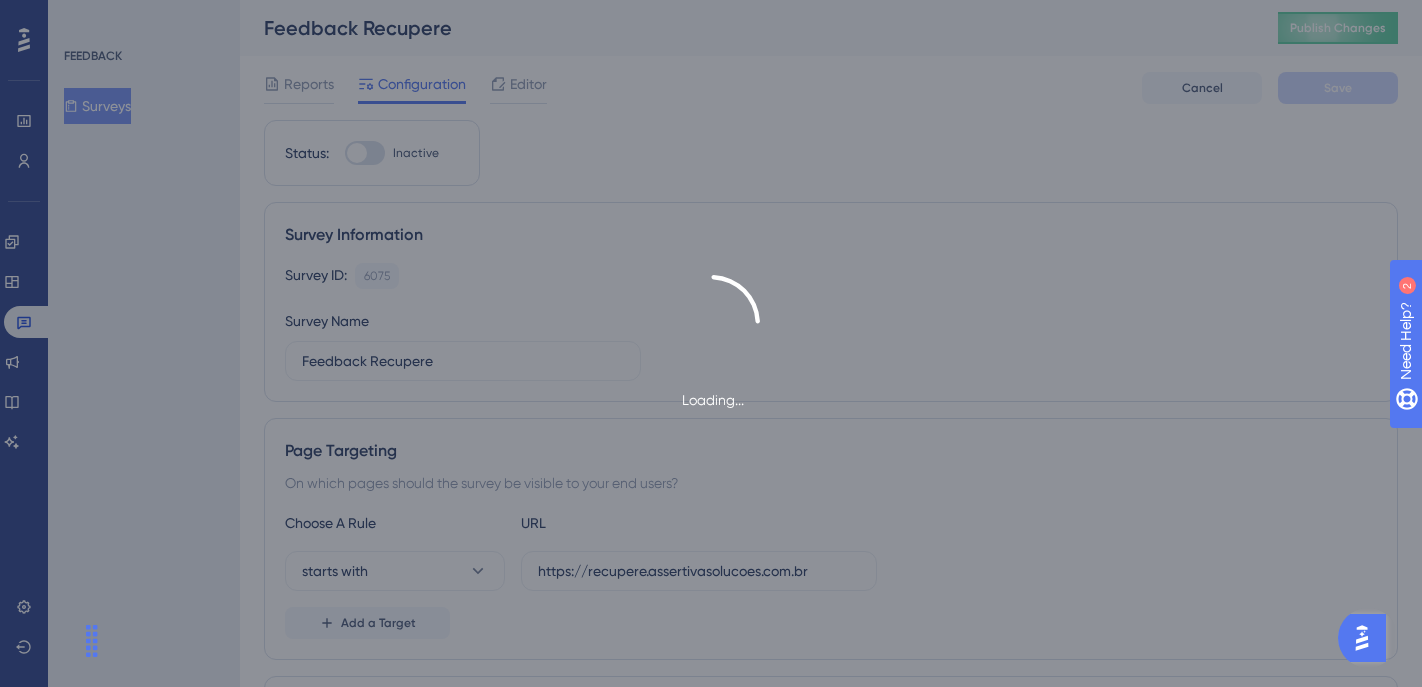 scroll, scrollTop: 0, scrollLeft: 0, axis: both 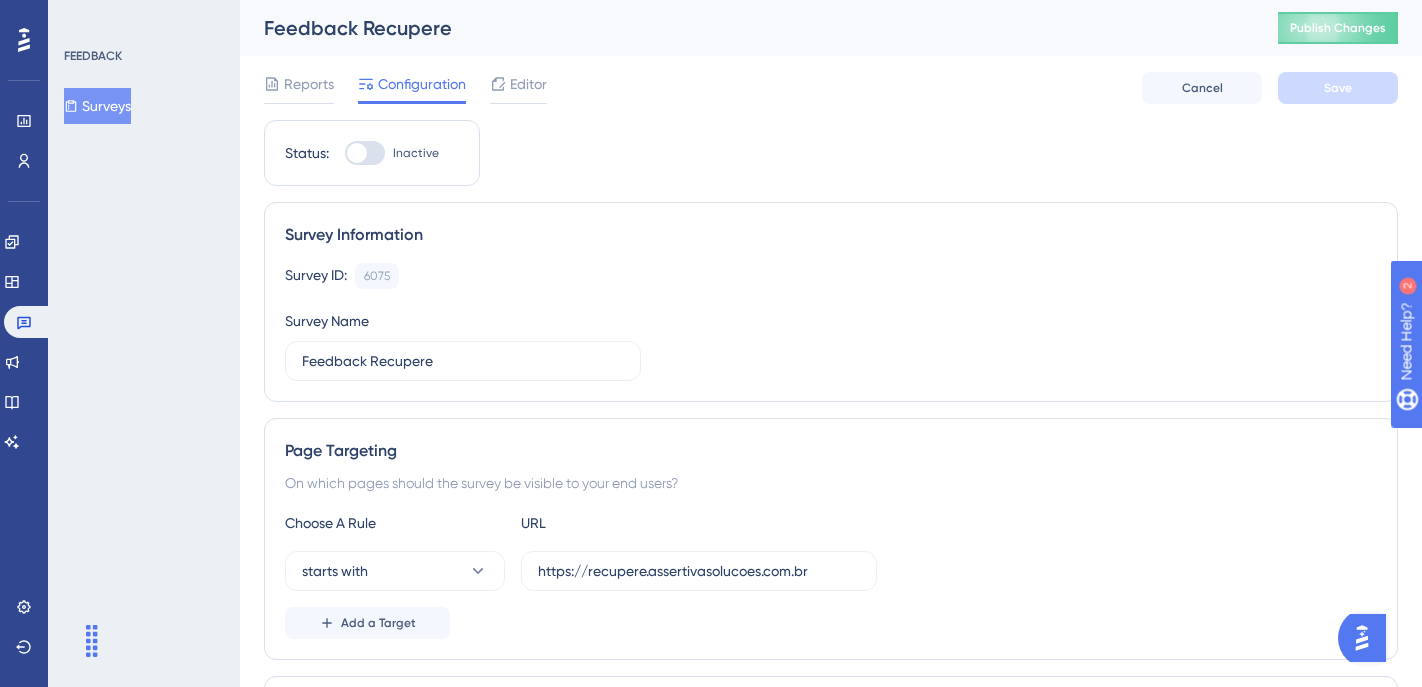 drag, startPoint x: 683, startPoint y: 252, endPoint x: 540, endPoint y: 252, distance: 143 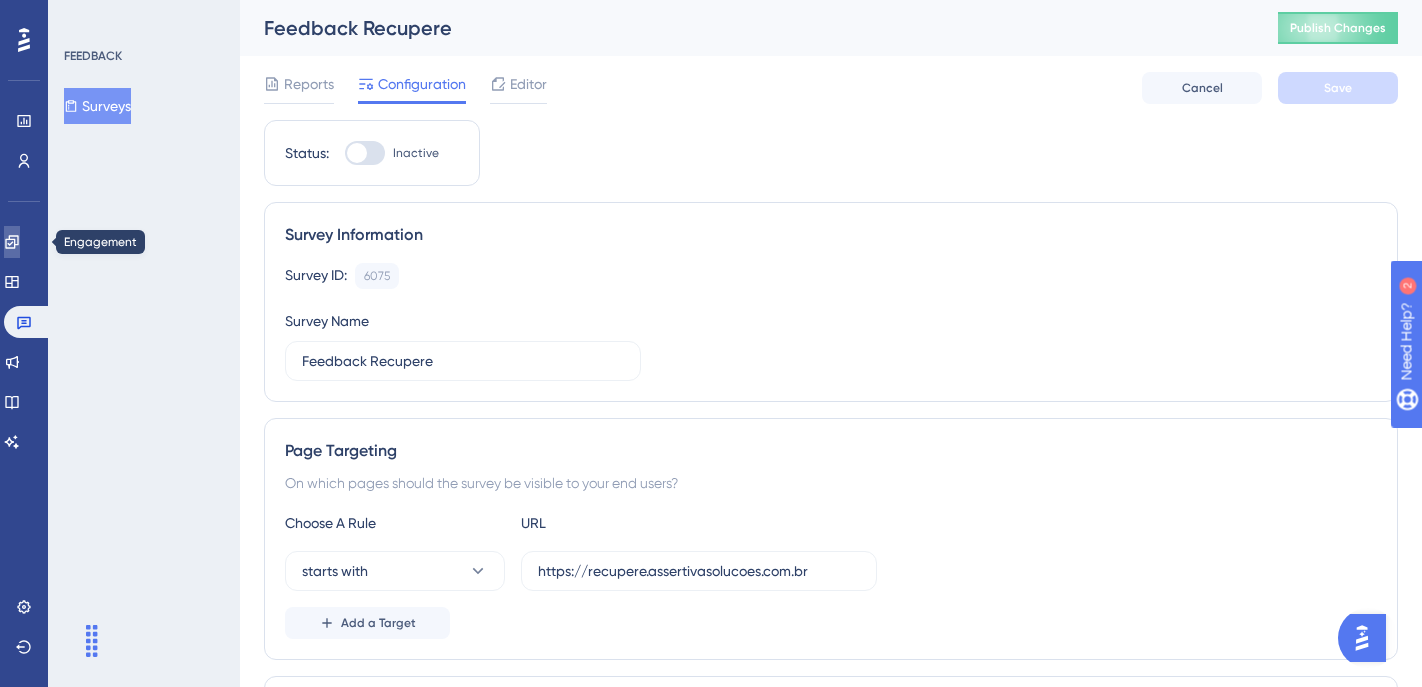 drag, startPoint x: 26, startPoint y: 248, endPoint x: 190, endPoint y: 248, distance: 164 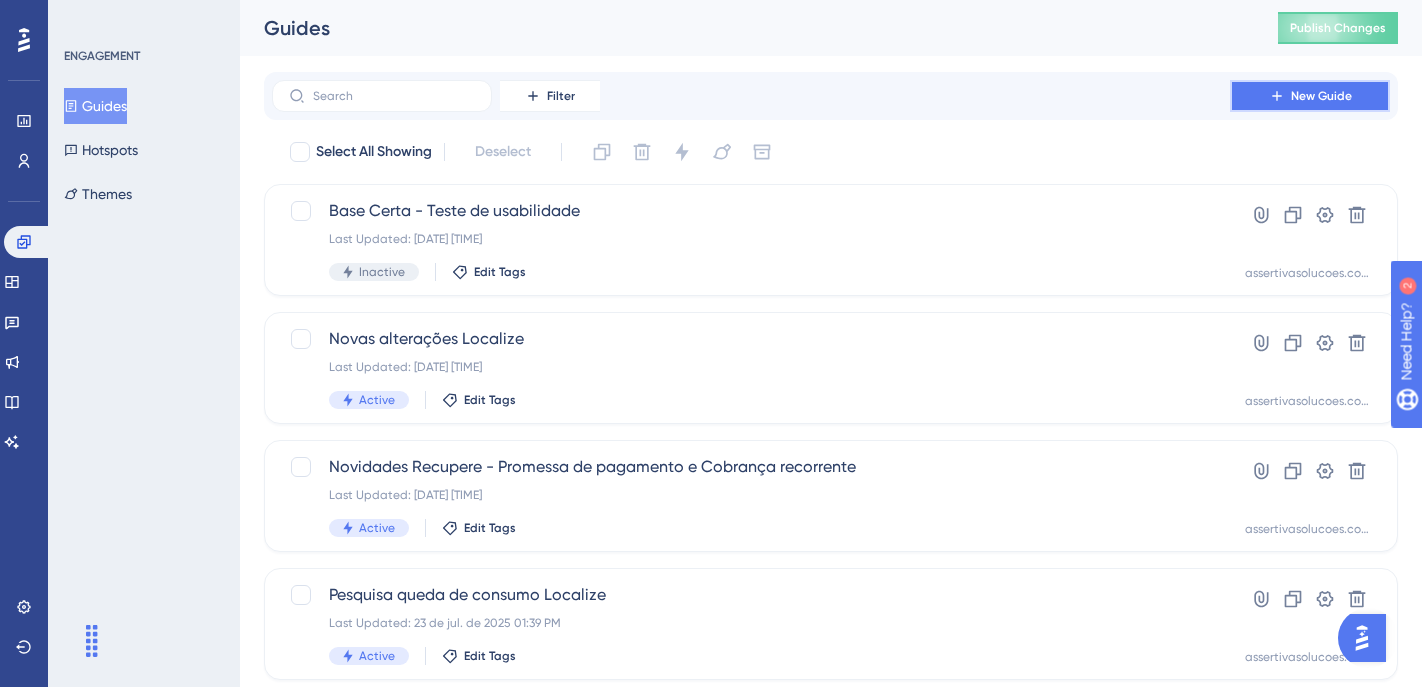 click on "New Guide" at bounding box center (1321, 96) 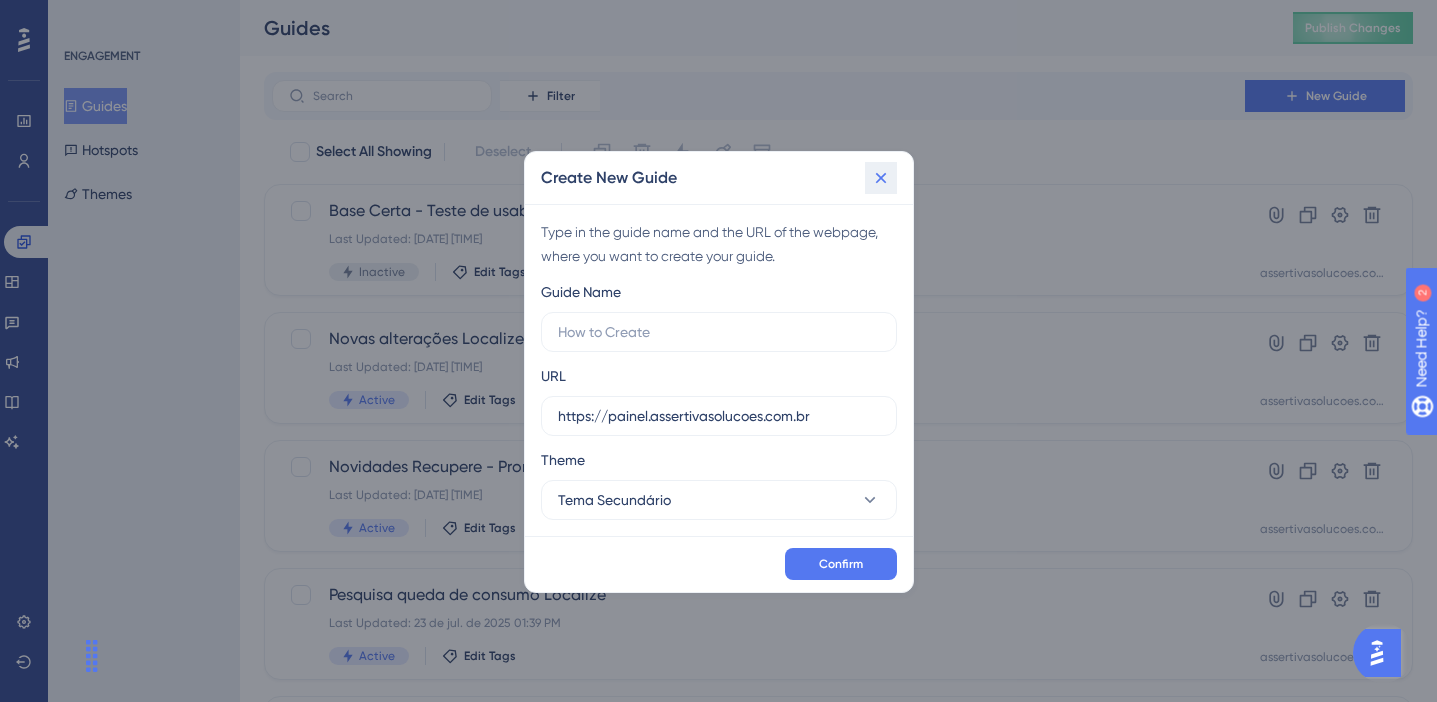 click 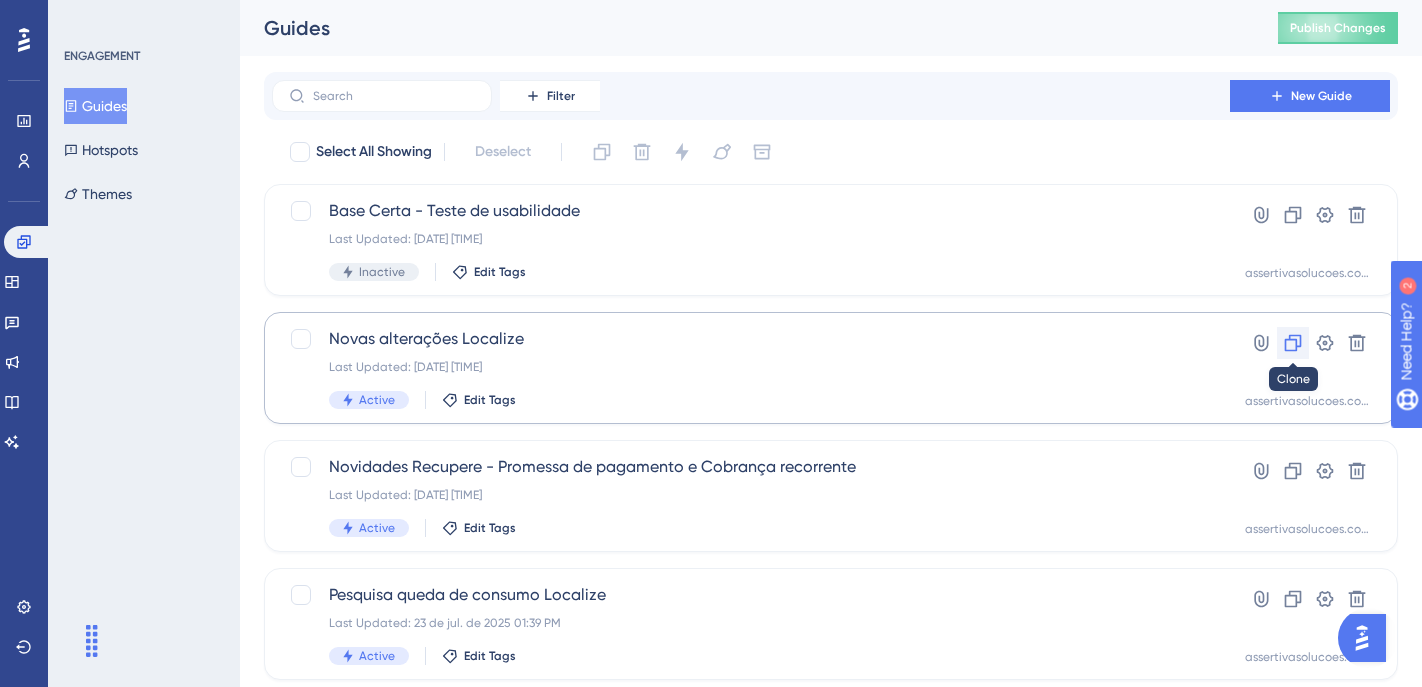 click 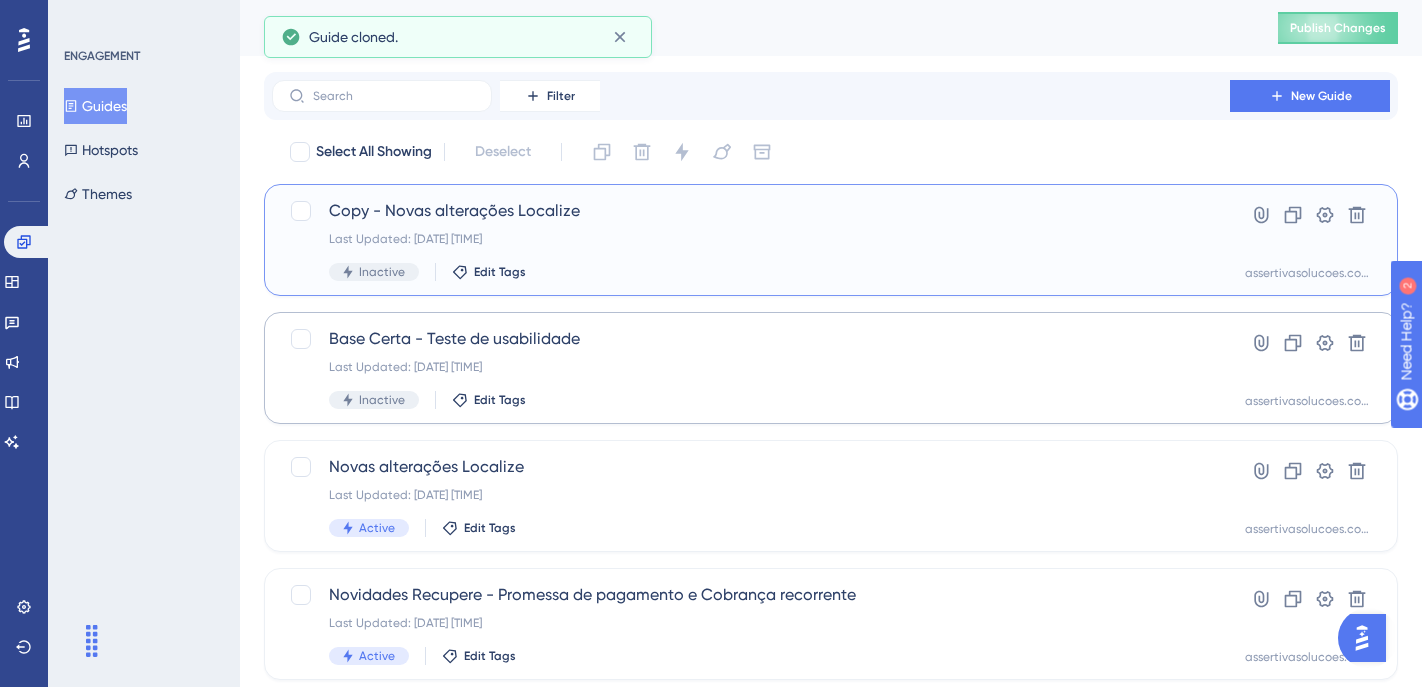 click on "Copy - Novas alterações Localize Last Updated: 05 de ago. de 2025 03:20 PM Inactive Edit Tags" at bounding box center [751, 240] 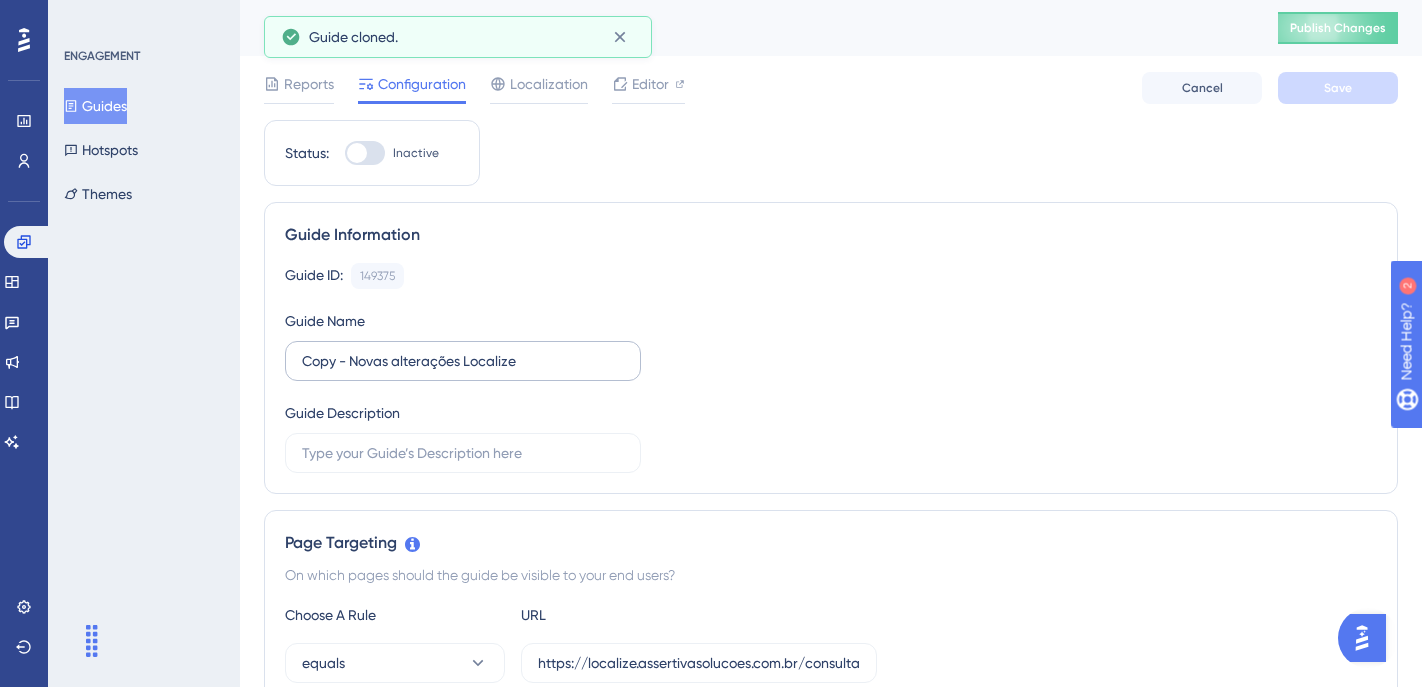 click on "Copy - Novas alterações Localize" at bounding box center [463, 361] 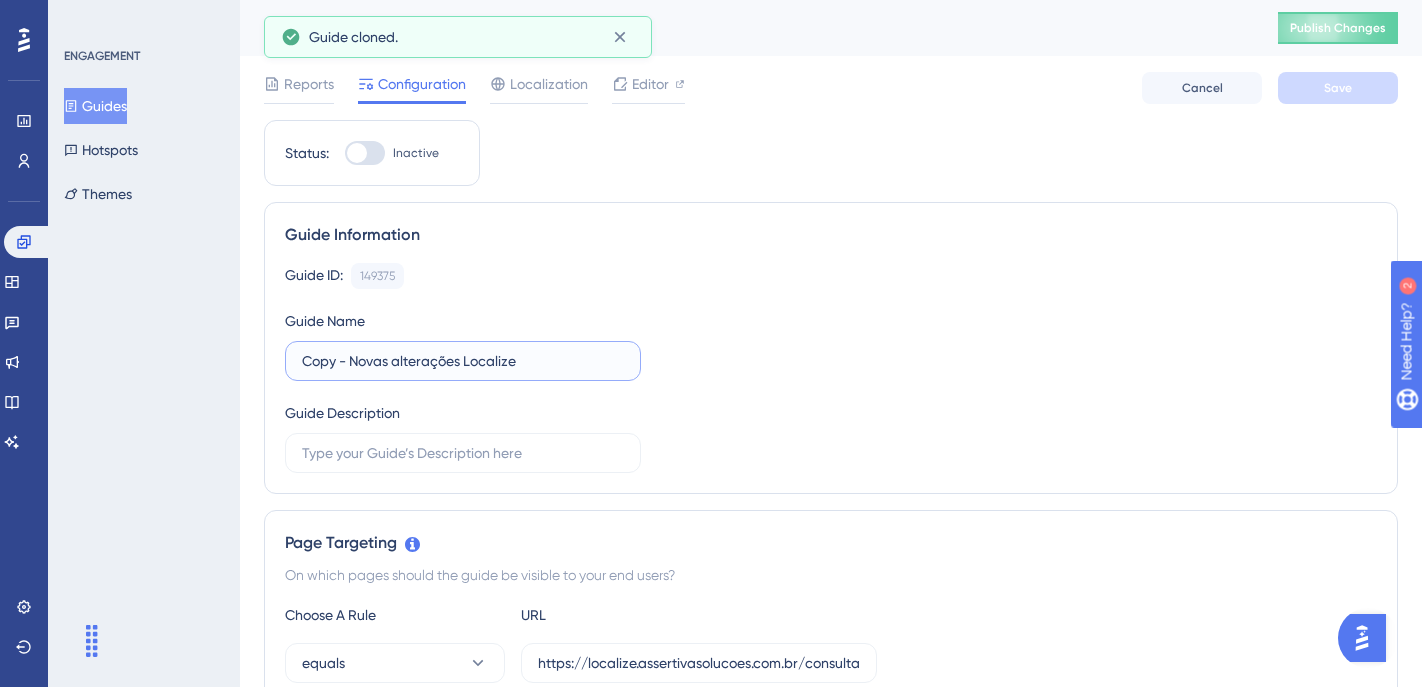 click on "Copy - Novas alterações Localize" at bounding box center [463, 361] 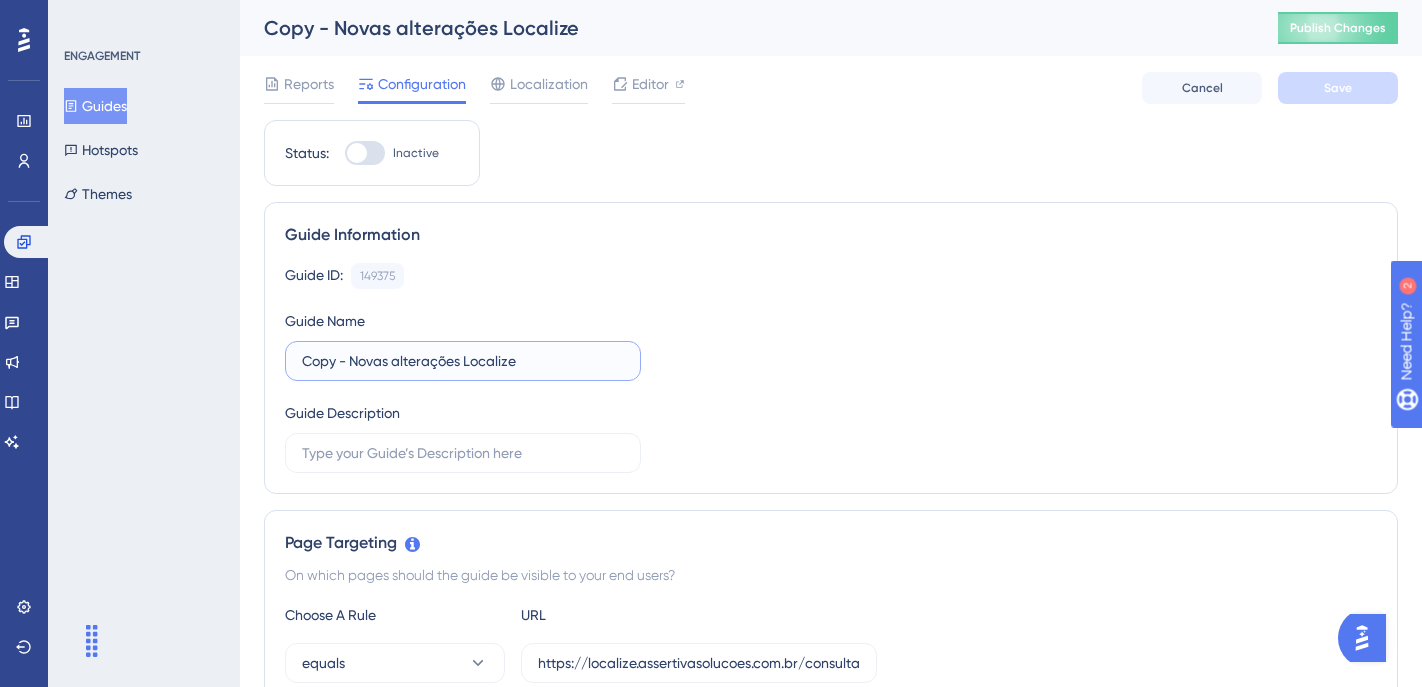 drag, startPoint x: 351, startPoint y: 358, endPoint x: 284, endPoint y: 366, distance: 67.47592 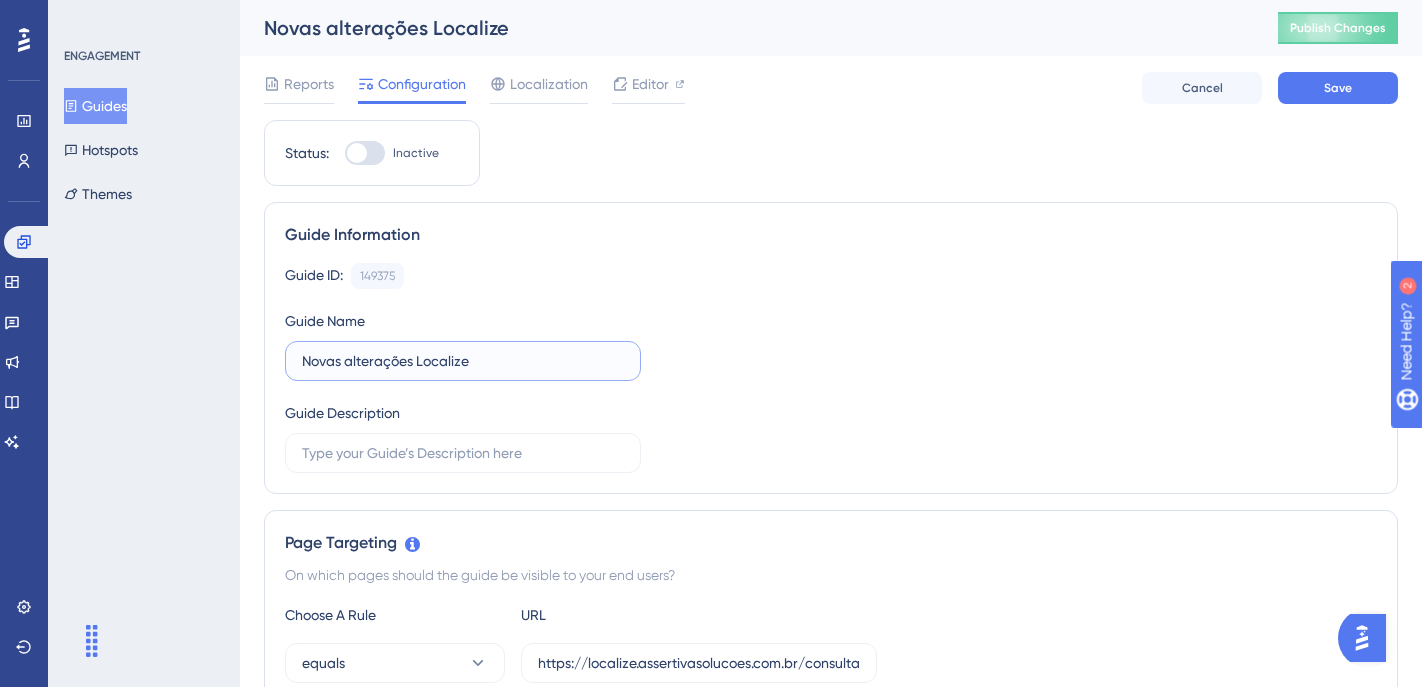 drag, startPoint x: 503, startPoint y: 357, endPoint x: 417, endPoint y: 359, distance: 86.023254 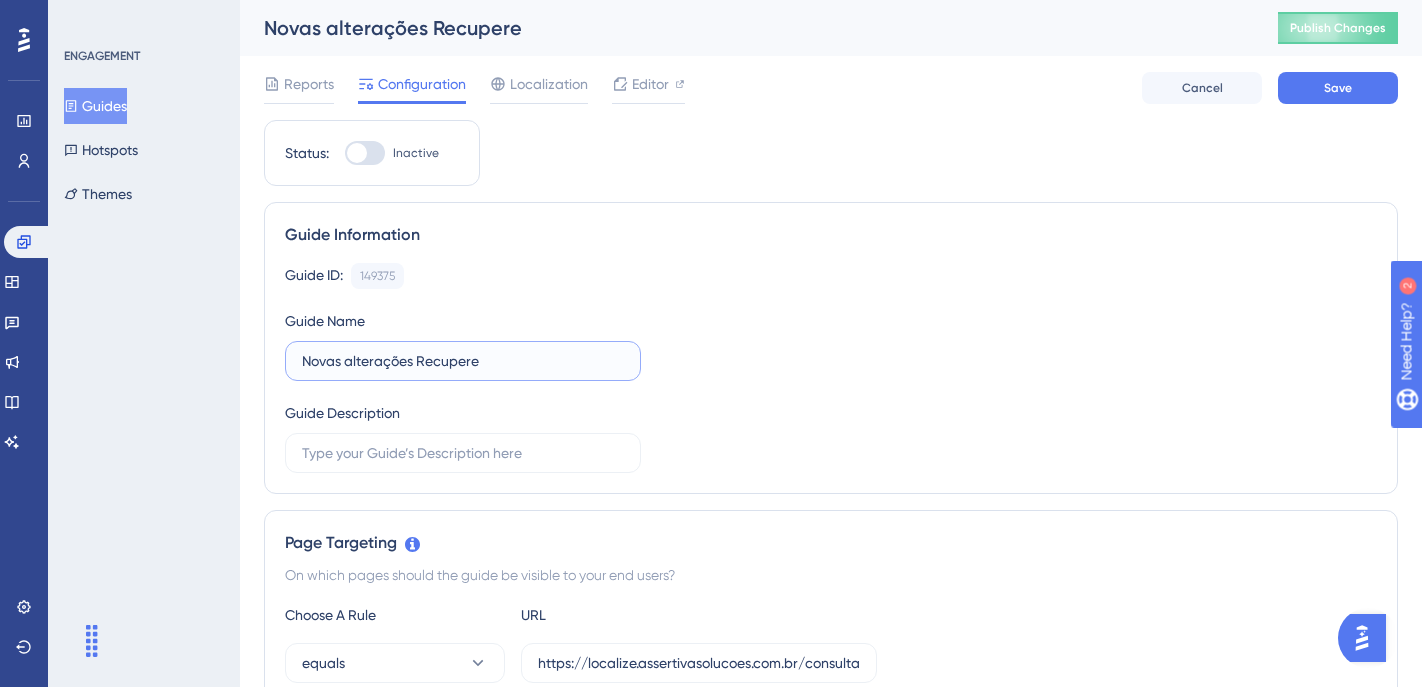 drag, startPoint x: 413, startPoint y: 364, endPoint x: 346, endPoint y: 362, distance: 67.02985 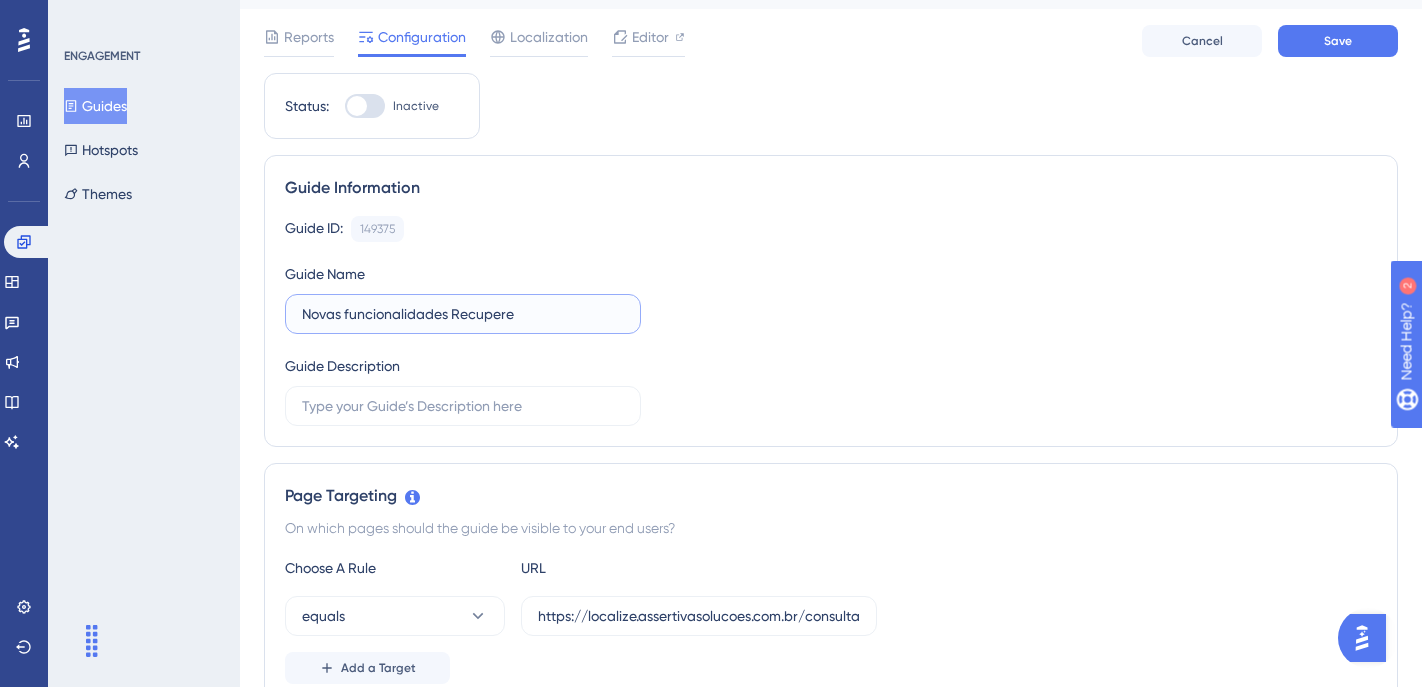 scroll, scrollTop: 147, scrollLeft: 0, axis: vertical 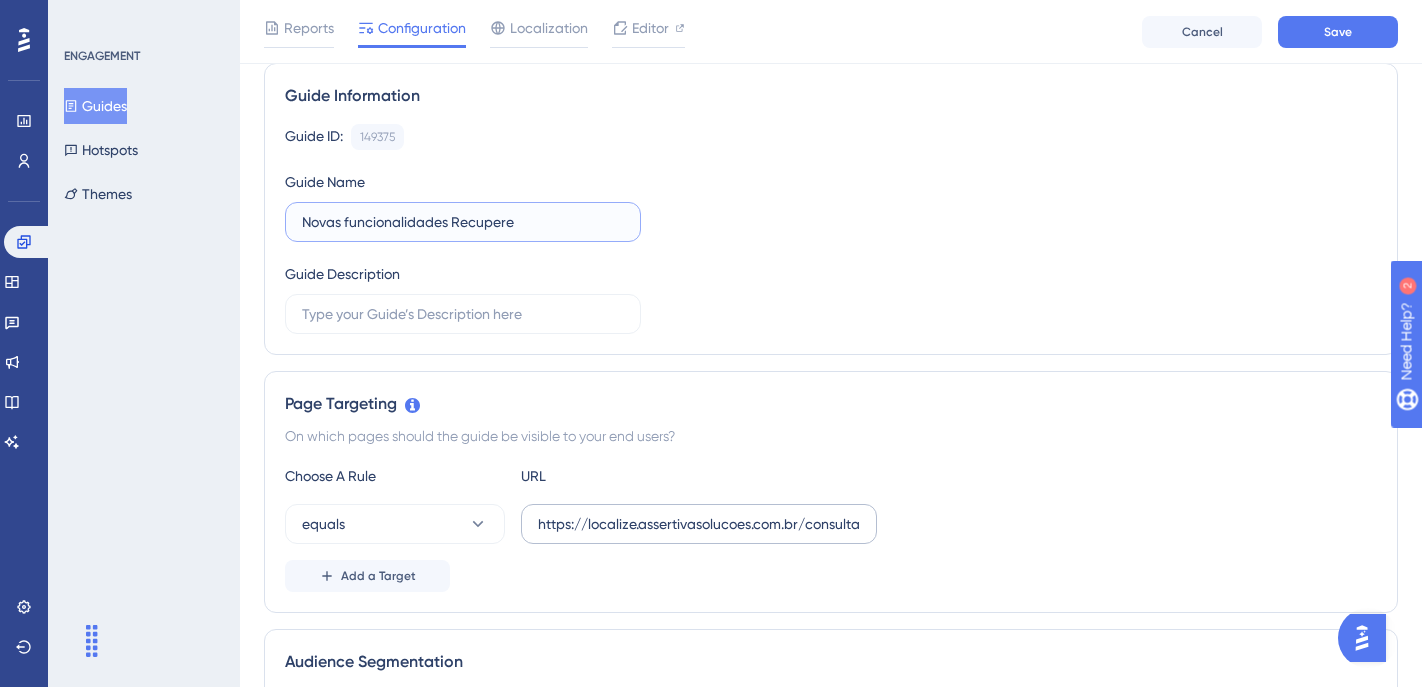 type on "Novas funcionalidades Recupere" 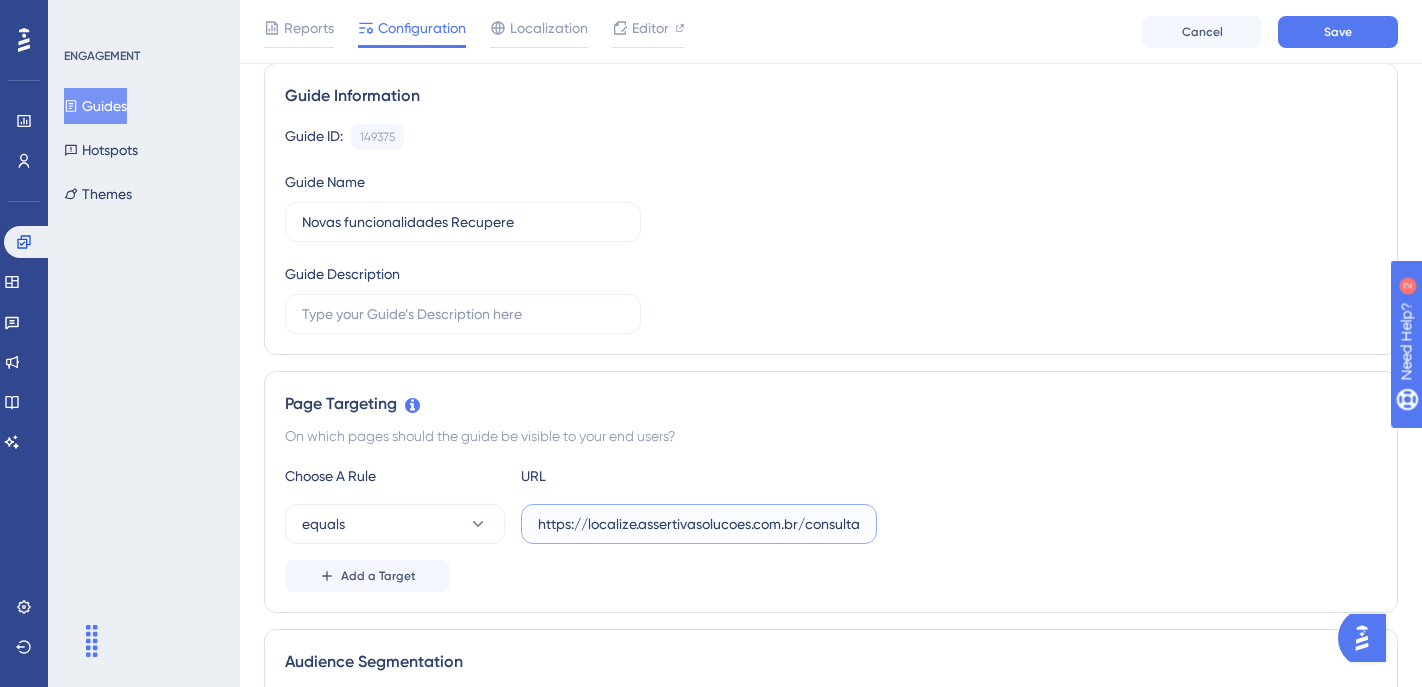drag, startPoint x: 632, startPoint y: 521, endPoint x: 591, endPoint y: 523, distance: 41.04875 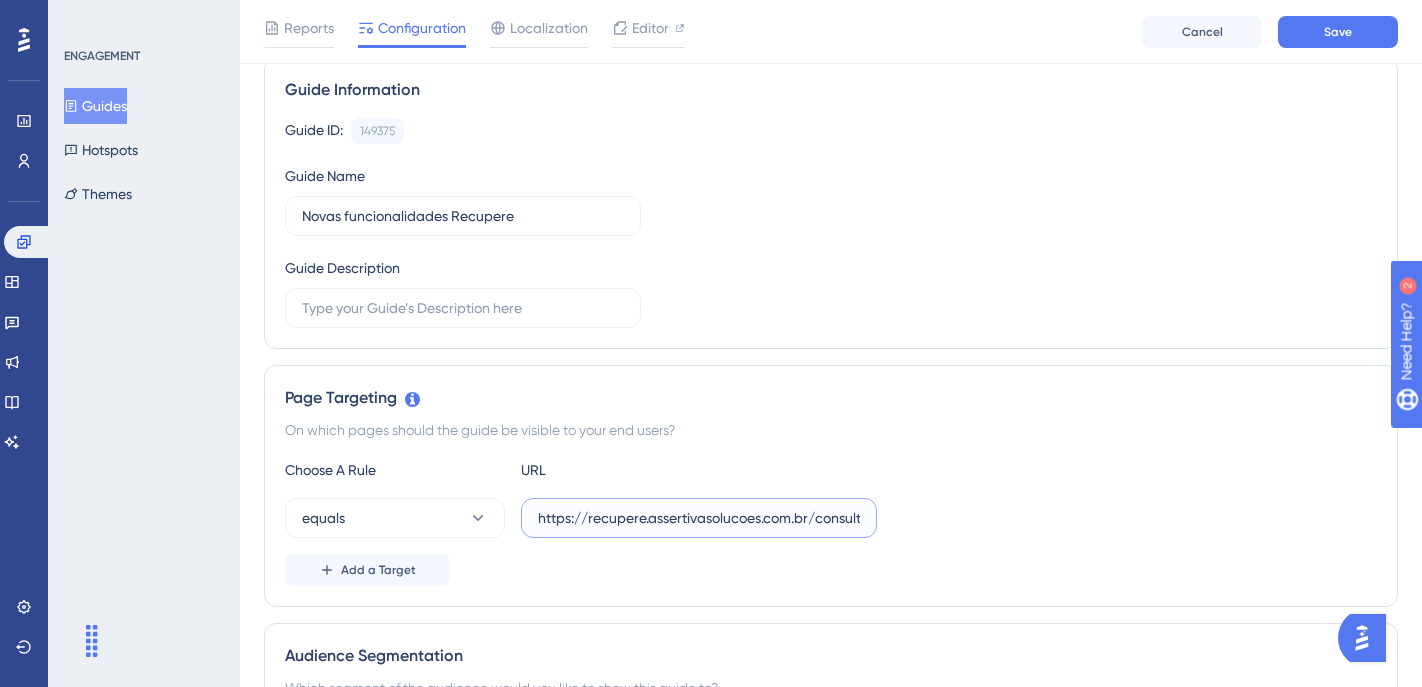 scroll, scrollTop: 165, scrollLeft: 0, axis: vertical 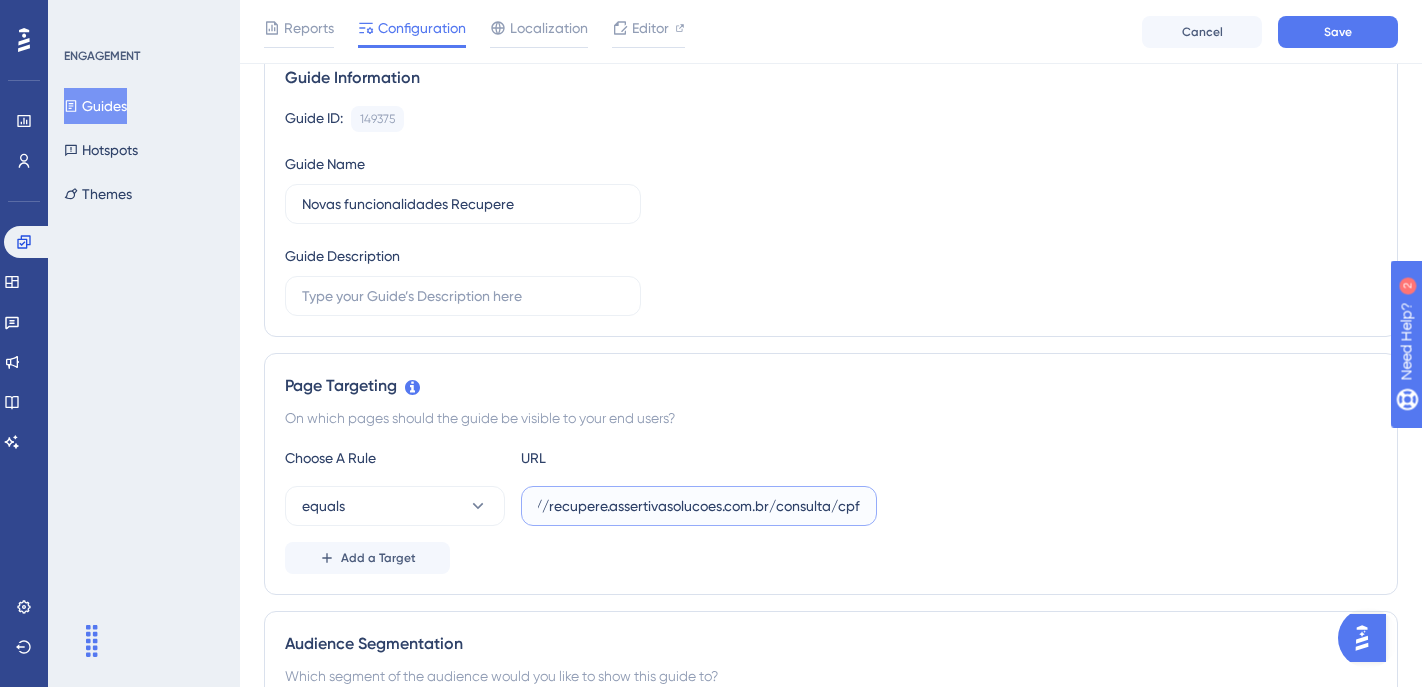 drag, startPoint x: 818, startPoint y: 510, endPoint x: 1104, endPoint y: 521, distance: 286.21146 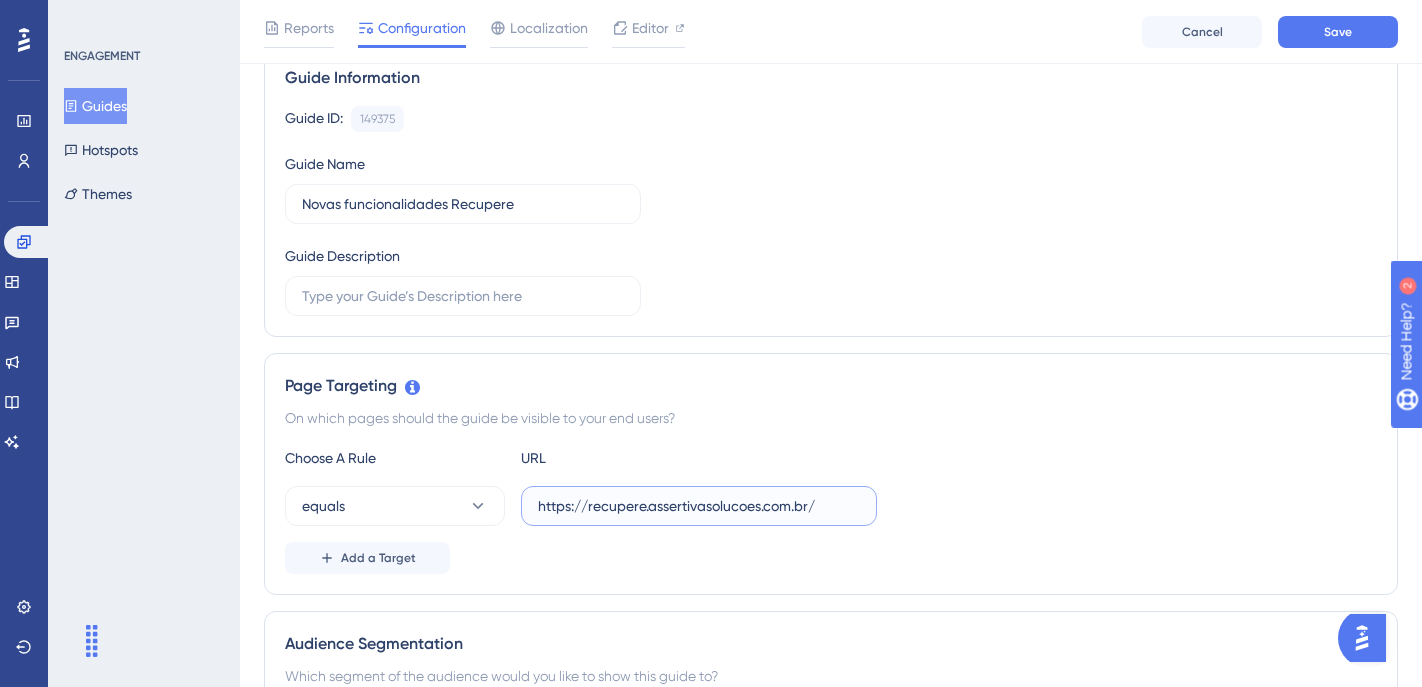 scroll, scrollTop: 0, scrollLeft: 0, axis: both 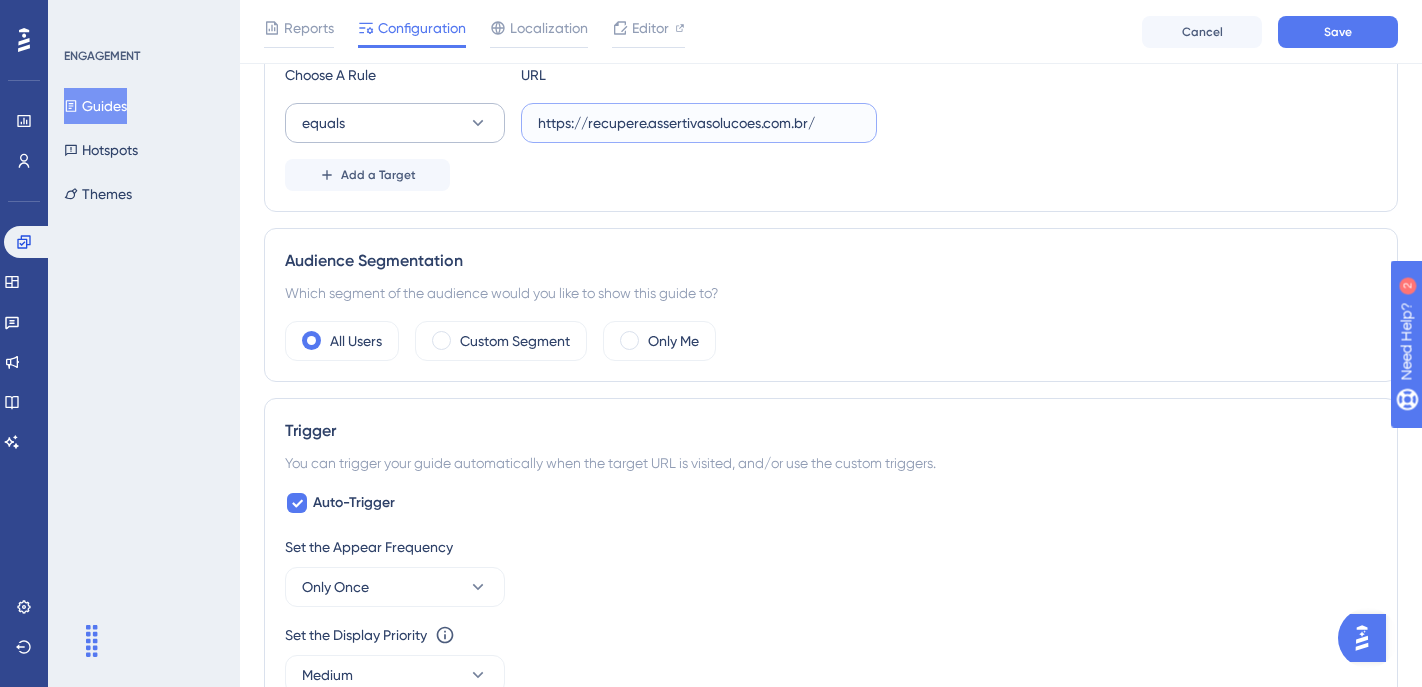 type on "https://recupere.assertivasolucoes.com.br/" 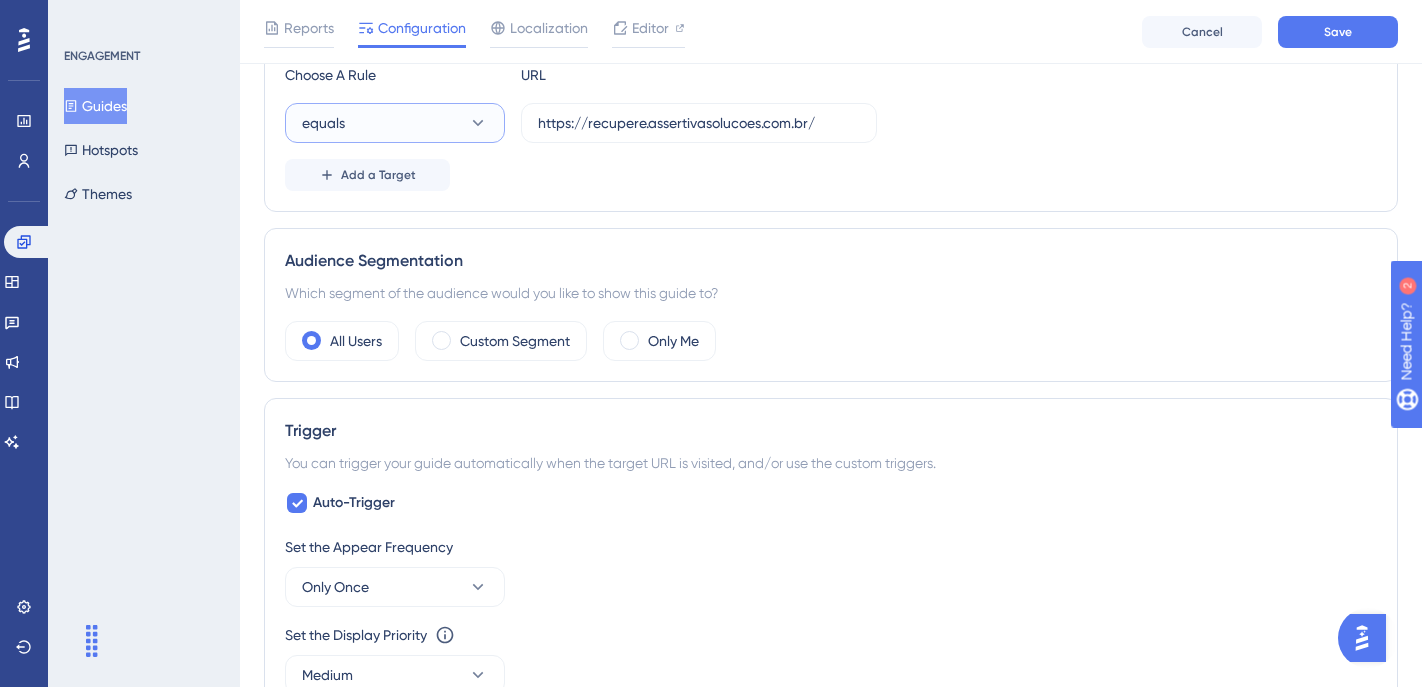 click on "equals" at bounding box center (395, 123) 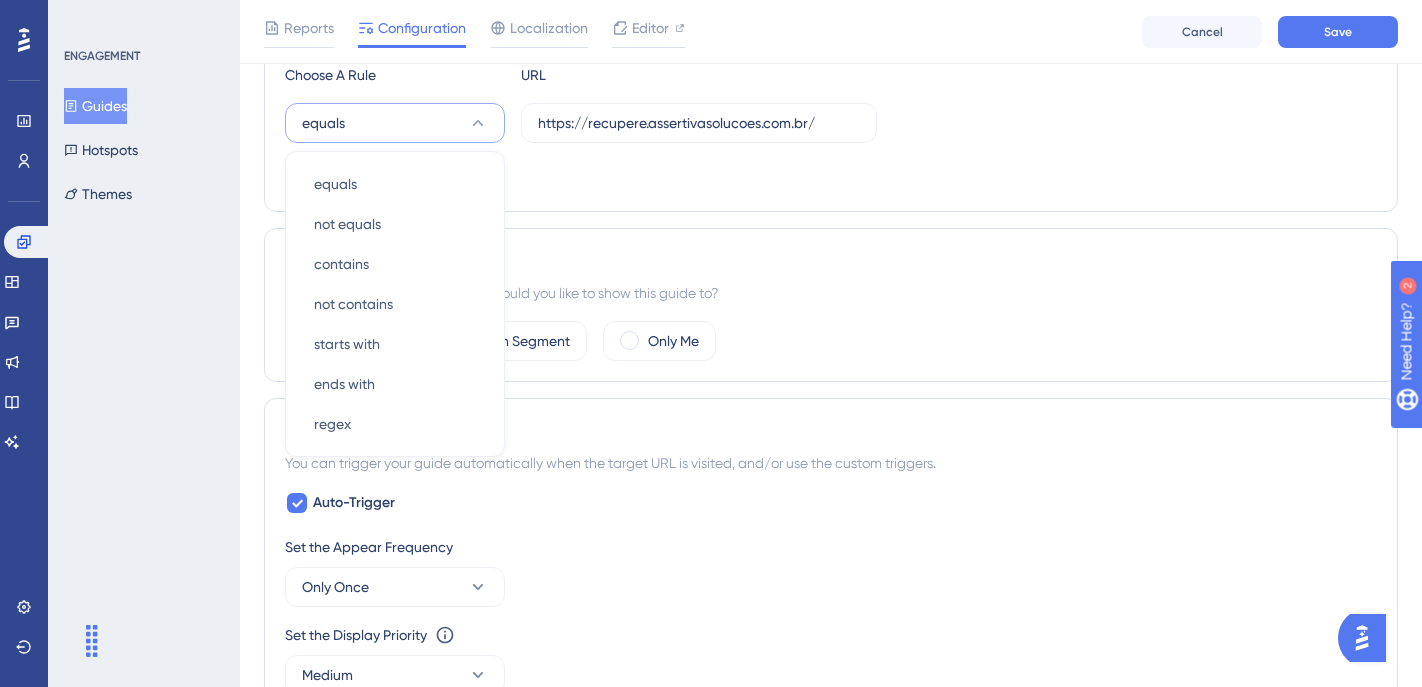 scroll, scrollTop: 508, scrollLeft: 0, axis: vertical 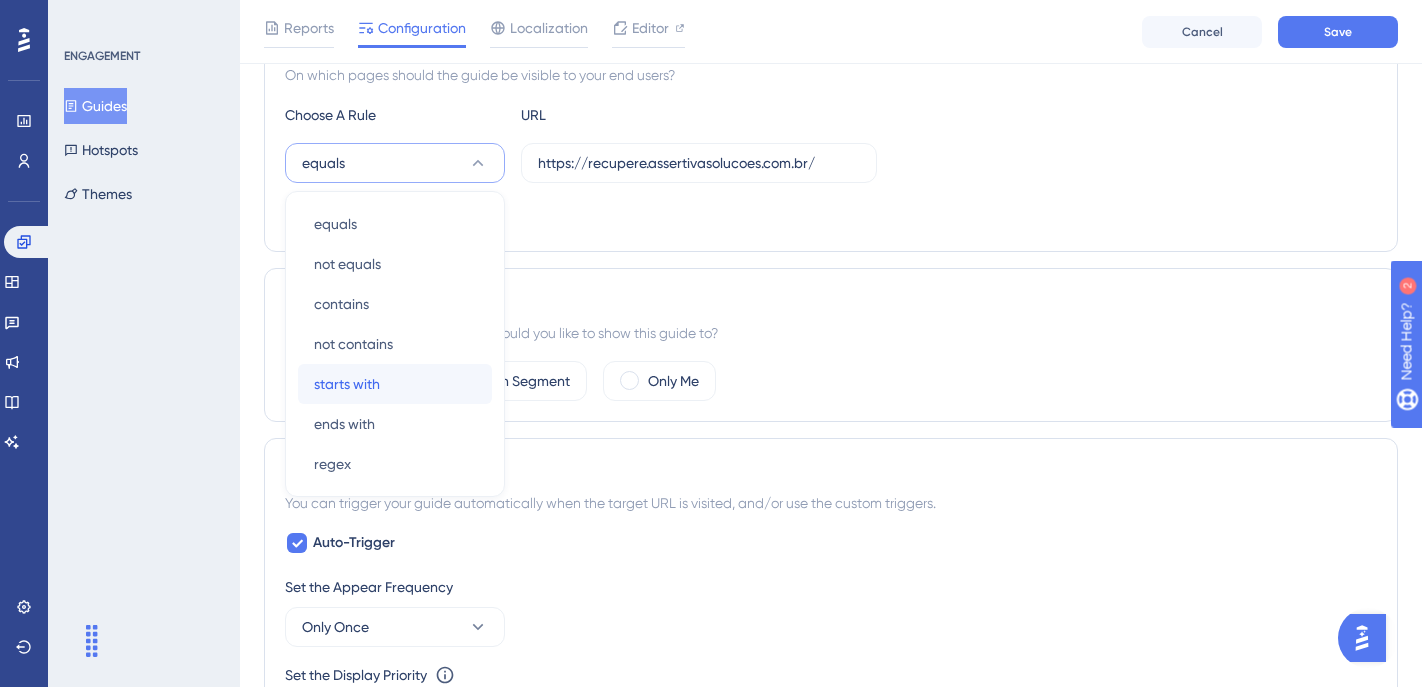 click on "starts with starts with" at bounding box center [395, 384] 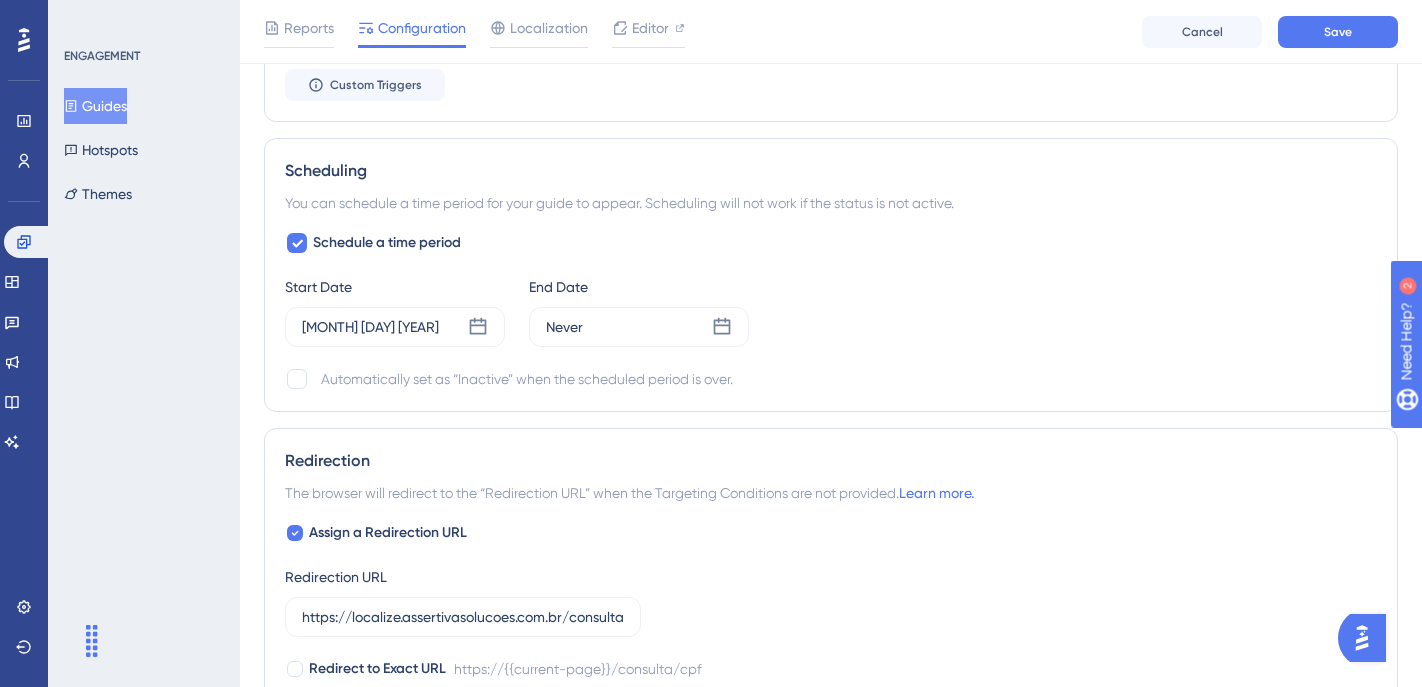 scroll, scrollTop: 1192, scrollLeft: 0, axis: vertical 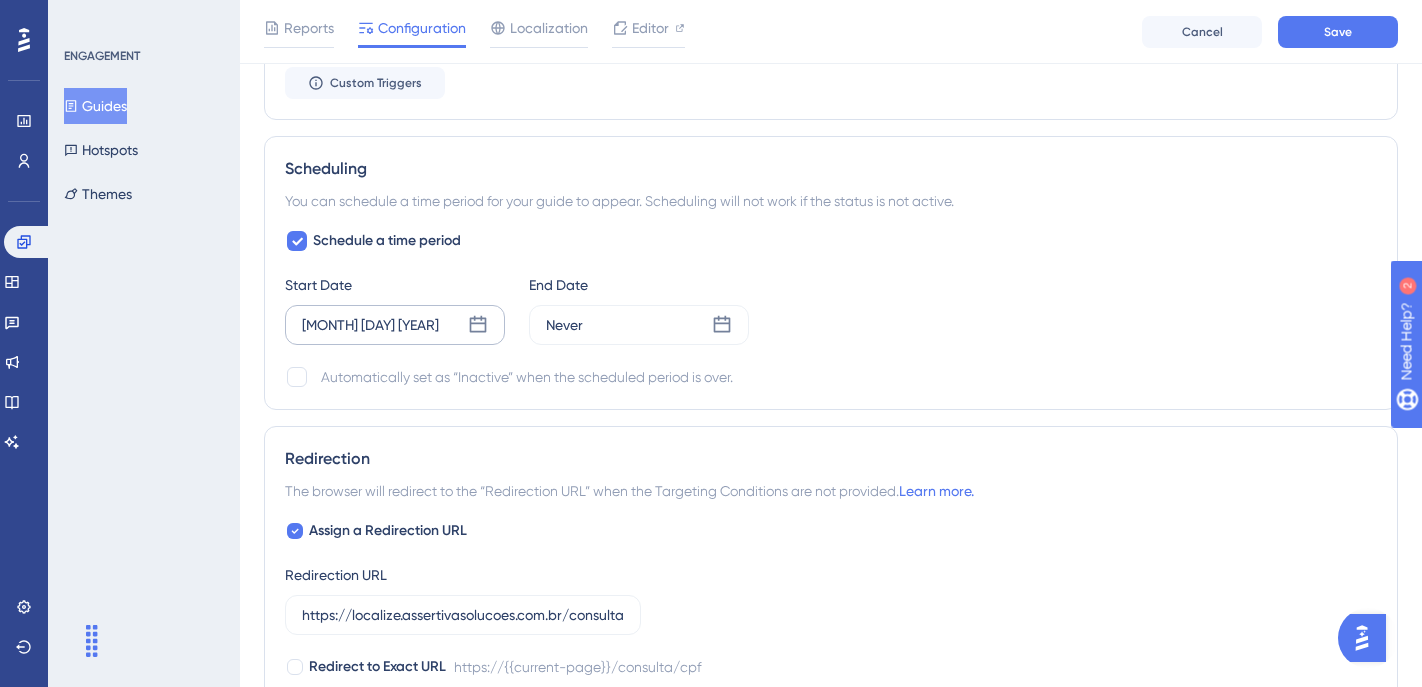 click 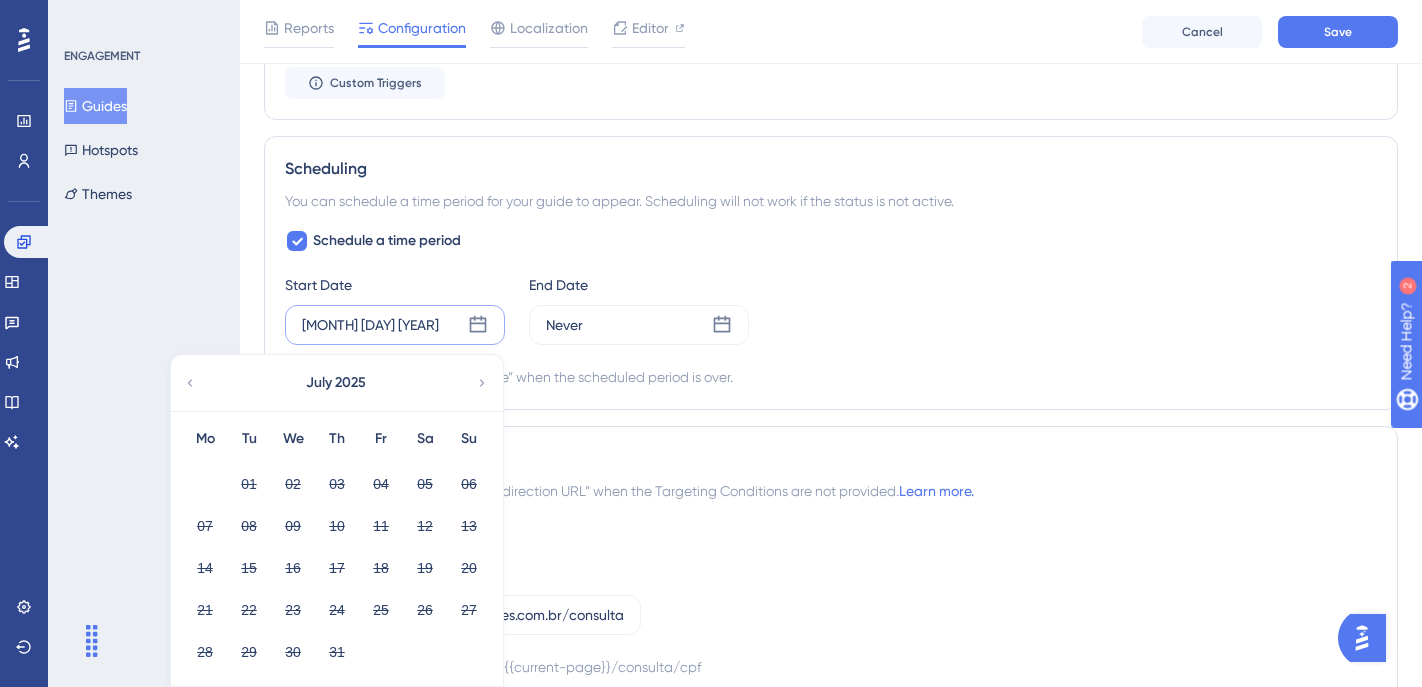 click on "July 2025" at bounding box center [336, 383] 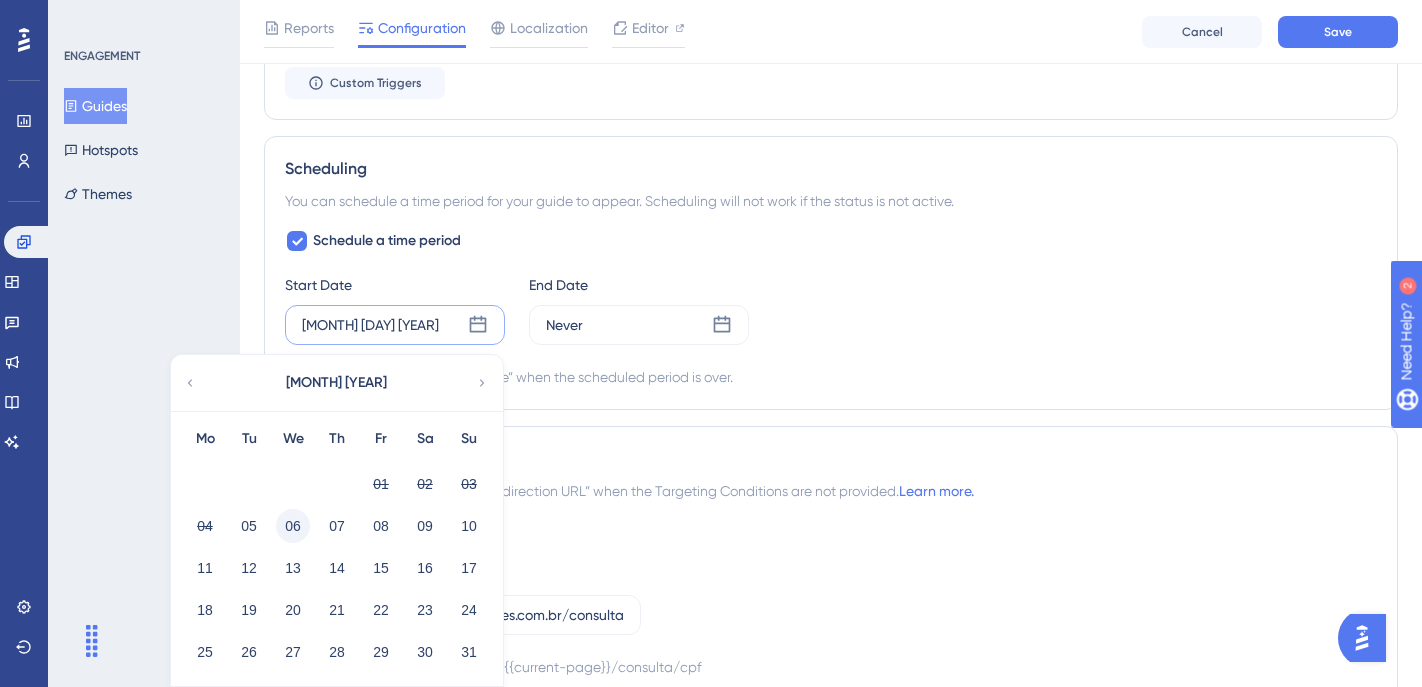 click on "06" at bounding box center (293, 526) 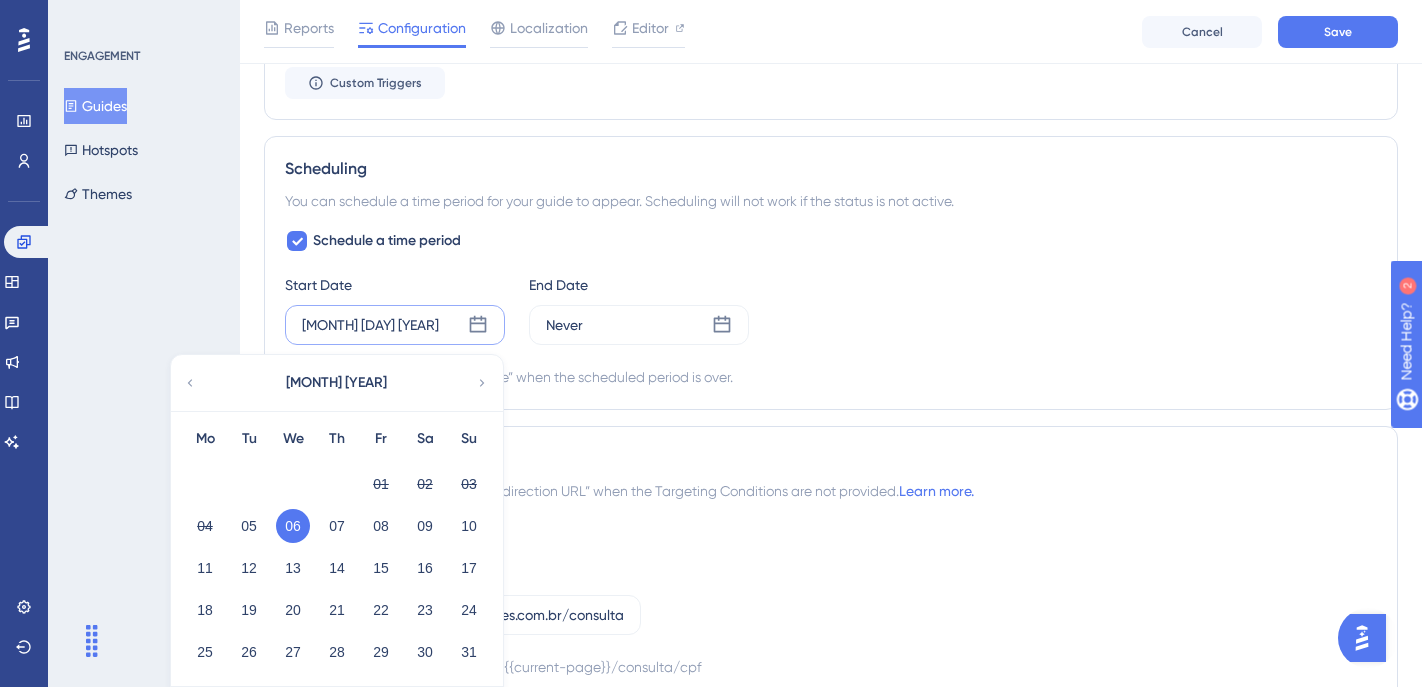 click on "Start Date Jul 30 2025 August 2025 Mo Tu We Th Fr Sa Su 01 02 03 04 05 06 07 08 09 10 11 12 13 14 15 16 17 18 19 20 21 22 23 24 25 26 27 28 29 30 31 07:00 Choose Now Apply End Date Never" at bounding box center (831, 309) 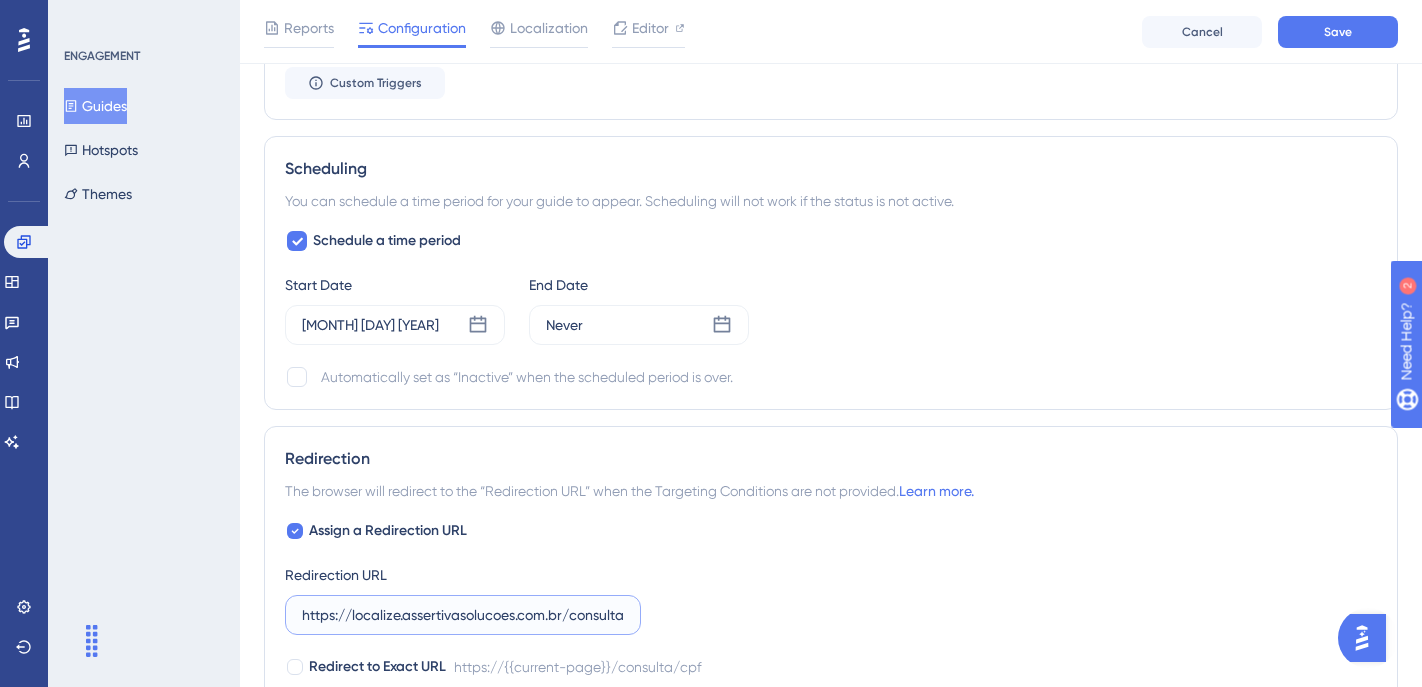 click on "https://localize.assertivasolucoes.com.br/consulta/cpf" at bounding box center [463, 615] 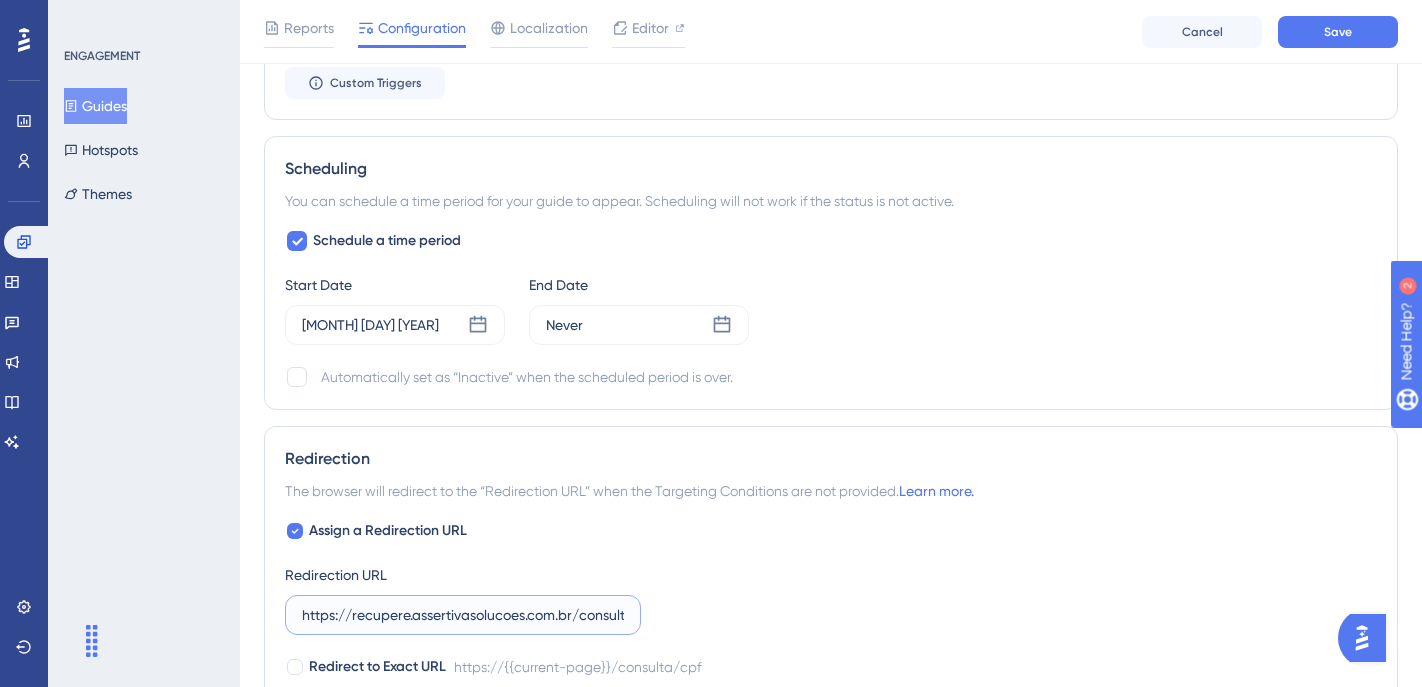 scroll, scrollTop: 0, scrollLeft: 40, axis: horizontal 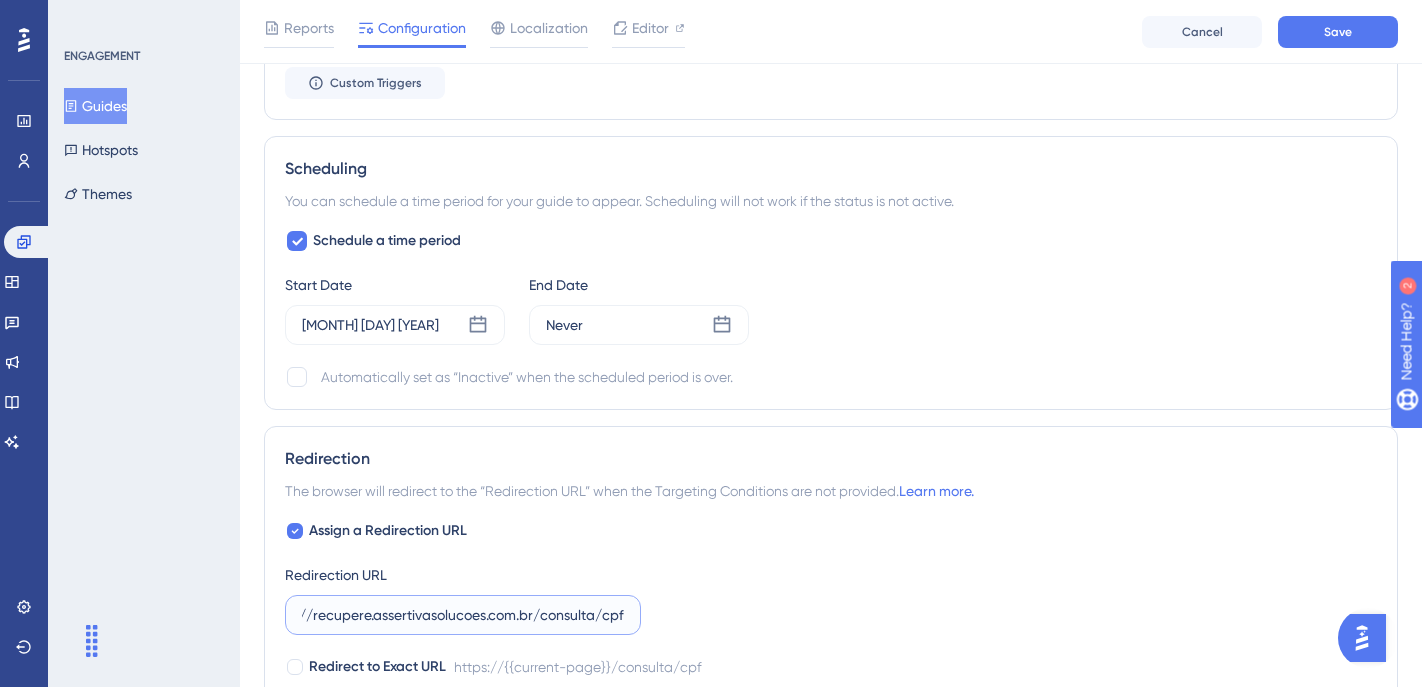 drag, startPoint x: 582, startPoint y: 617, endPoint x: 1079, endPoint y: 617, distance: 497 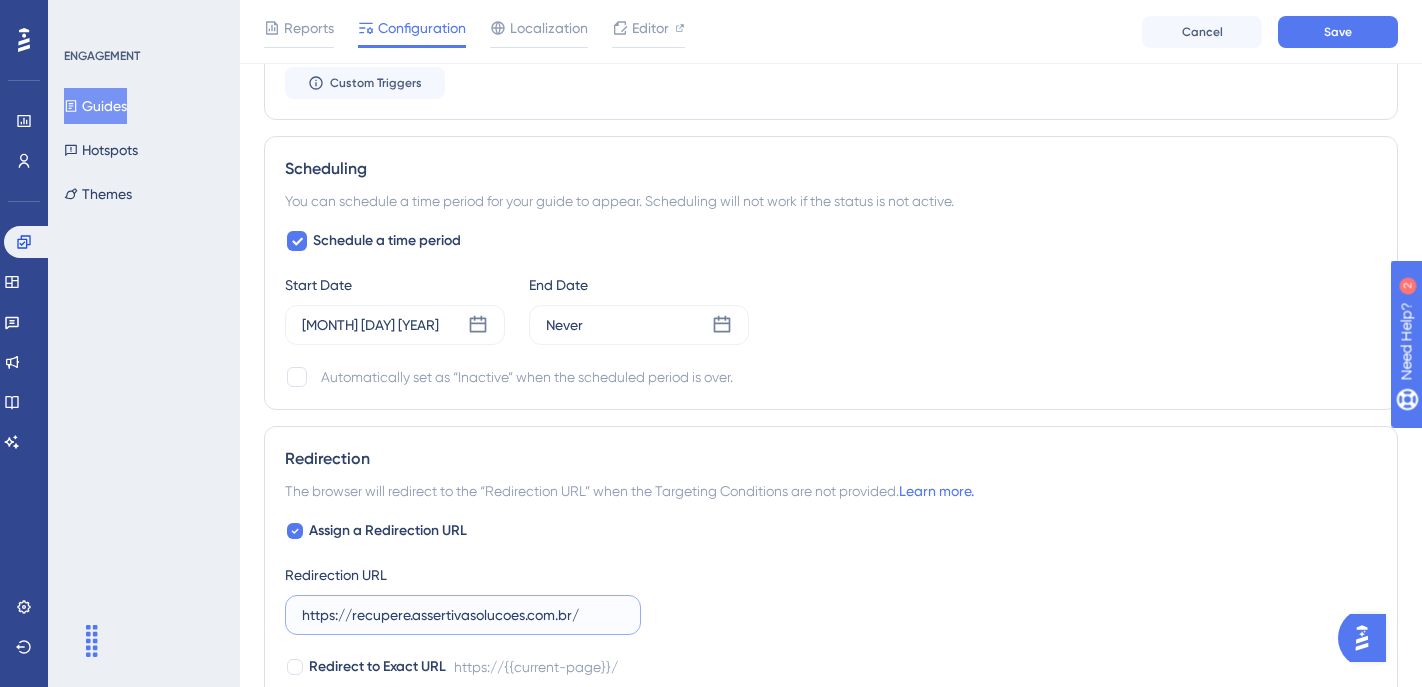 scroll, scrollTop: 0, scrollLeft: 0, axis: both 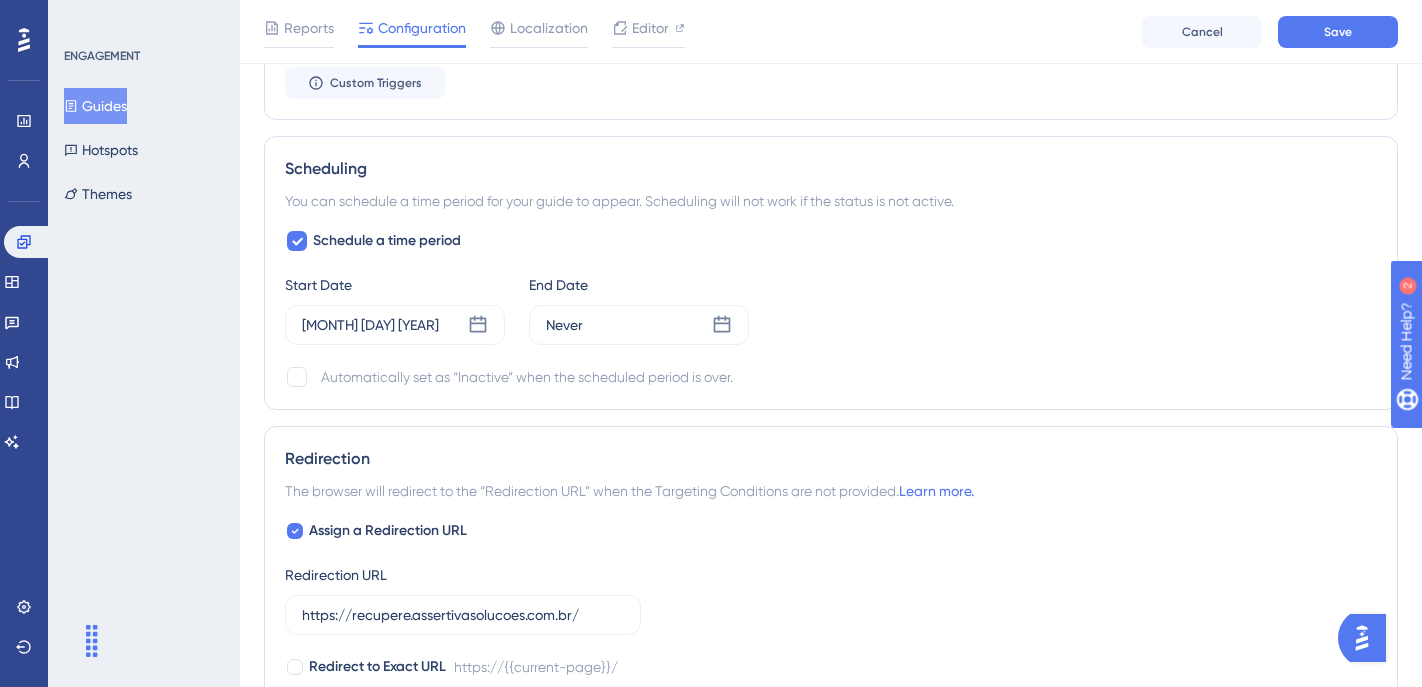 click on "Assign a Redirection URL Redirection URL https://recupere.assertivasolucoes.com.br/ Redirect to Exact URL https://{{current-page}}/" at bounding box center [831, 599] 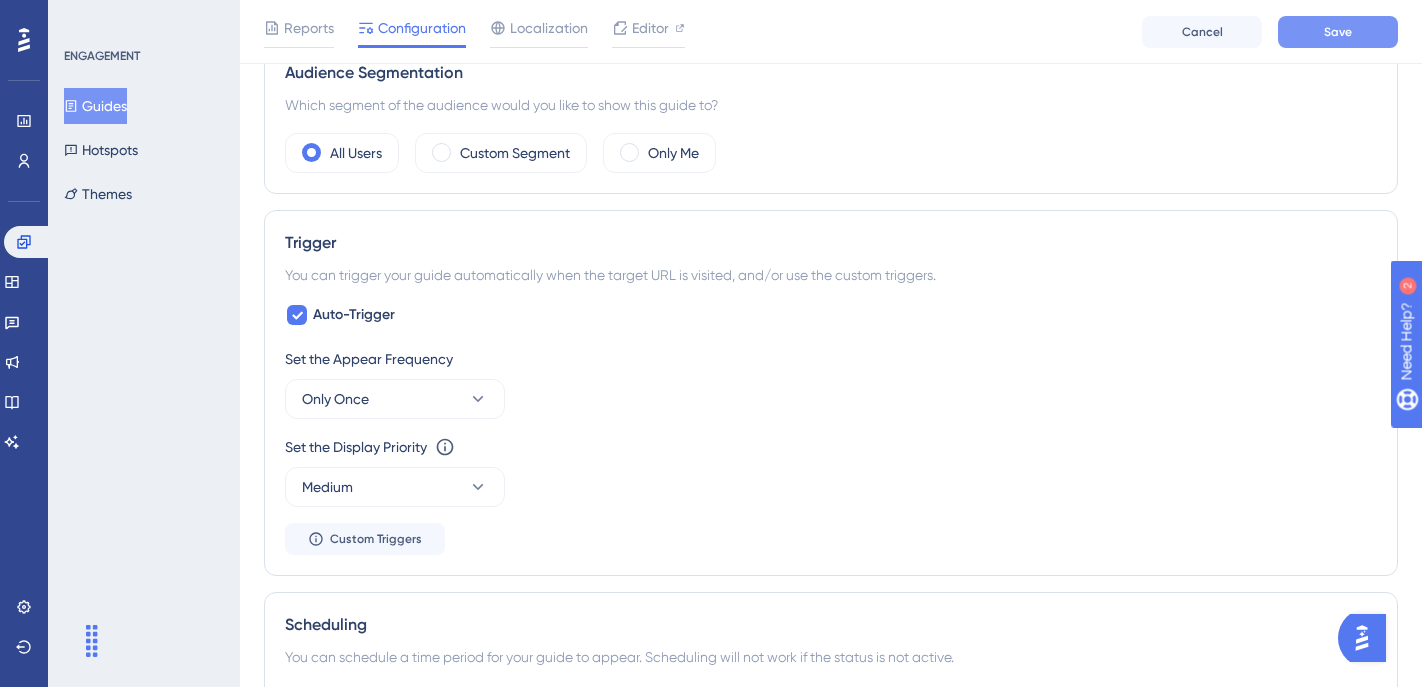 scroll, scrollTop: 0, scrollLeft: 0, axis: both 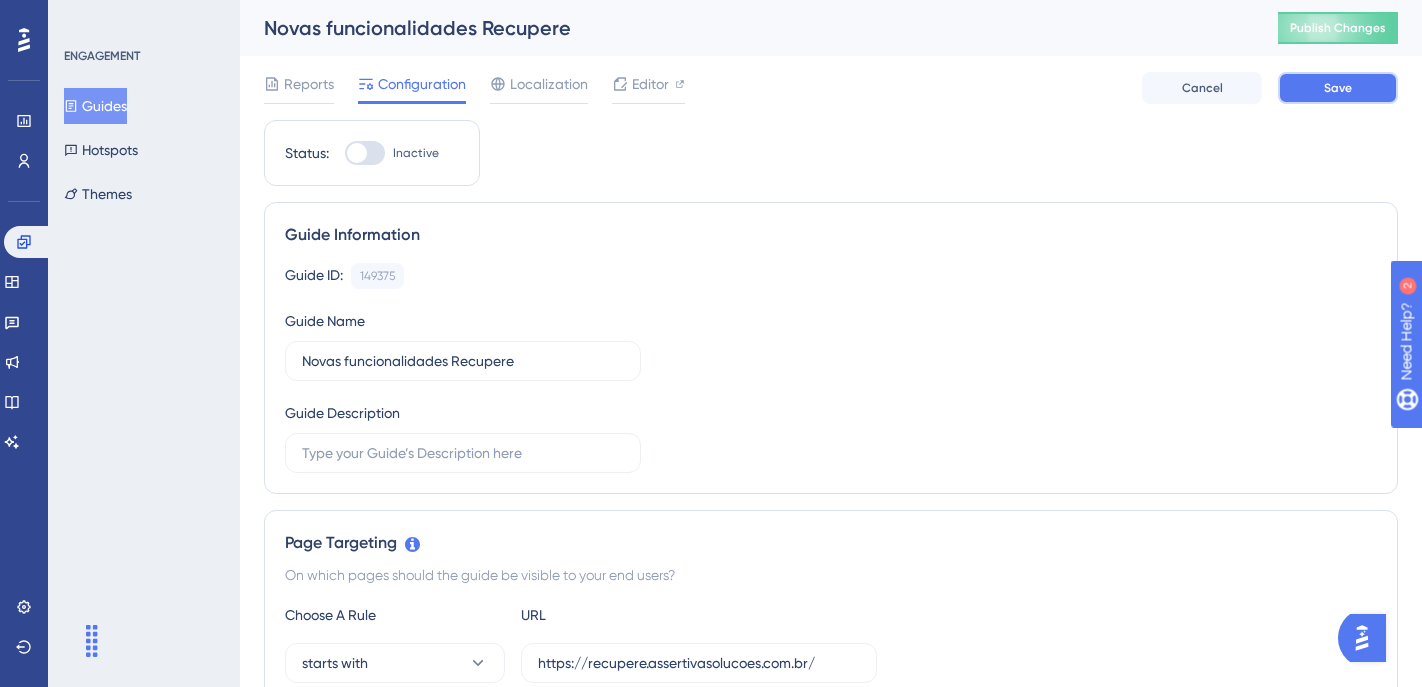 click on "Save" at bounding box center [1338, 88] 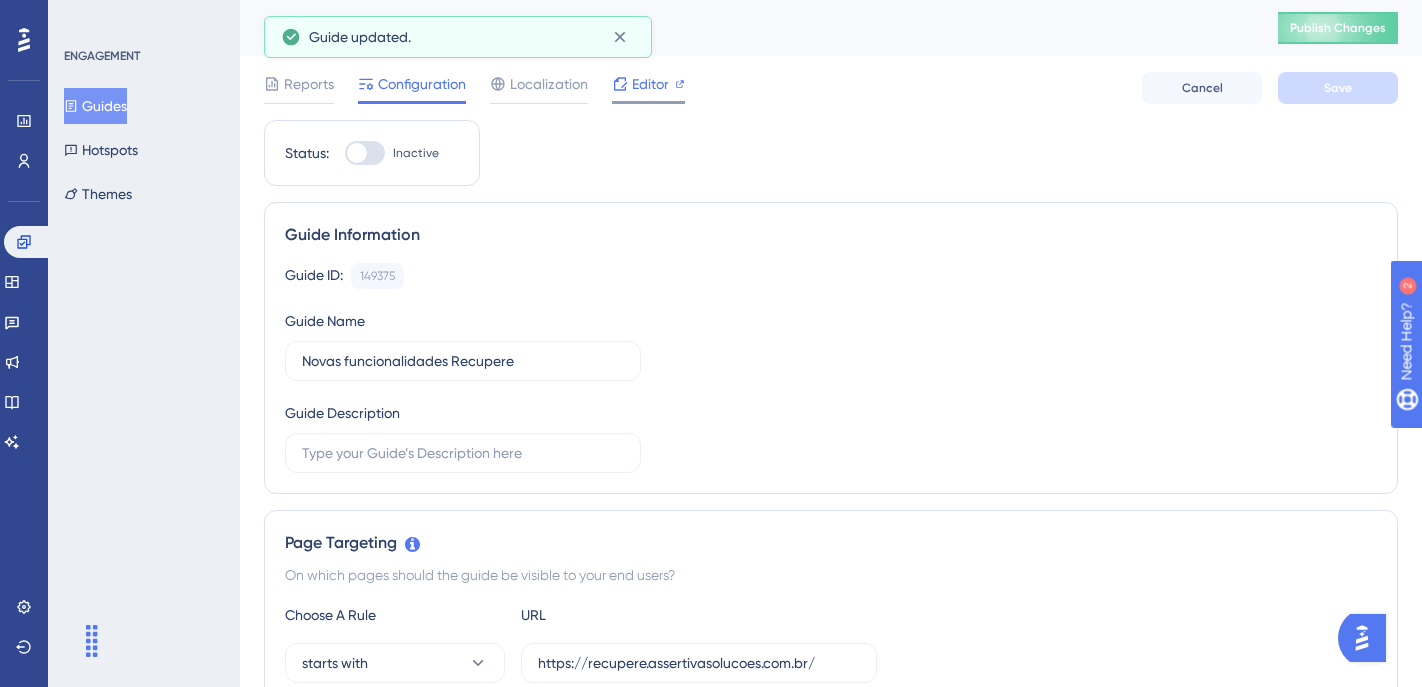 click on "Editor" at bounding box center [650, 84] 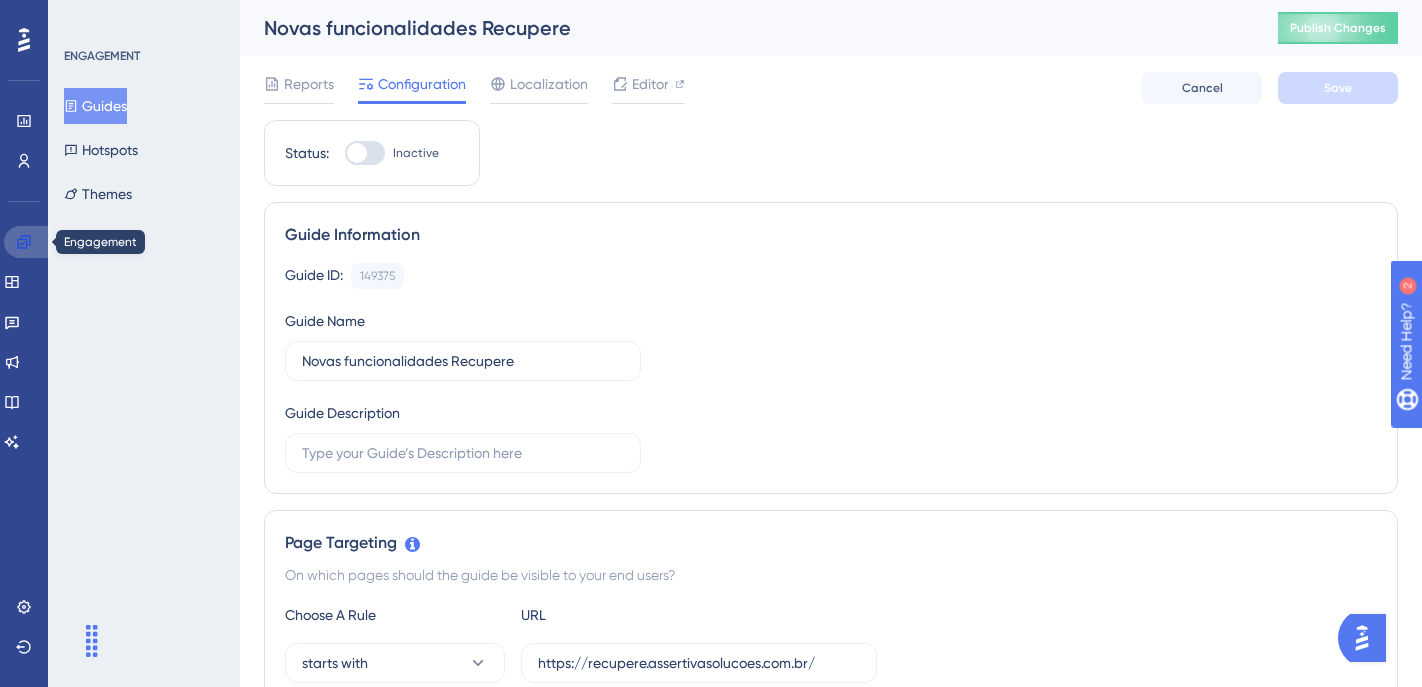 click at bounding box center [28, 242] 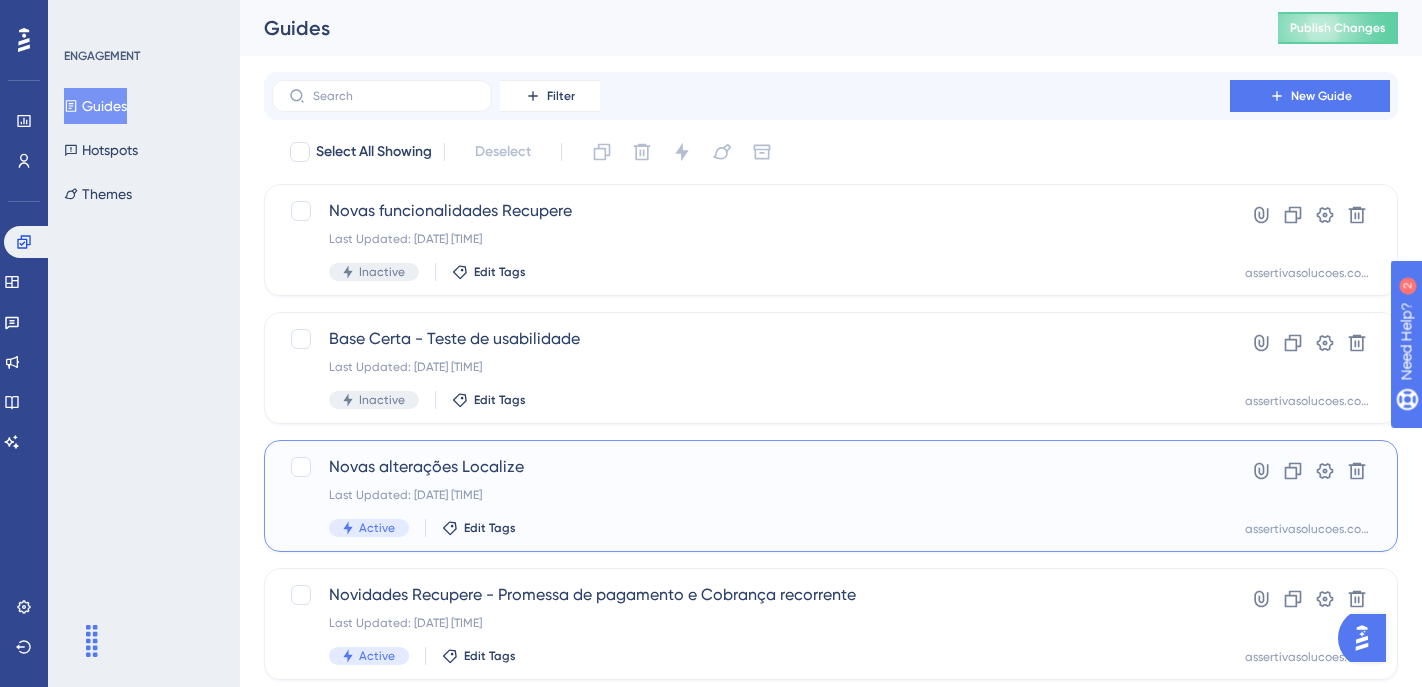 click on "Novas alterações Localize Last Updated: 31 de jul. de 2025 09:58 AM Active Edit Tags" at bounding box center (751, 496) 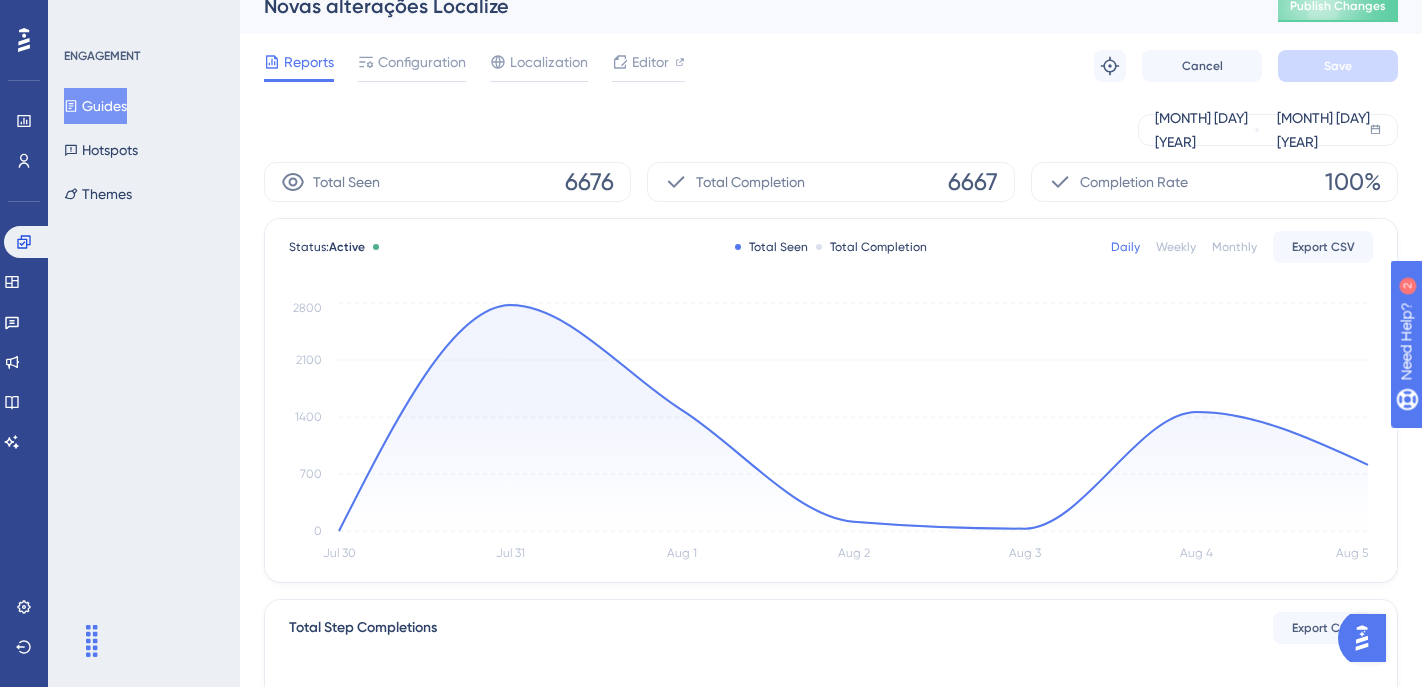 scroll, scrollTop: 0, scrollLeft: 0, axis: both 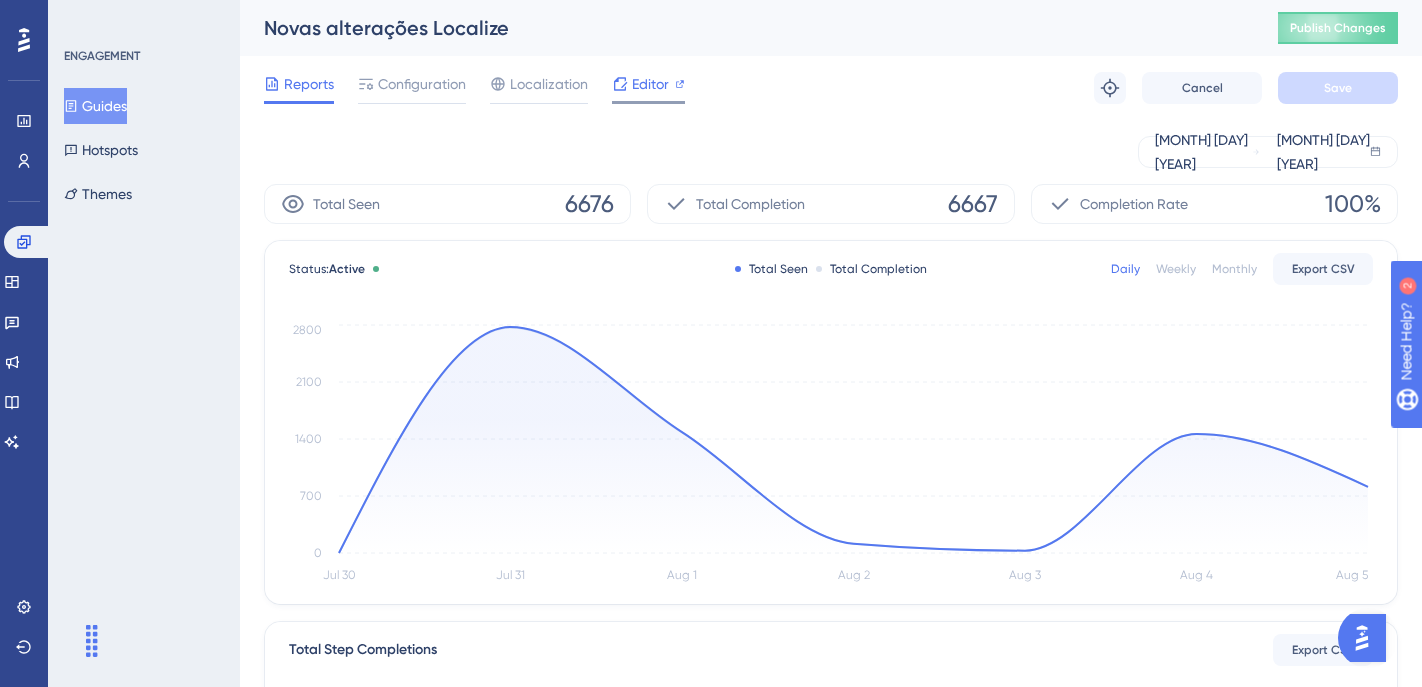 click on "Editor" at bounding box center (650, 84) 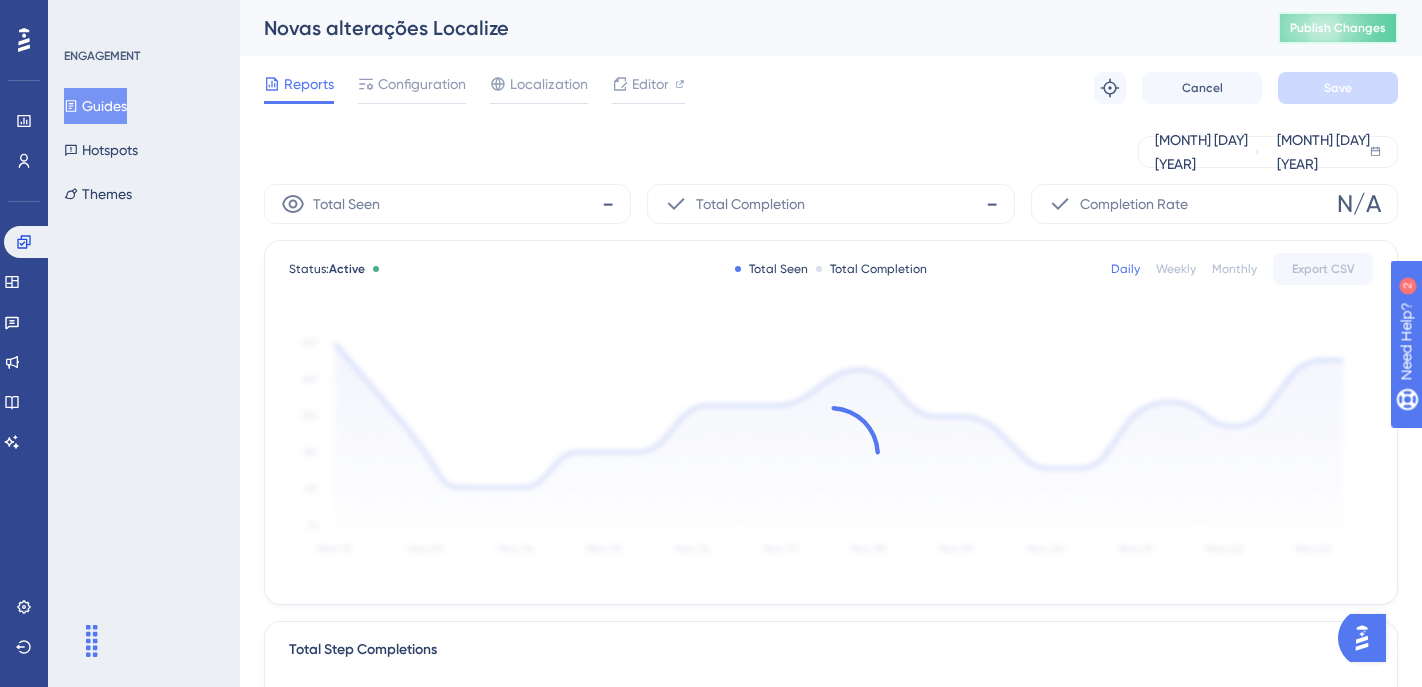 click on "Publish Changes" at bounding box center (1338, 28) 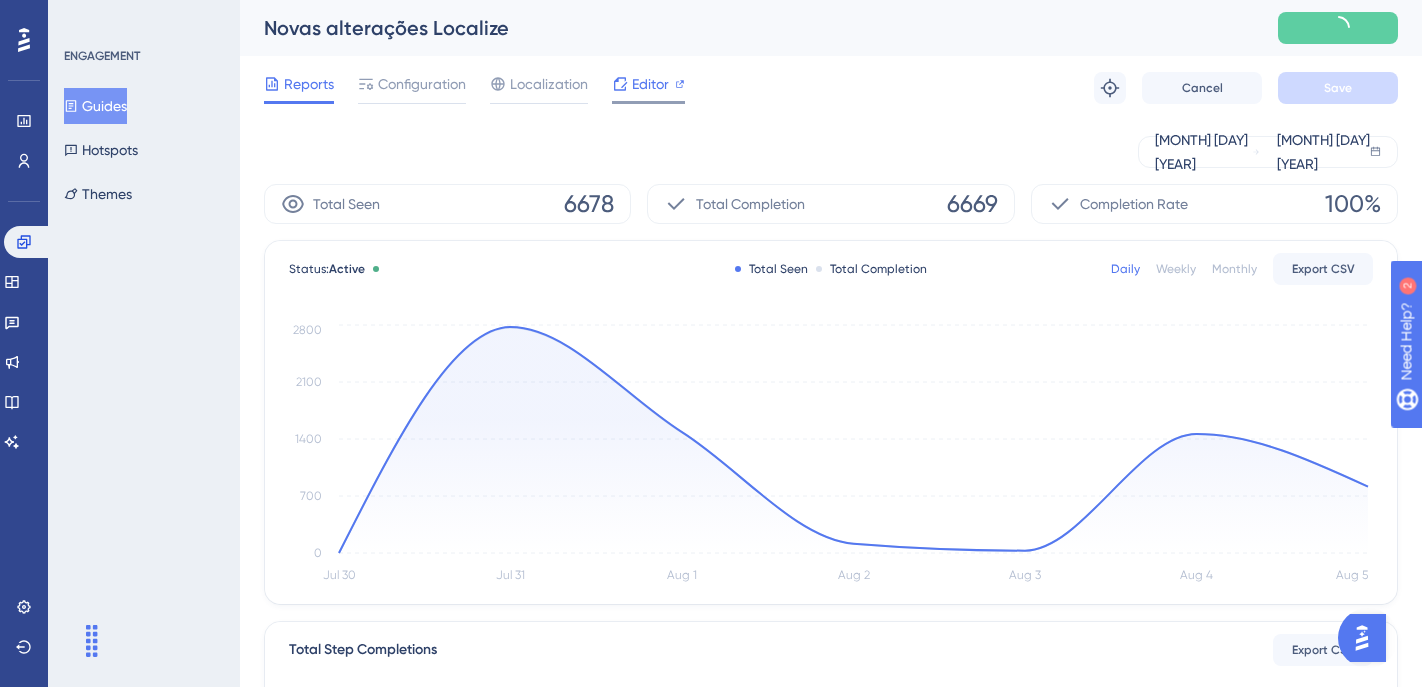 click on "Editor" at bounding box center (650, 84) 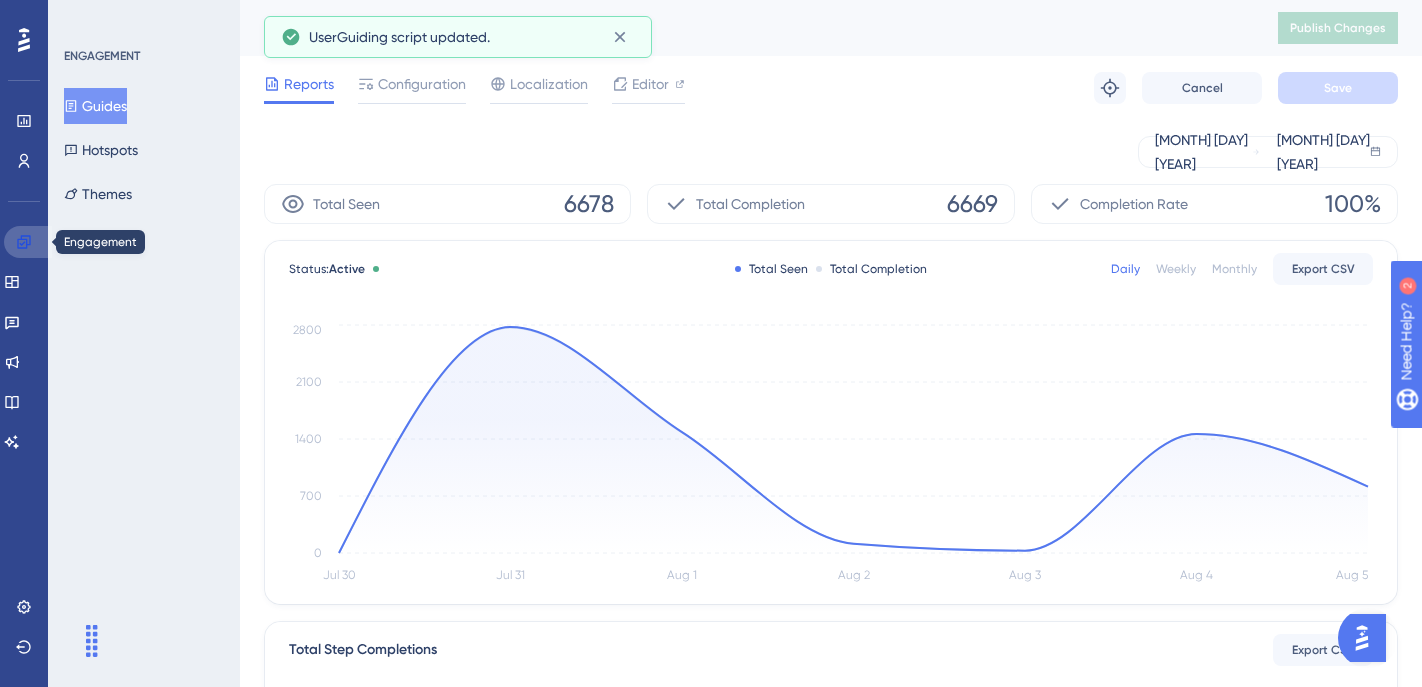 click at bounding box center (28, 242) 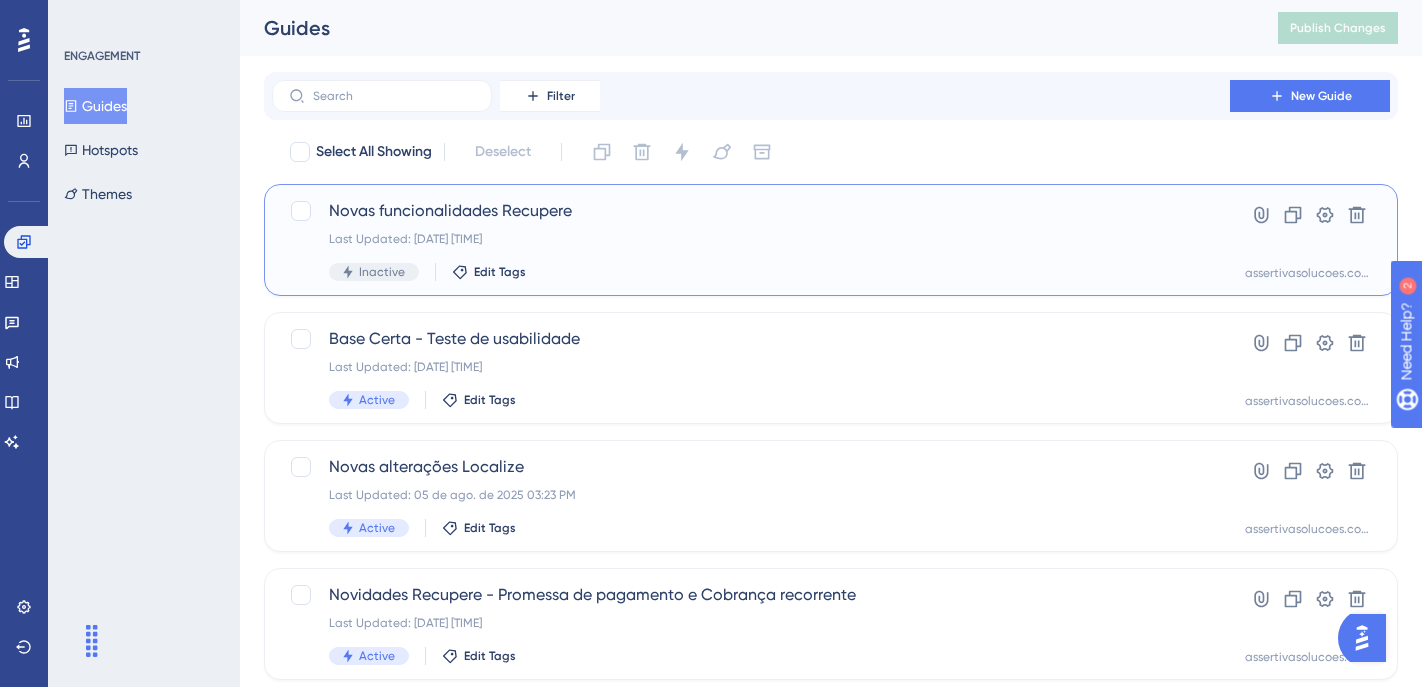 click on "Novas funcionalidades Recupere Last Updated: 05 de ago. de 2025 03:21 PM Inactive Edit Tags" at bounding box center (751, 240) 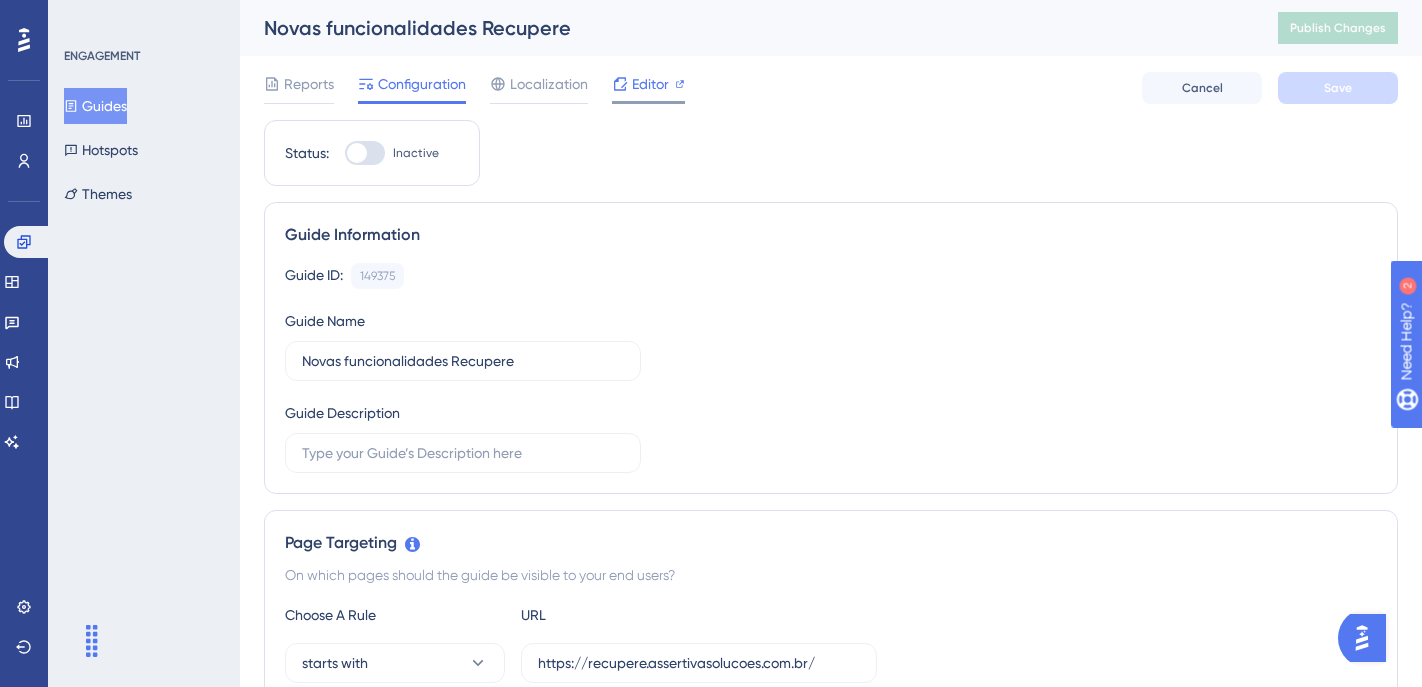 click on "Editor" at bounding box center (650, 84) 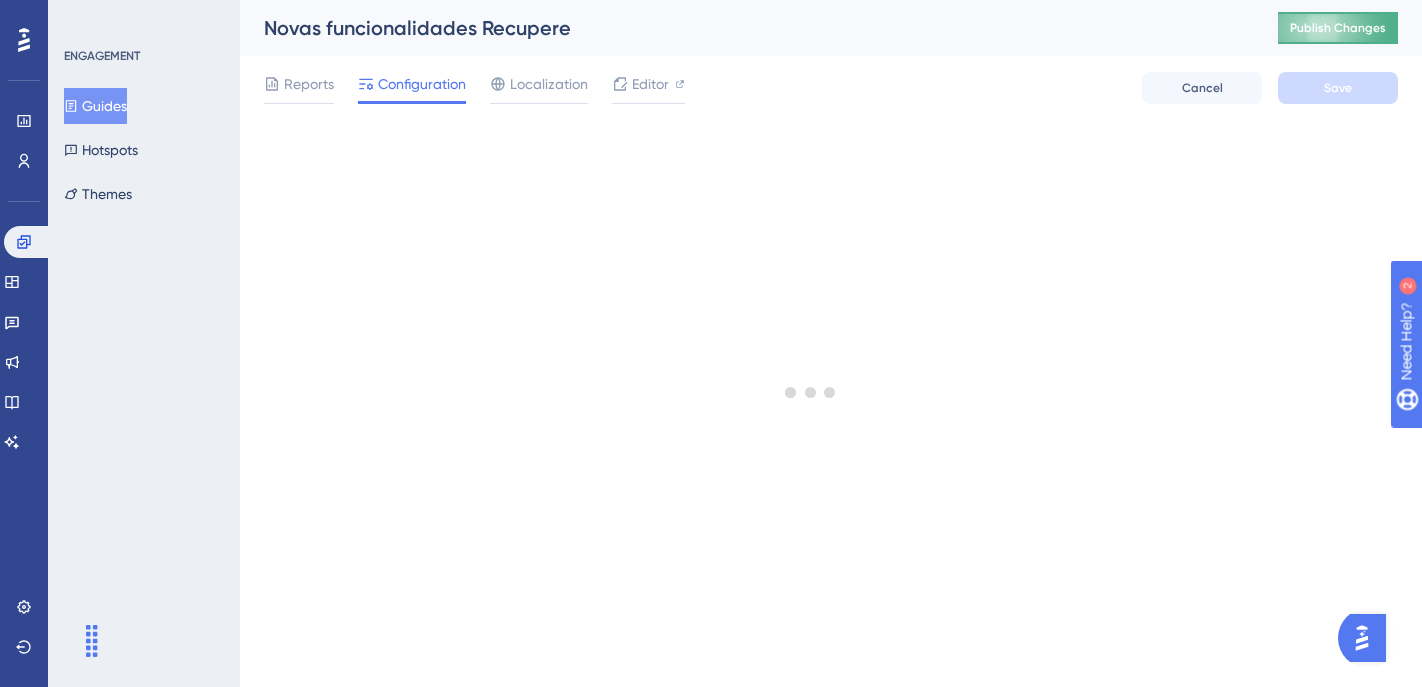 click on "Publish Changes" at bounding box center [1338, 28] 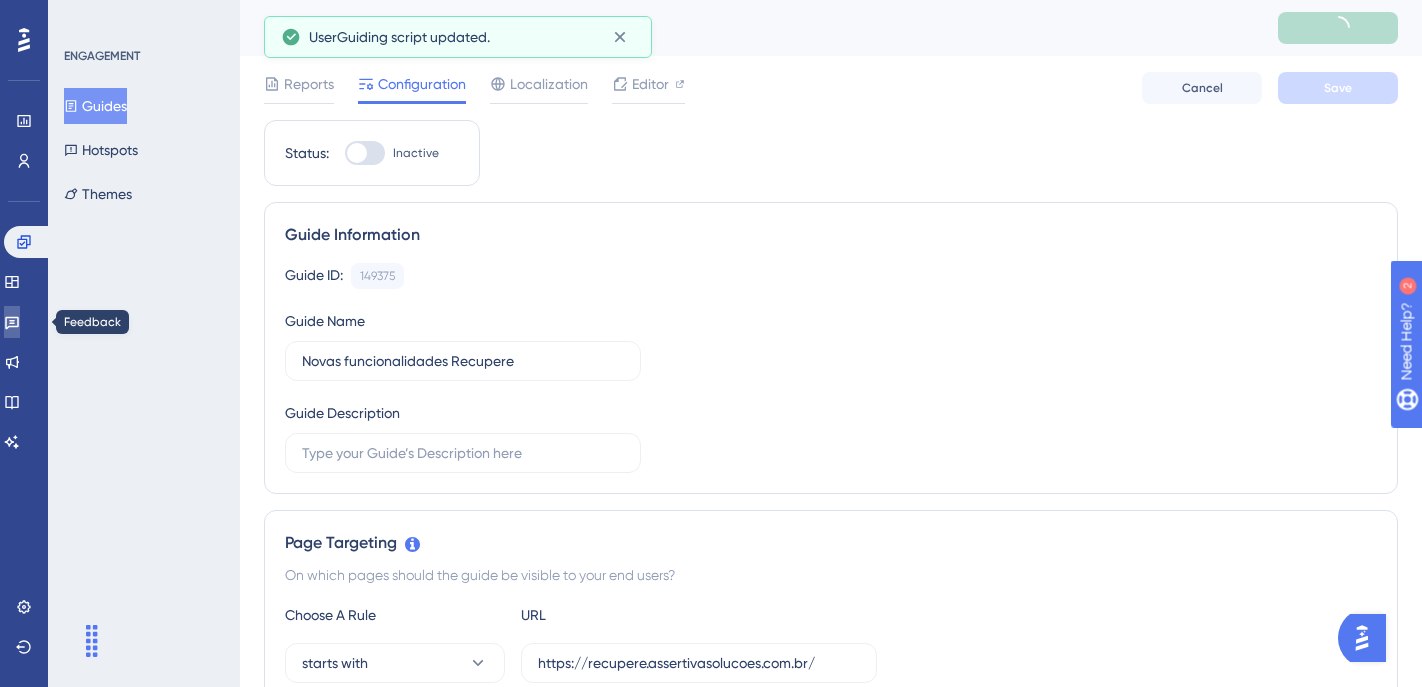 click 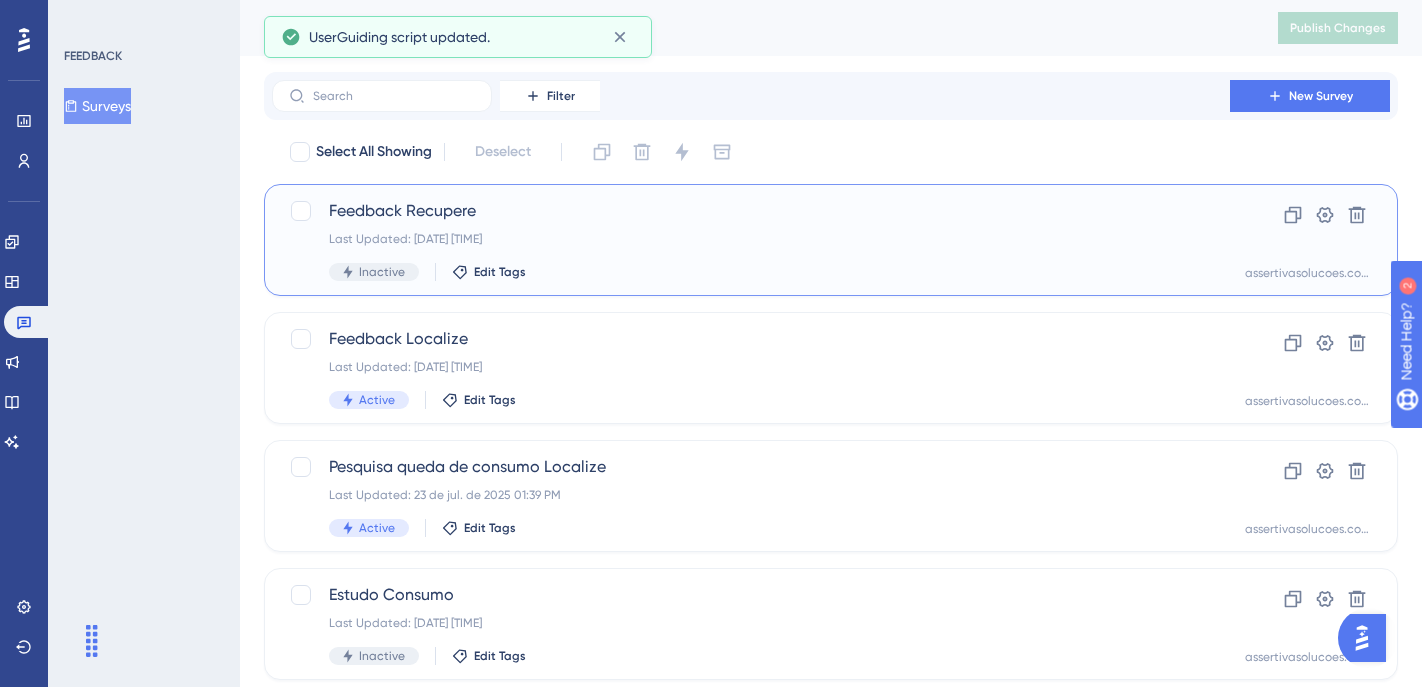 click on "Inactive Edit Tags" at bounding box center [751, 272] 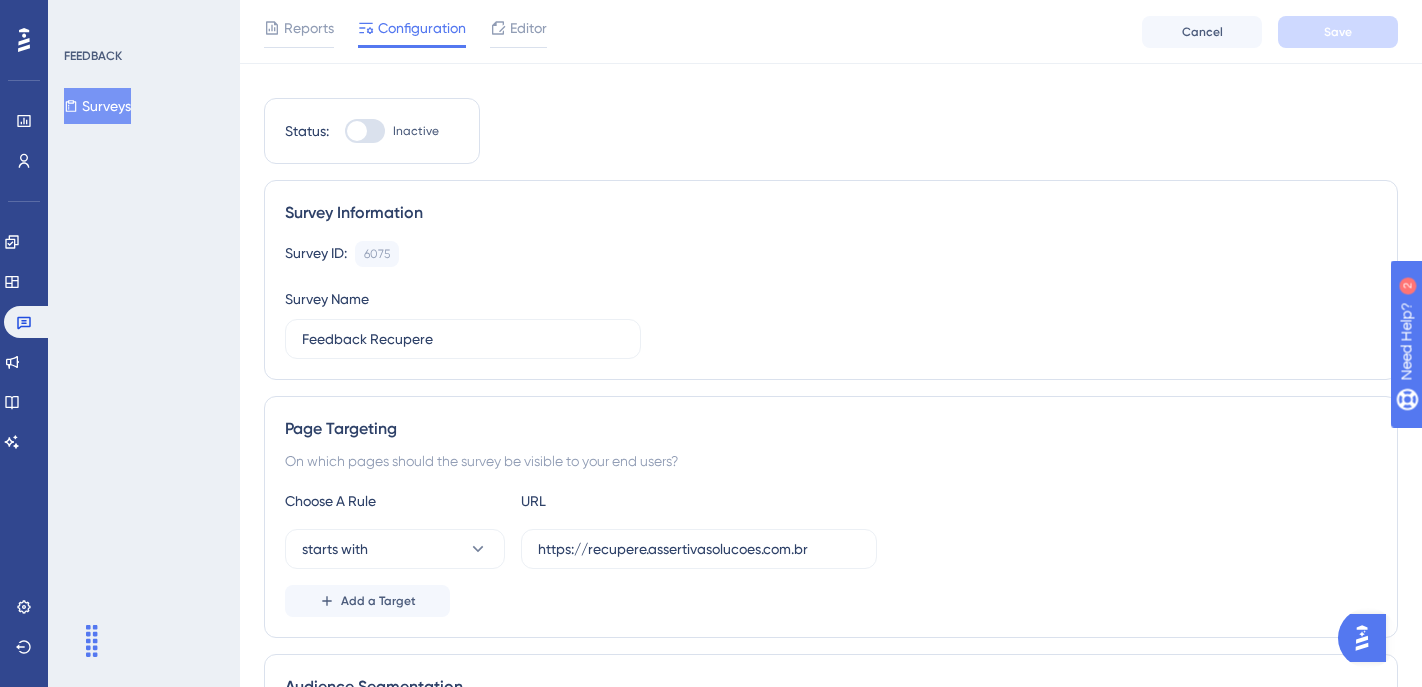 scroll, scrollTop: 0, scrollLeft: 0, axis: both 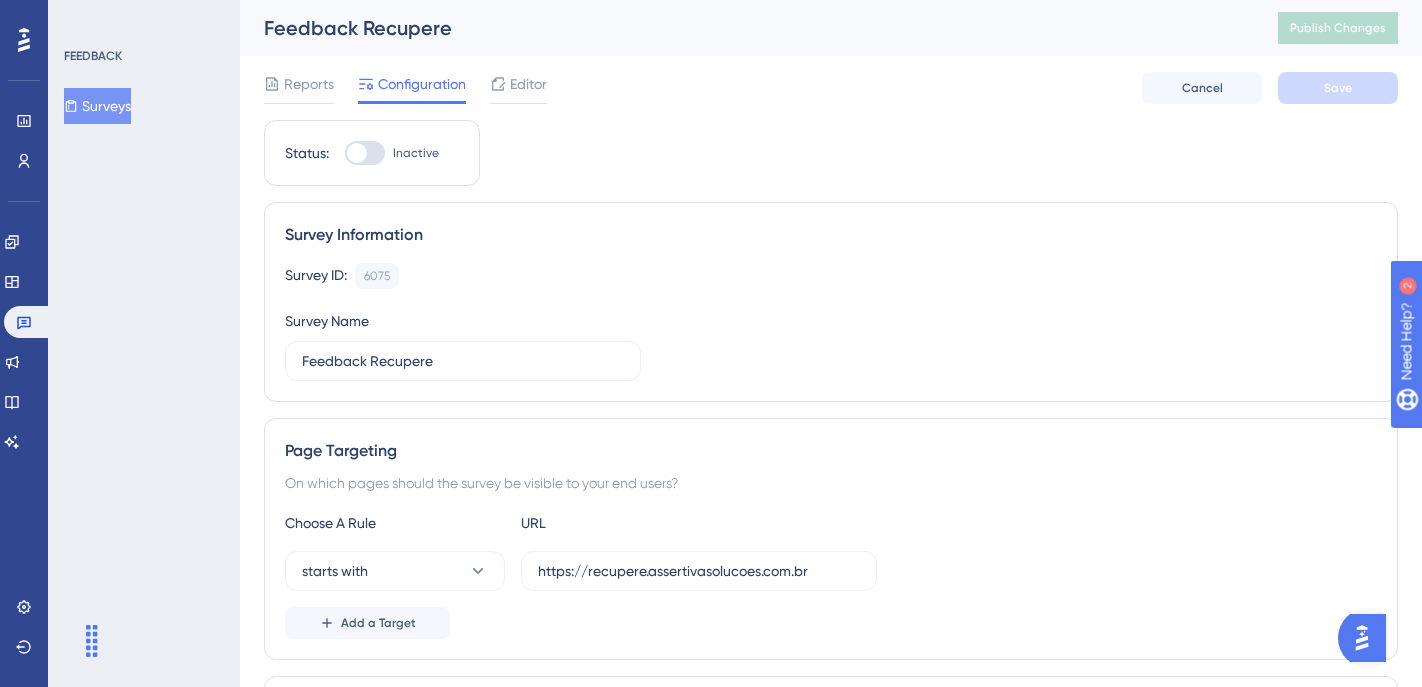 click at bounding box center [365, 153] 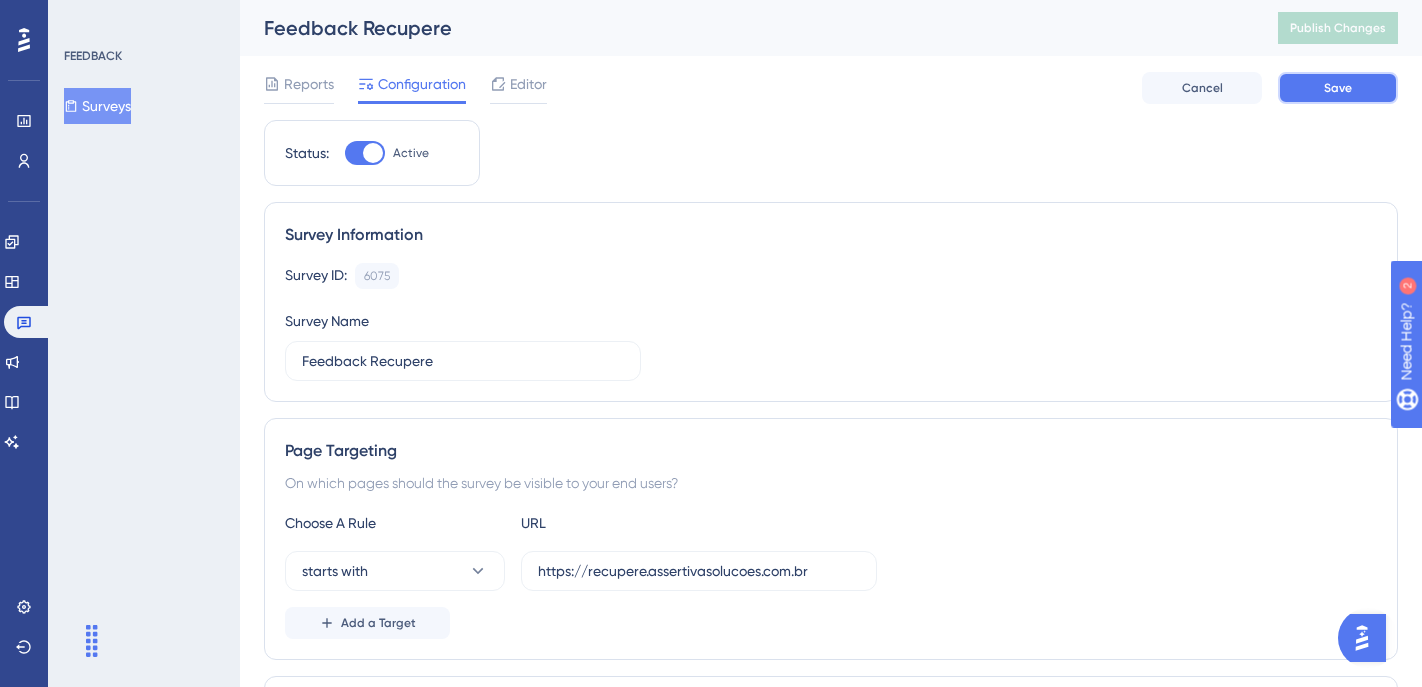click on "Save" at bounding box center [1338, 88] 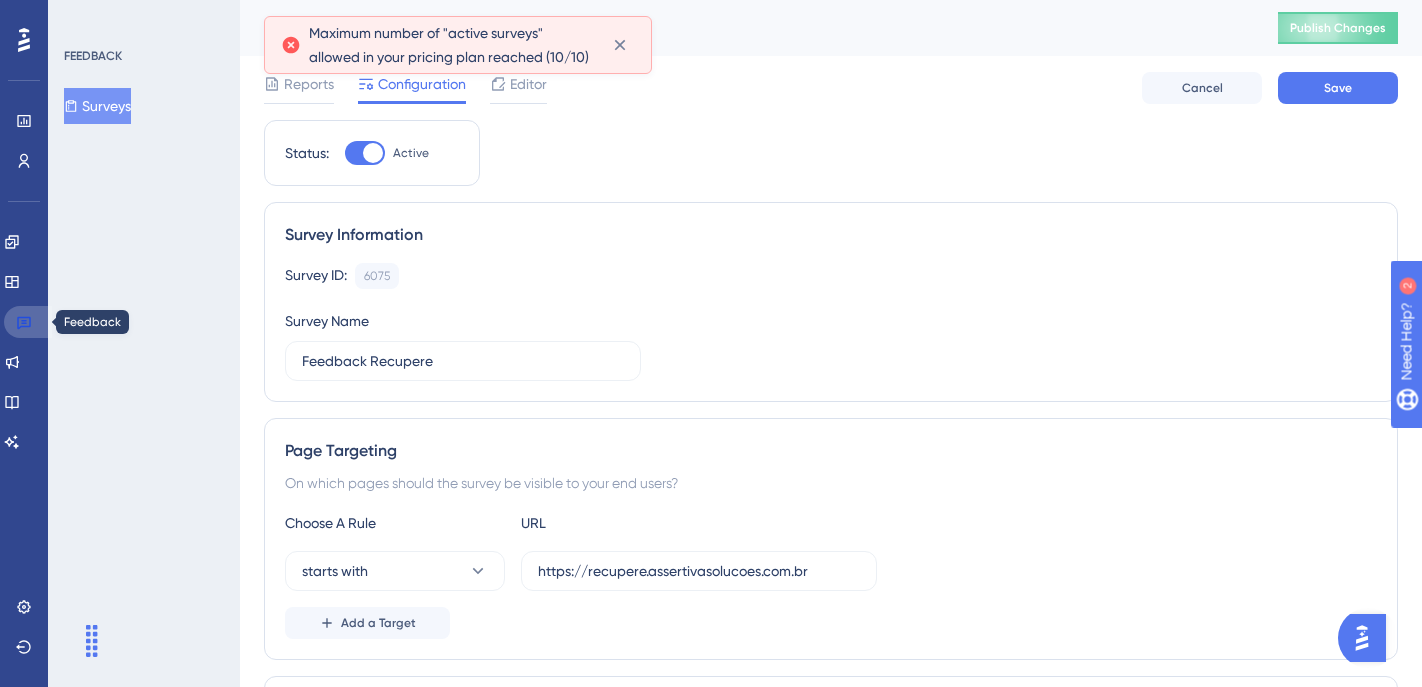 click 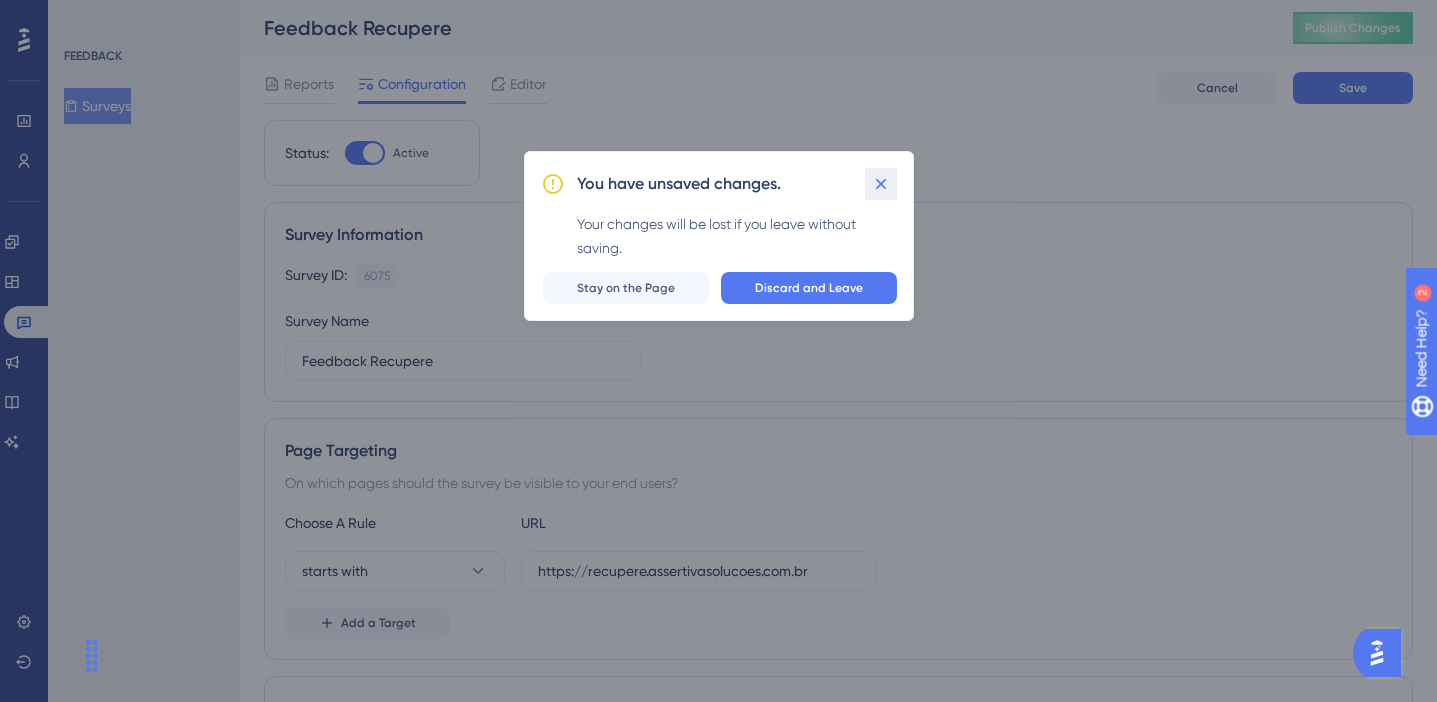 click 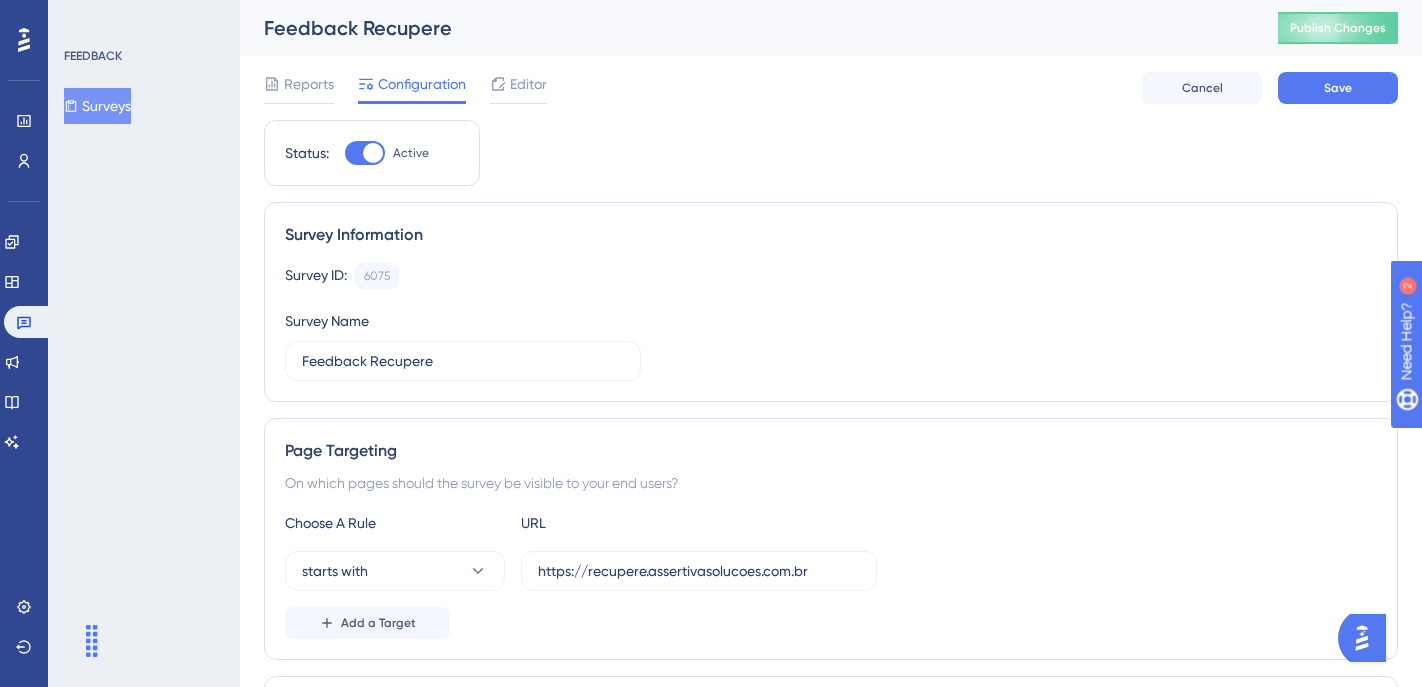 click at bounding box center [373, 153] 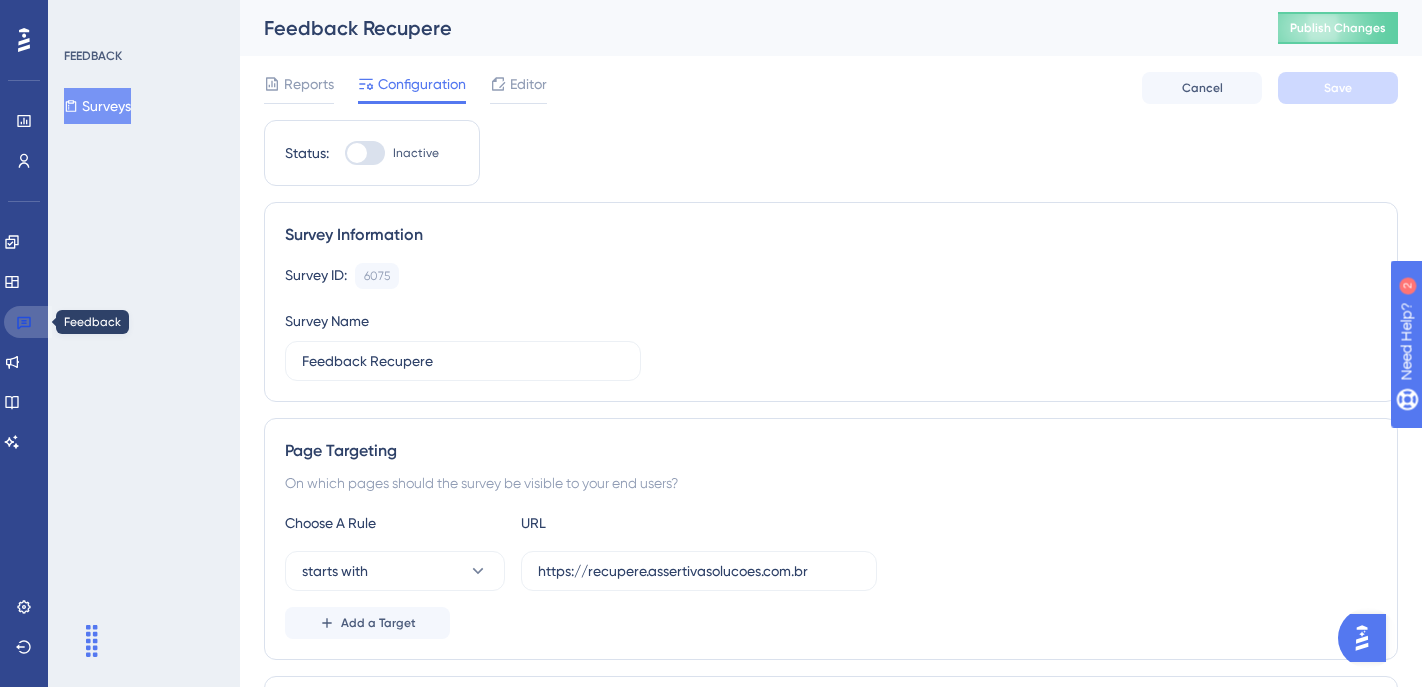 click 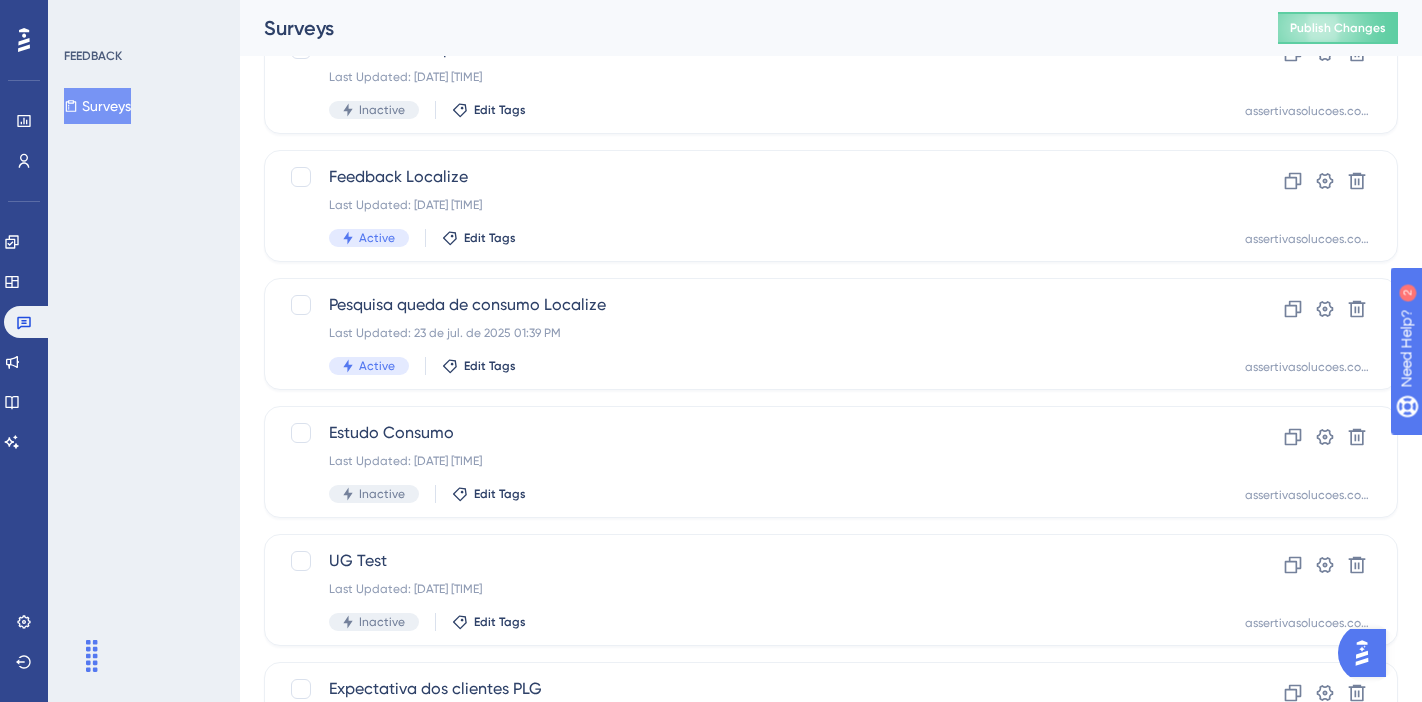 scroll, scrollTop: 192, scrollLeft: 0, axis: vertical 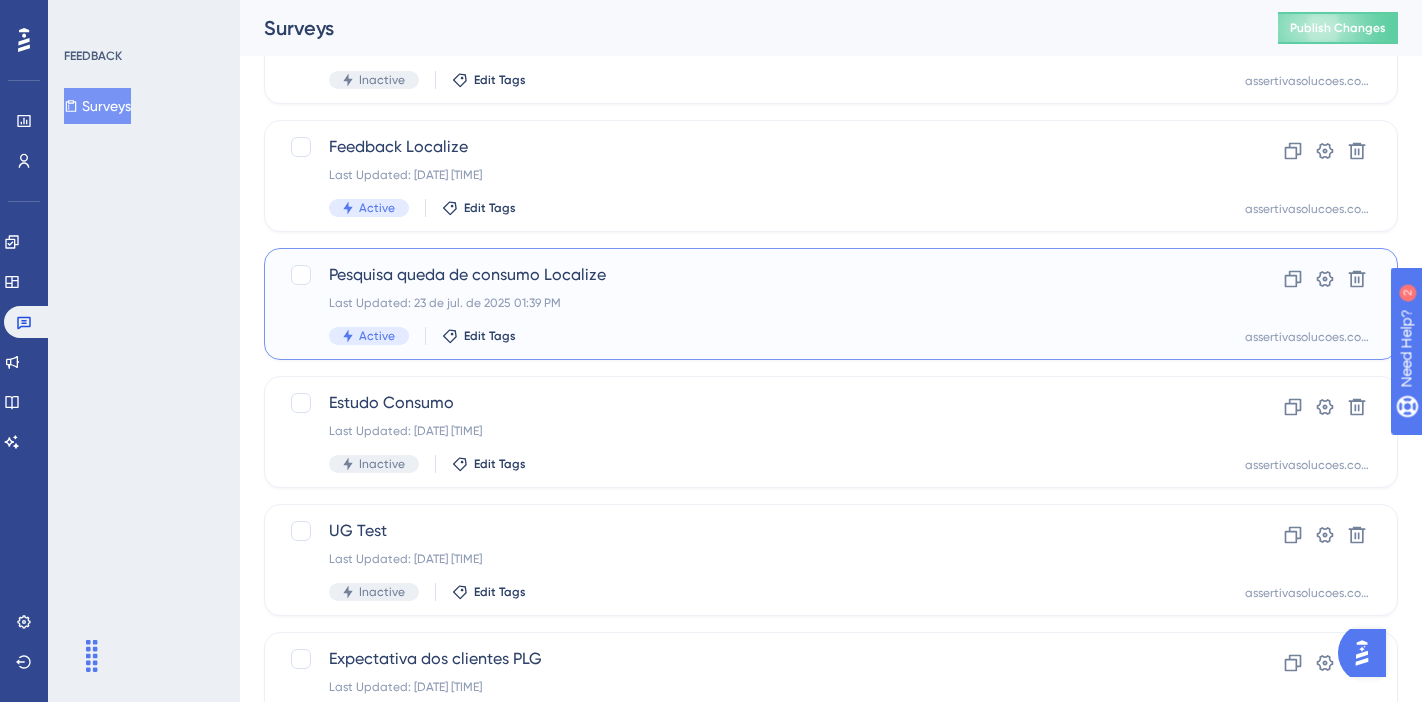 click on "Pesquisa queda de consumo Localize Last Updated: 23 de jul. de 2025 01:39 PM Active Edit Tags Clone Settings Delete assertivasolucoes.com.br" at bounding box center (831, 304) 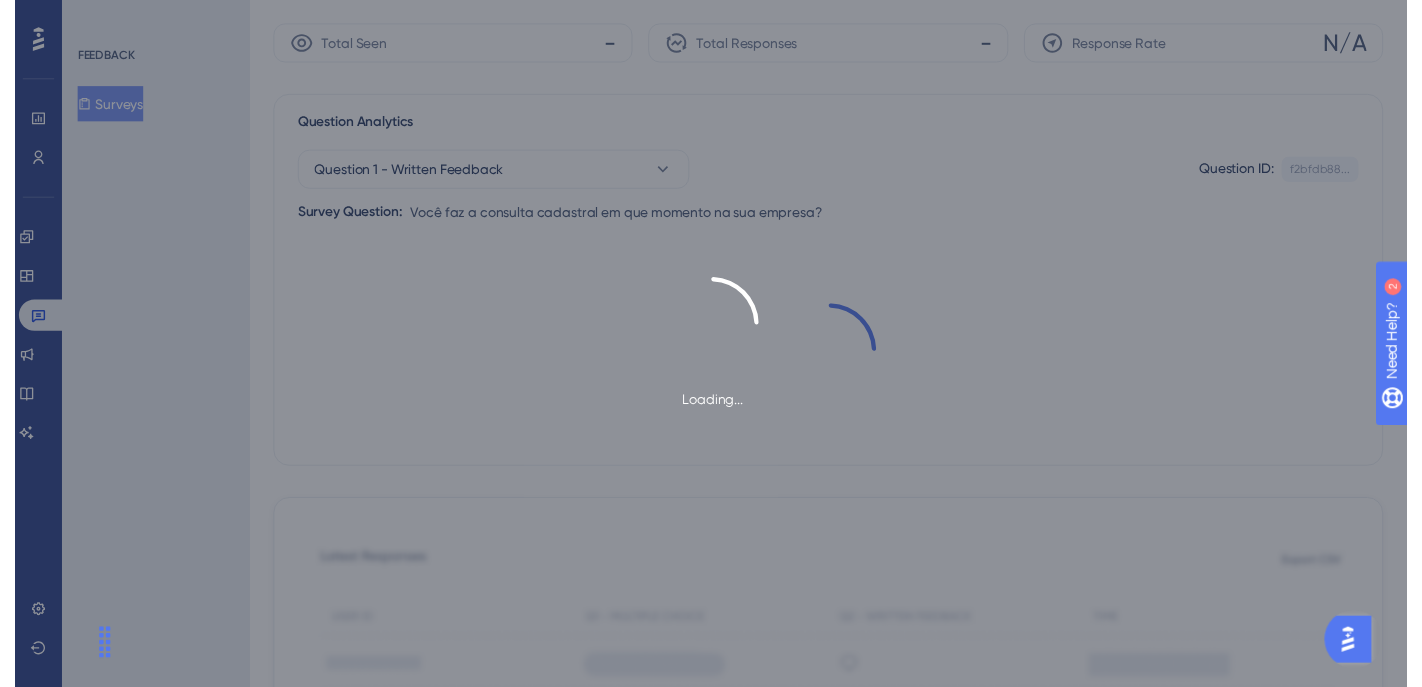 scroll, scrollTop: 0, scrollLeft: 0, axis: both 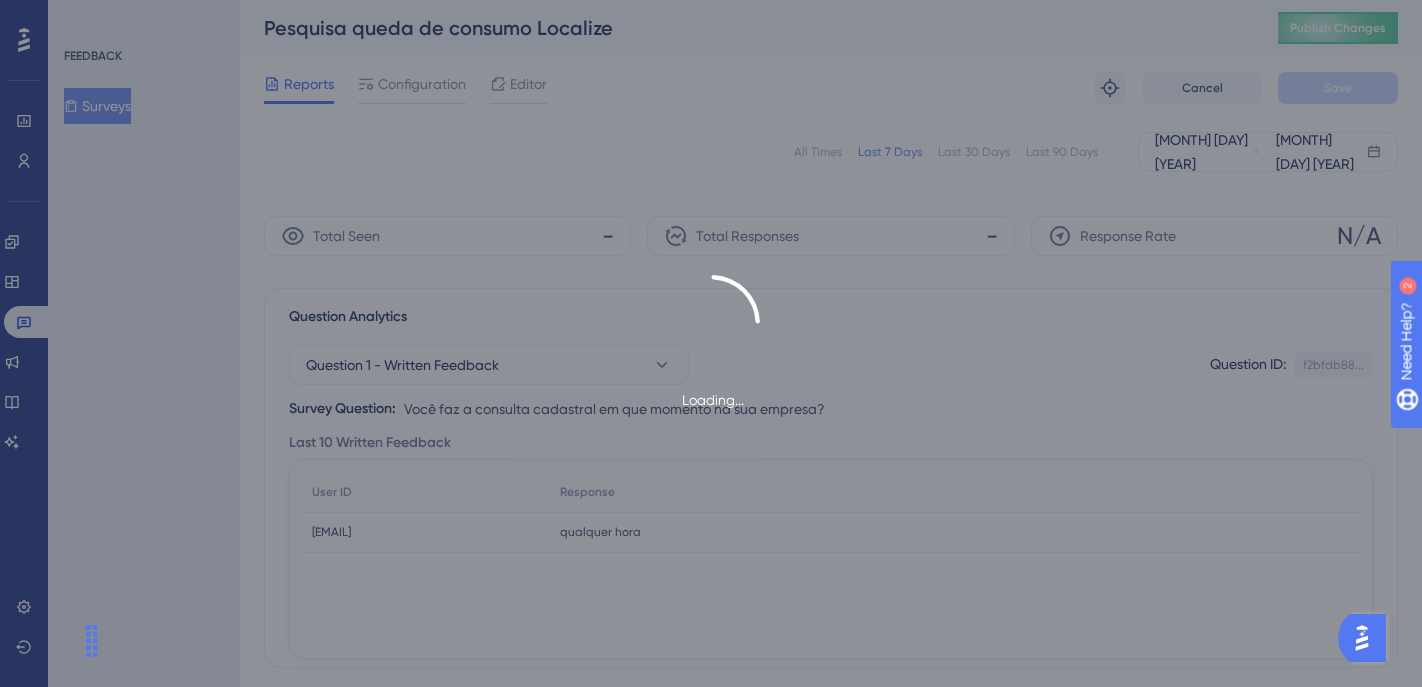 click on "Loading..." at bounding box center [711, 343] 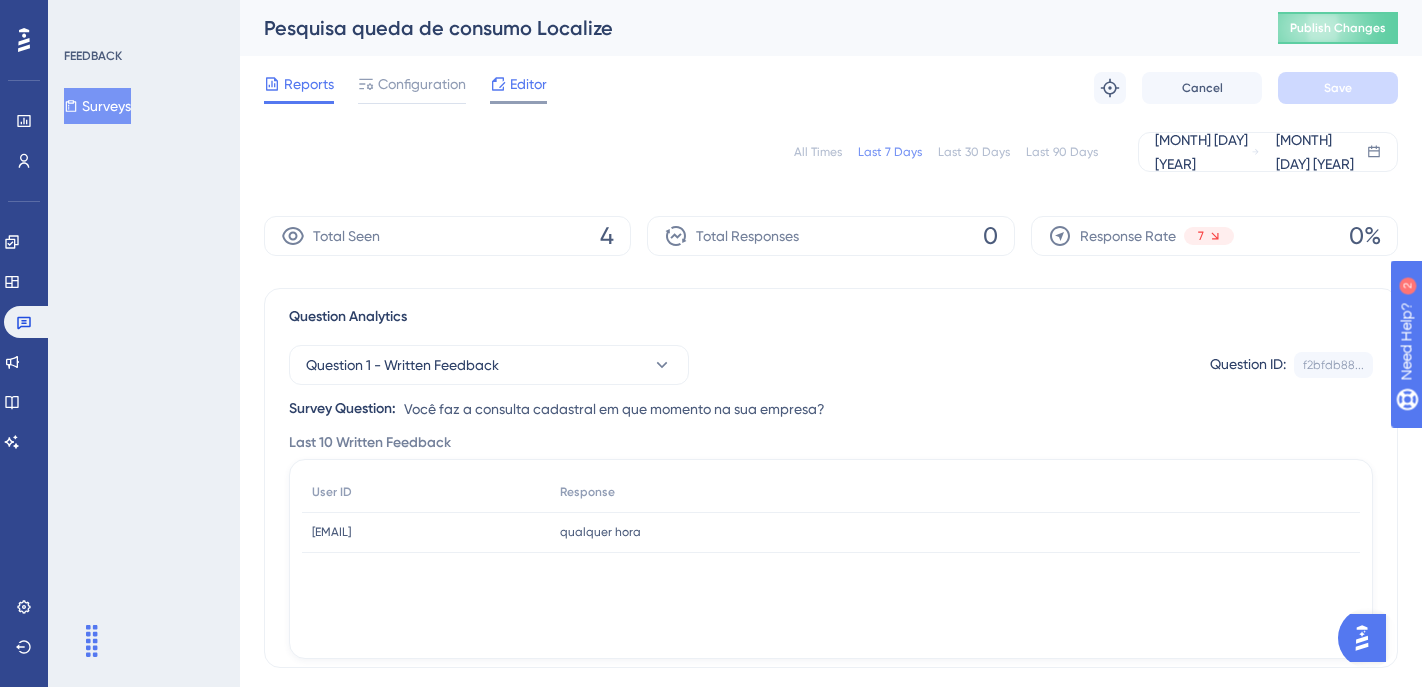 click on "Editor" at bounding box center [518, 88] 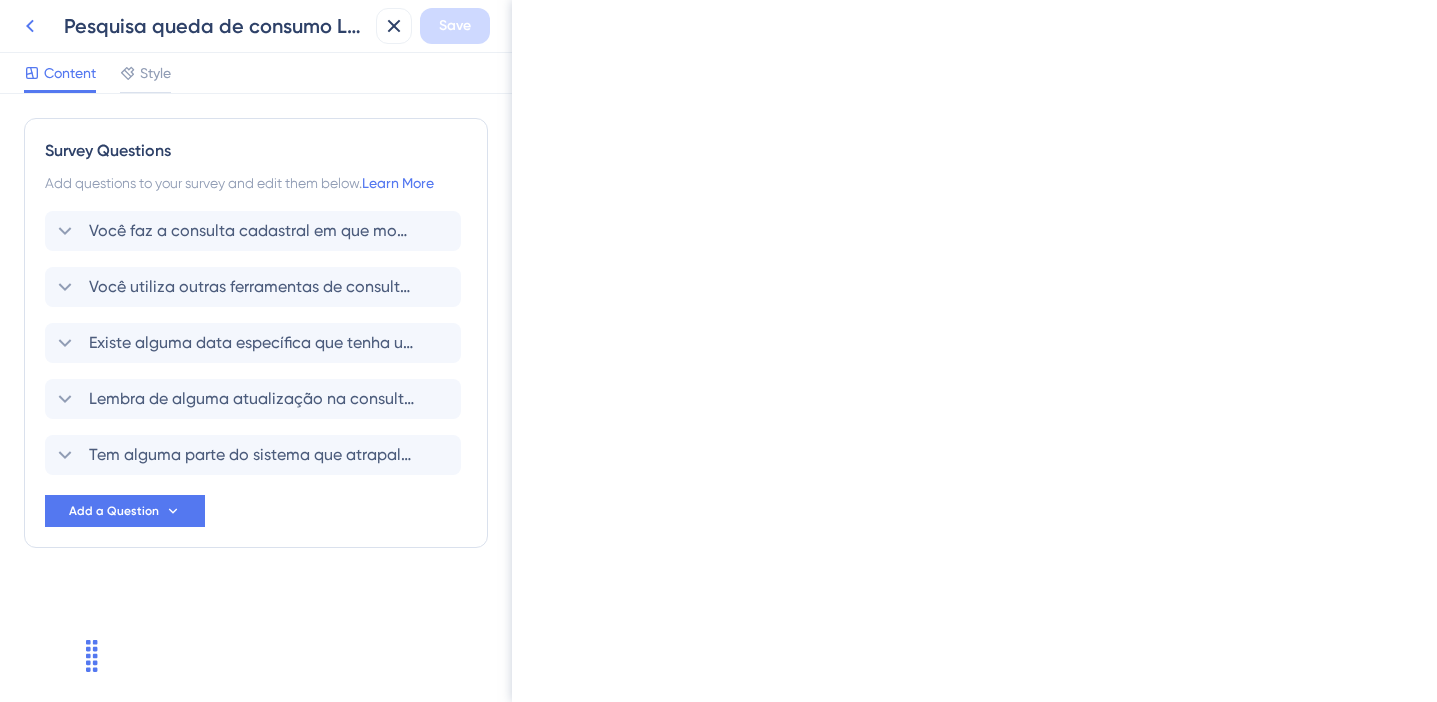 click 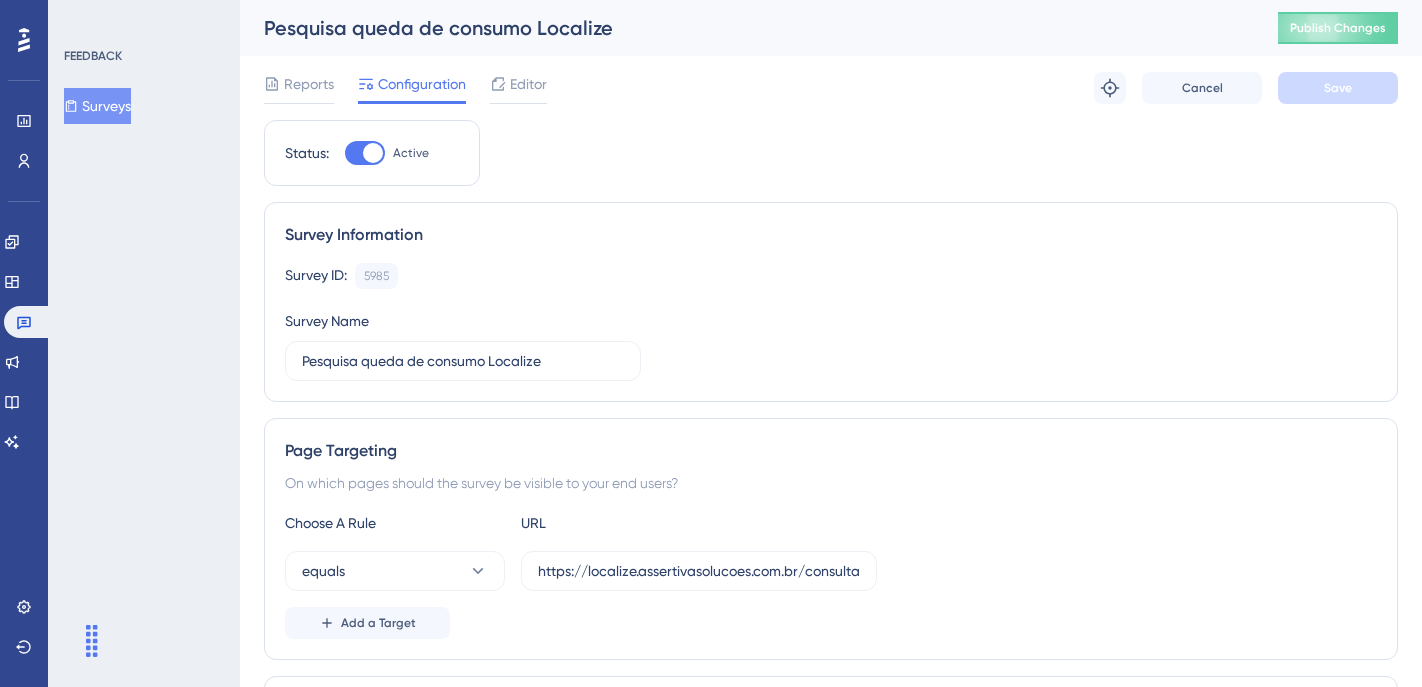 click at bounding box center [373, 153] 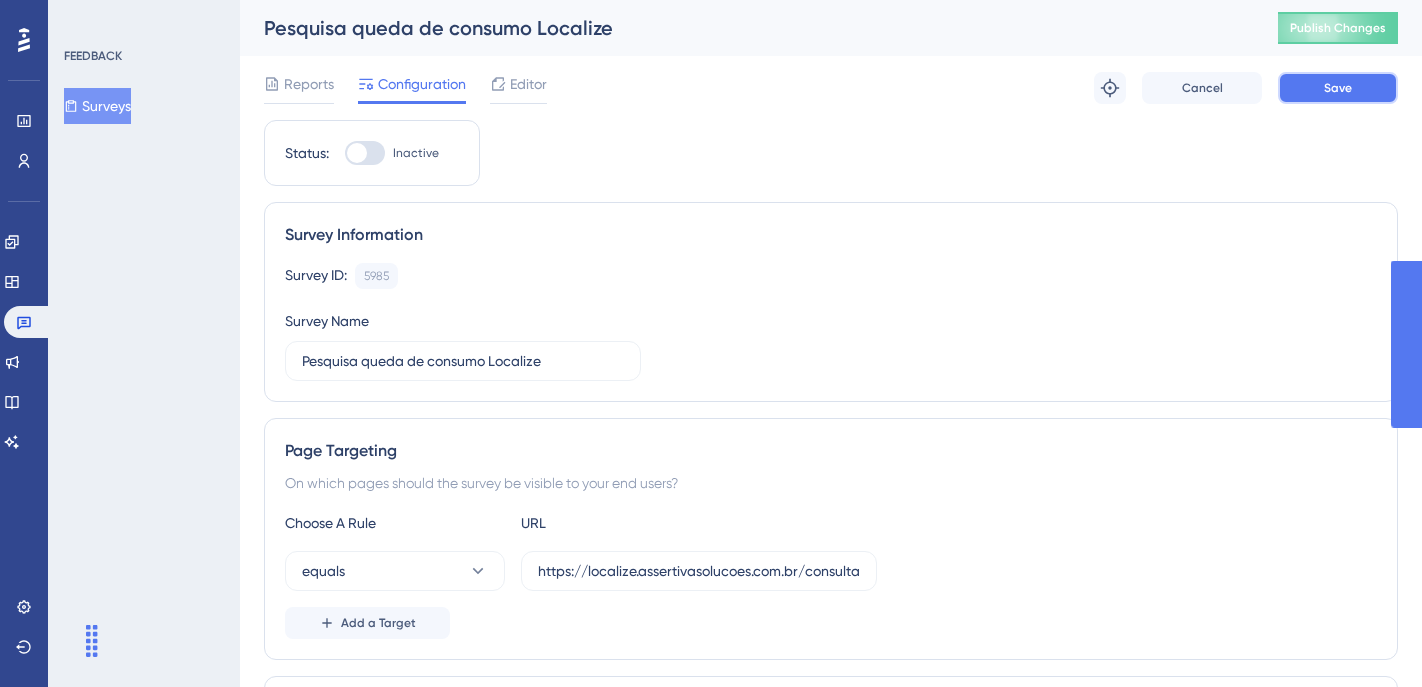 click on "Save" at bounding box center [1338, 88] 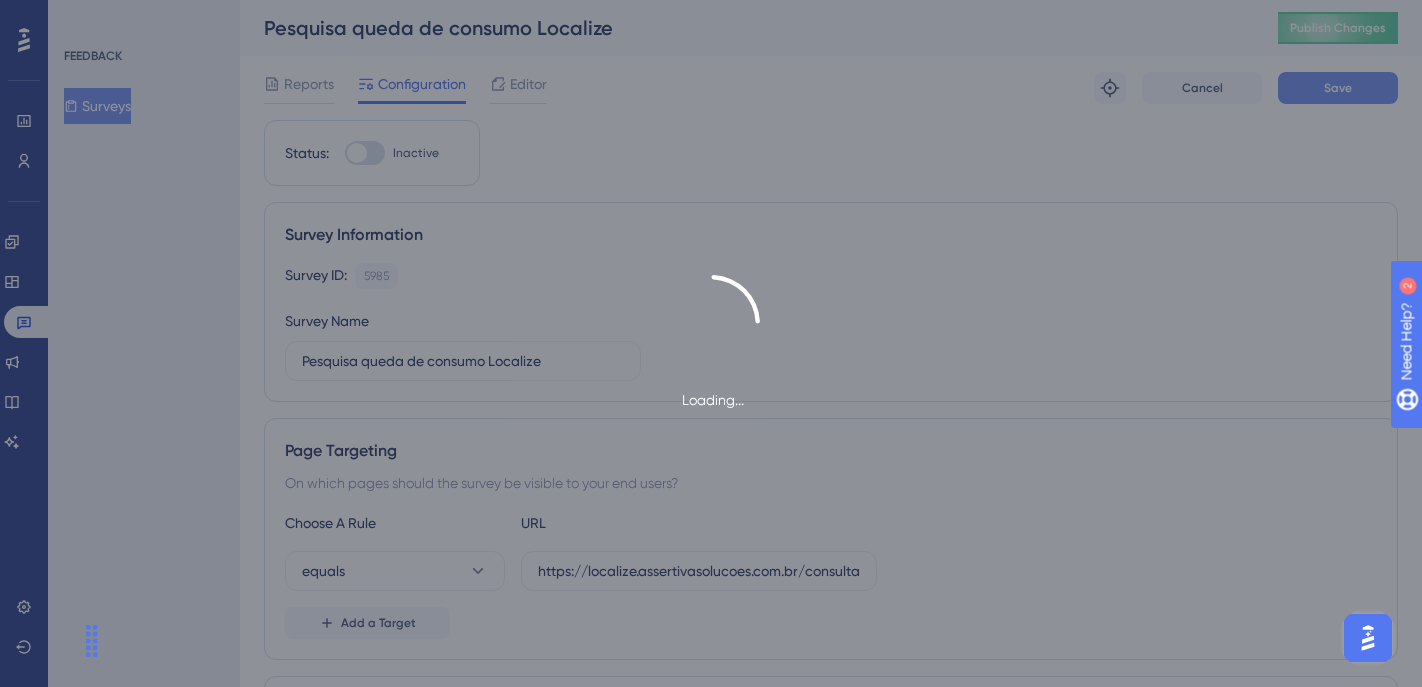 scroll, scrollTop: 0, scrollLeft: 0, axis: both 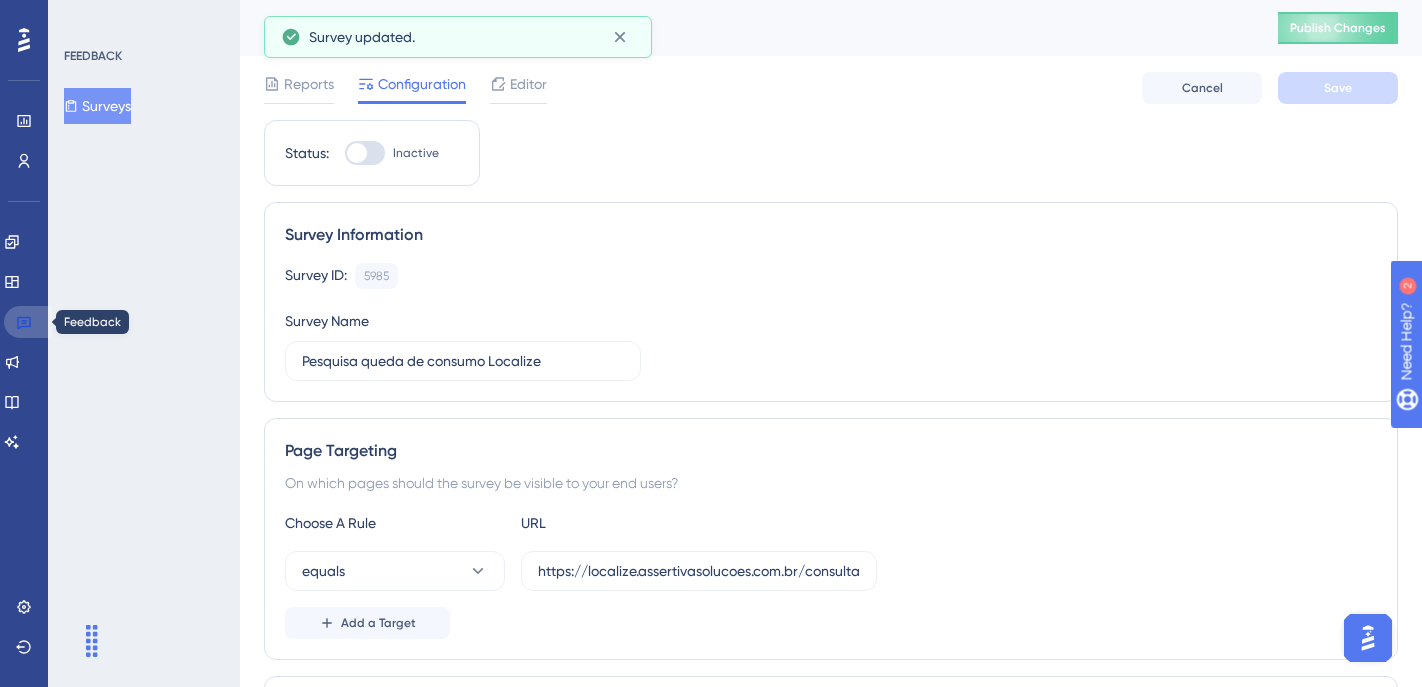 click at bounding box center [28, 322] 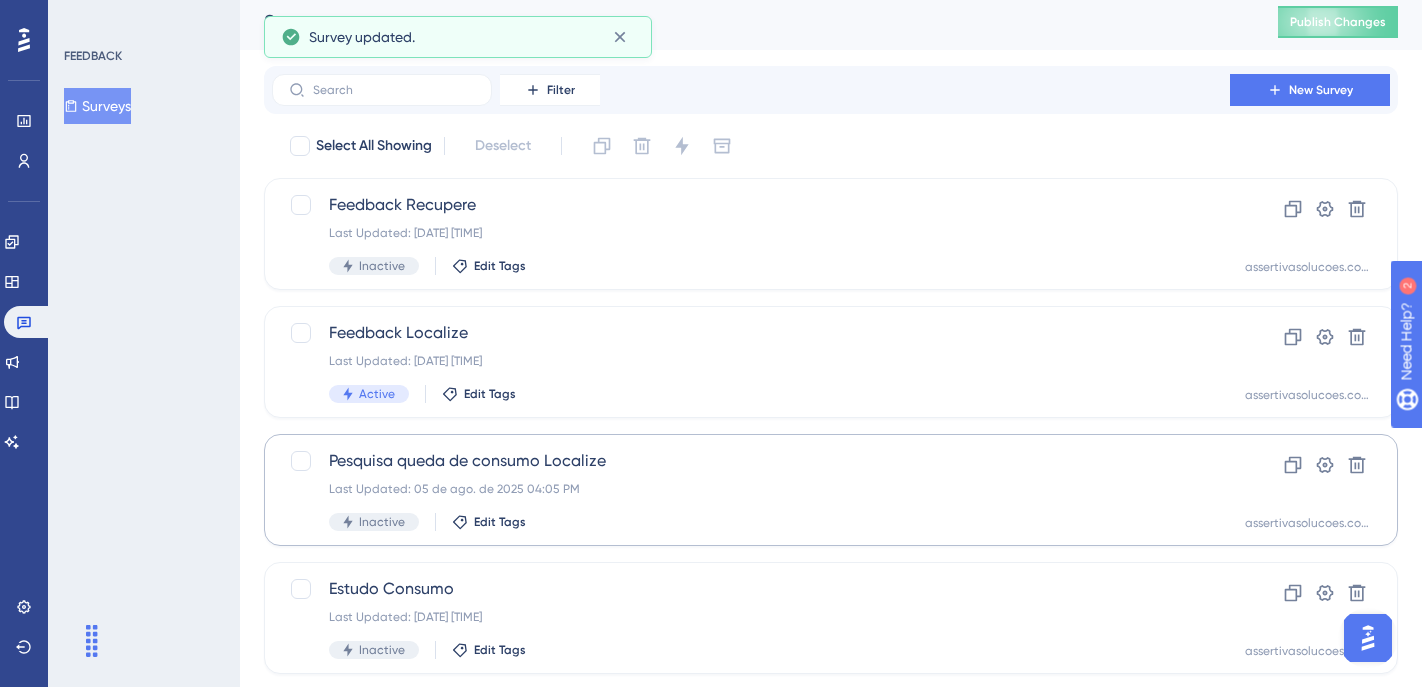scroll, scrollTop: 13, scrollLeft: 0, axis: vertical 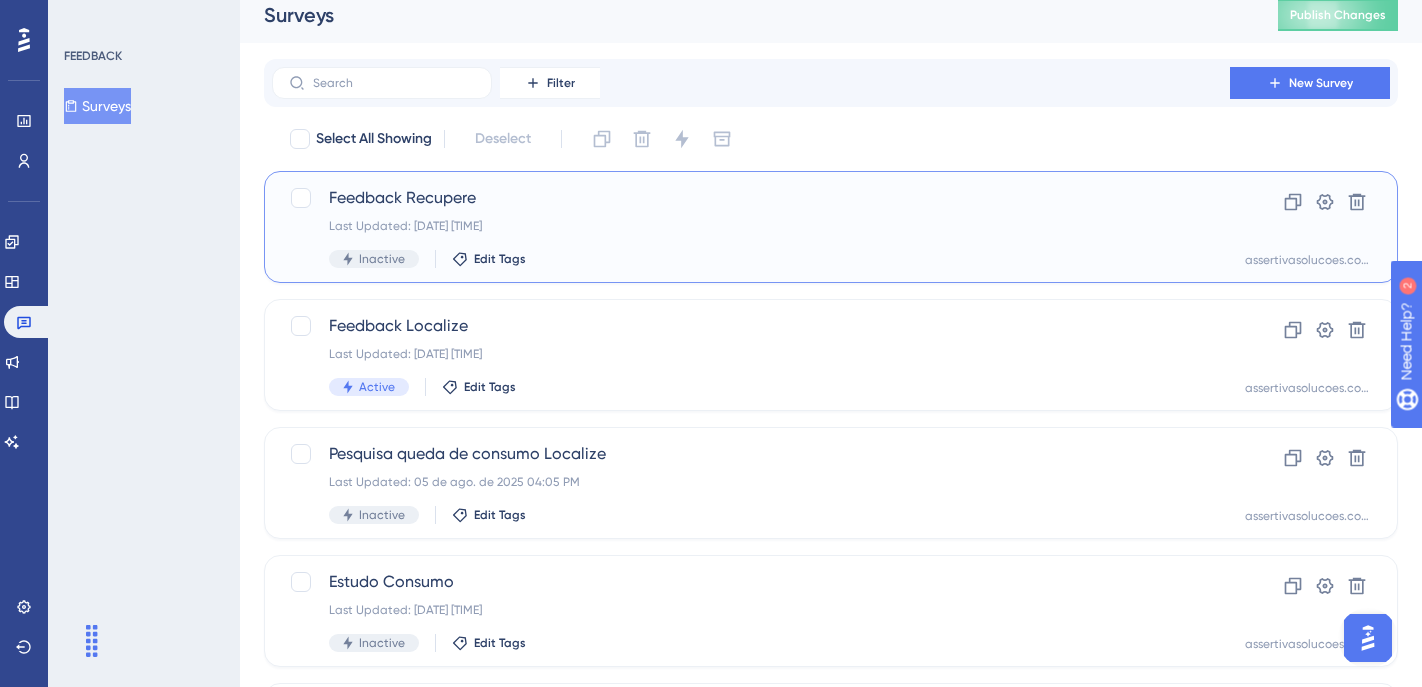 click on "Last Updated: 05 de ago. de 2025 03:19 PM" at bounding box center [751, 226] 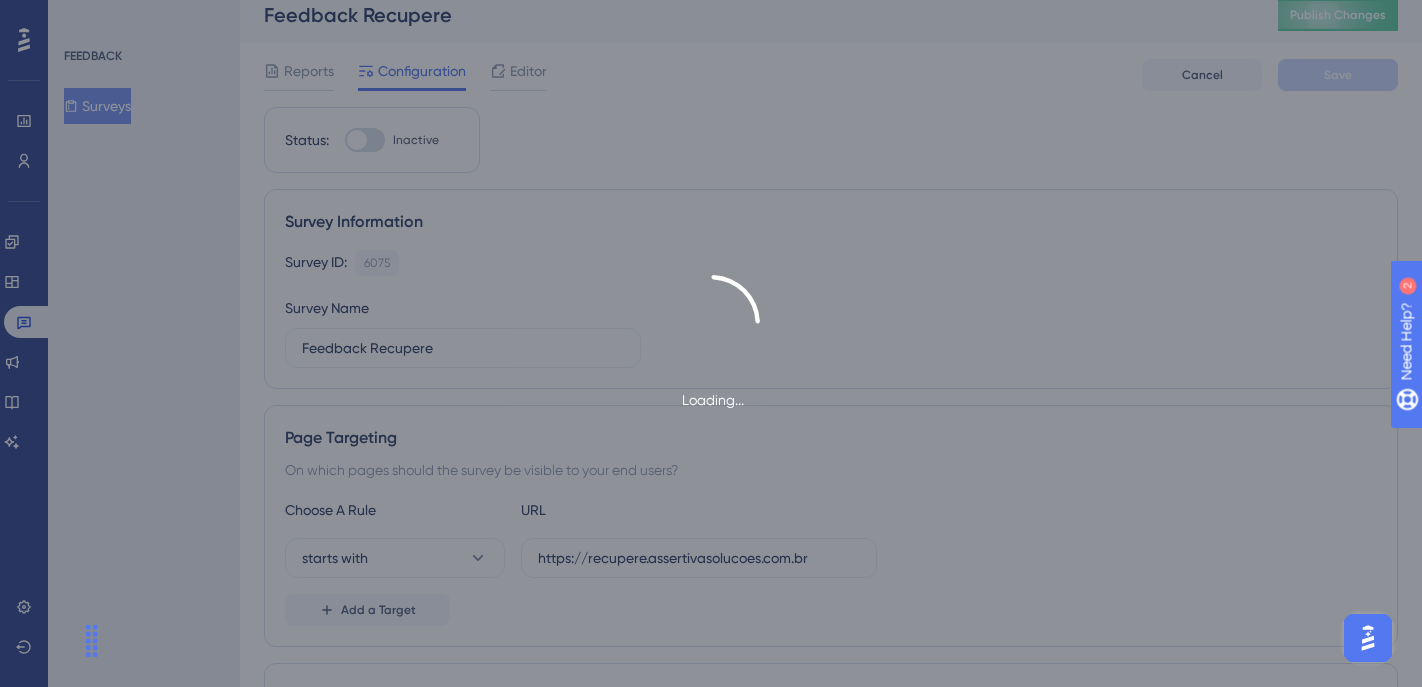 scroll, scrollTop: 0, scrollLeft: 0, axis: both 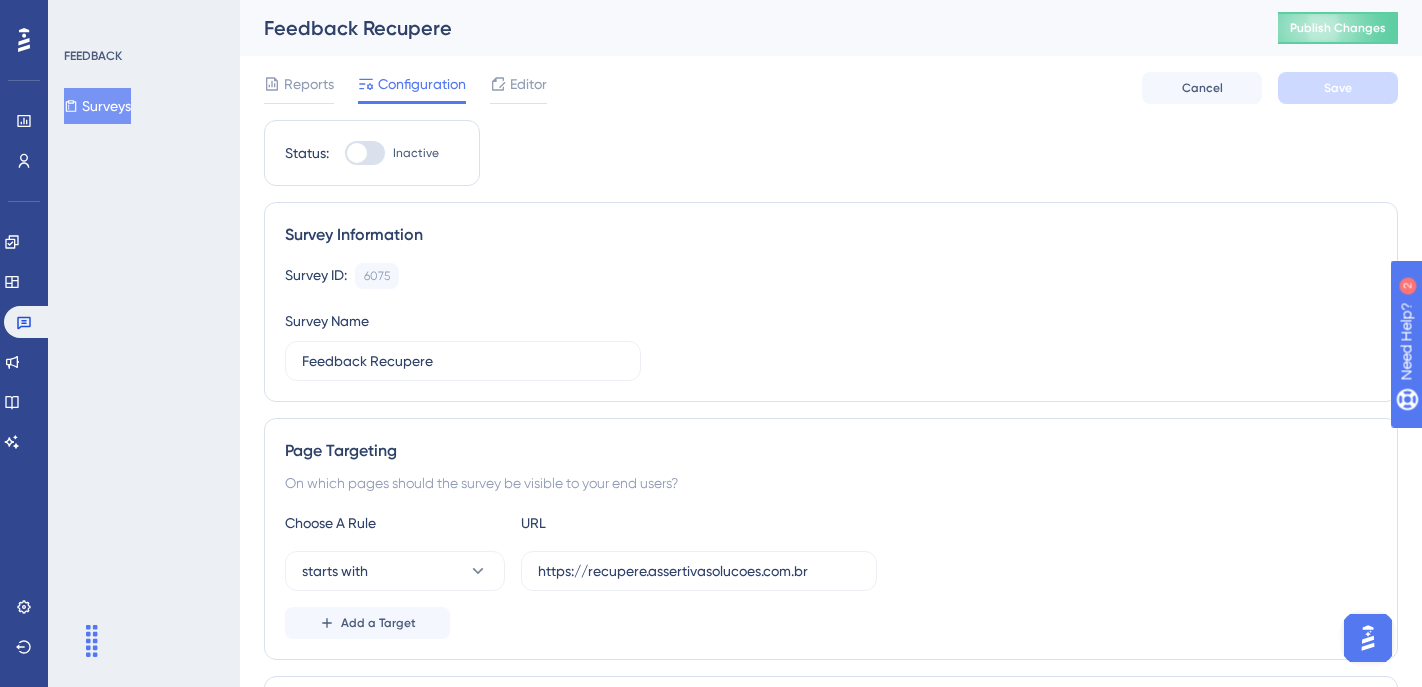 click at bounding box center (365, 153) 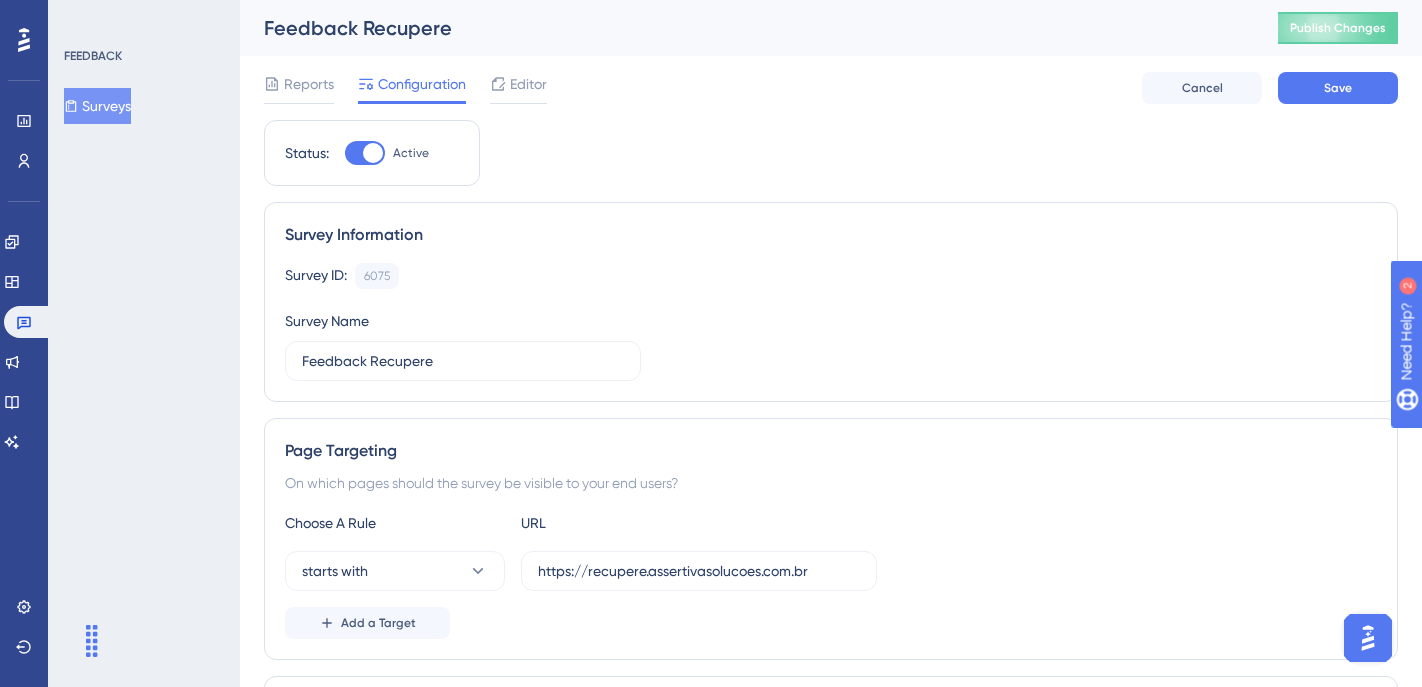 click on "Reports Configuration Editor Cancel Save" at bounding box center (831, 88) 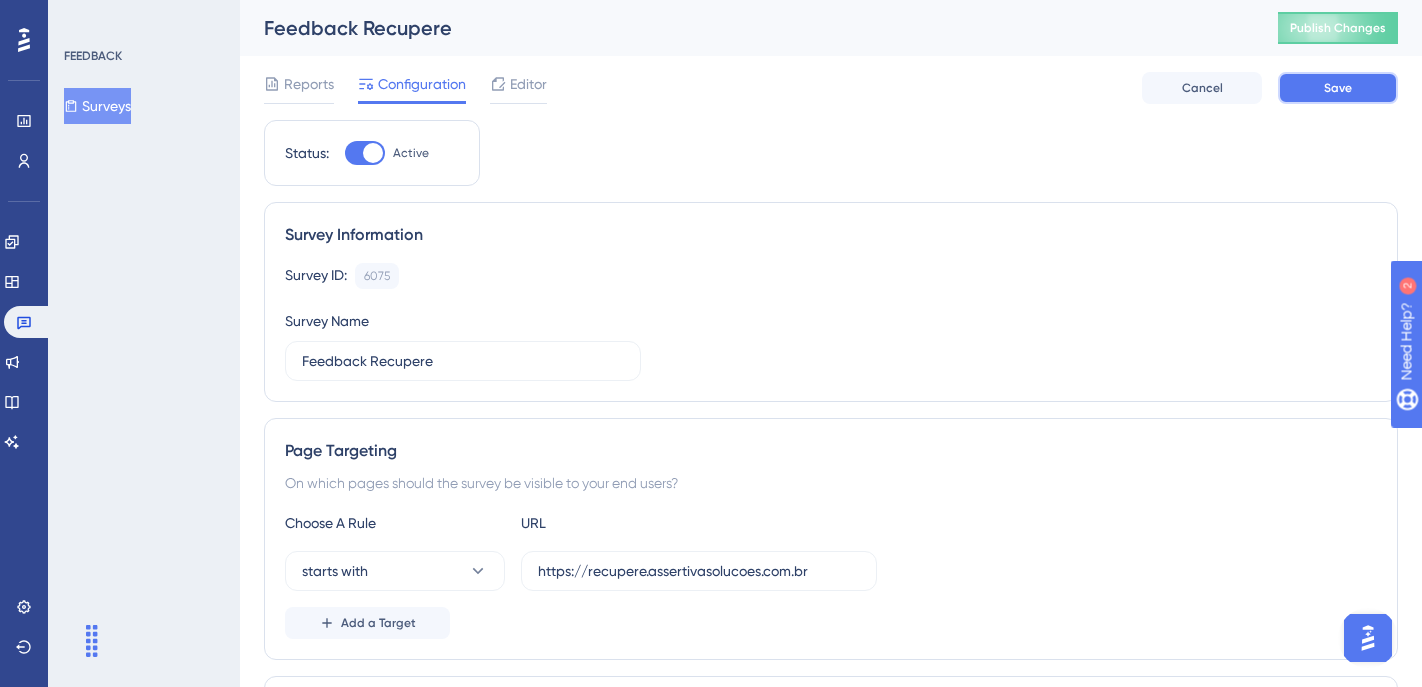 click on "Save" at bounding box center (1338, 88) 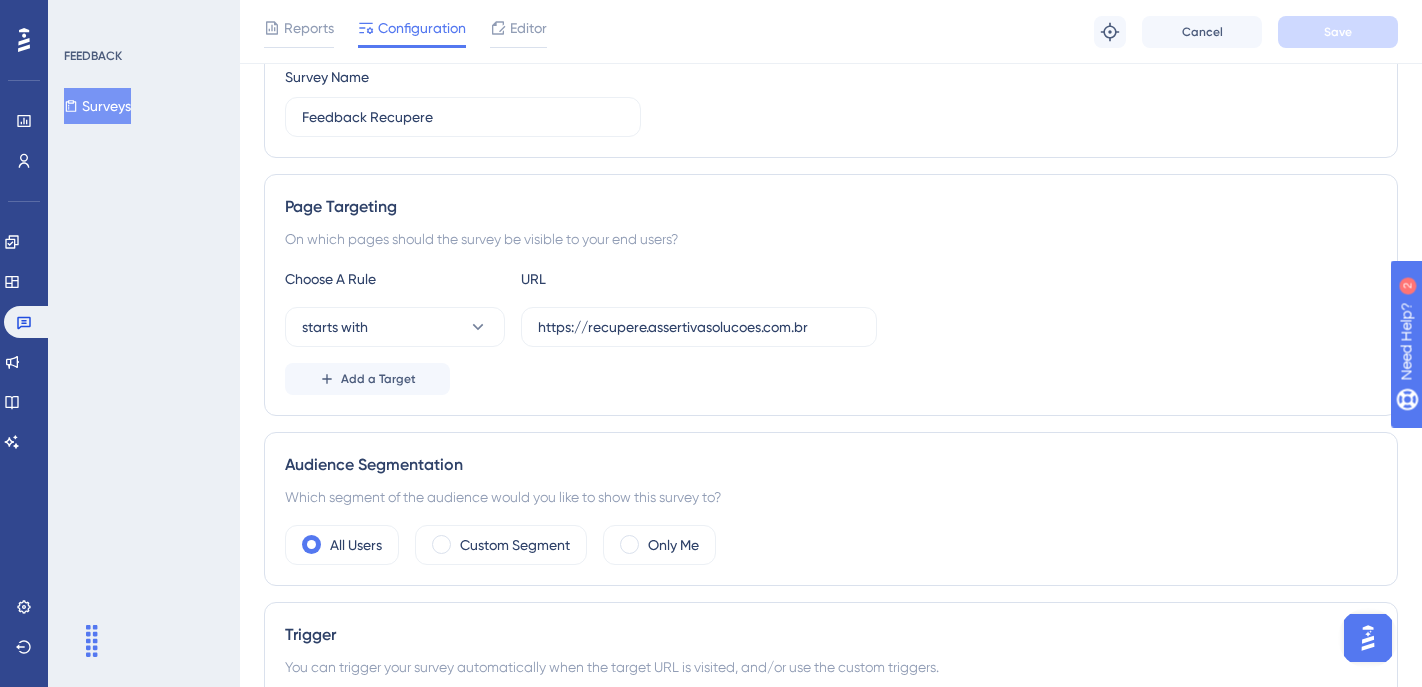 scroll, scrollTop: 0, scrollLeft: 0, axis: both 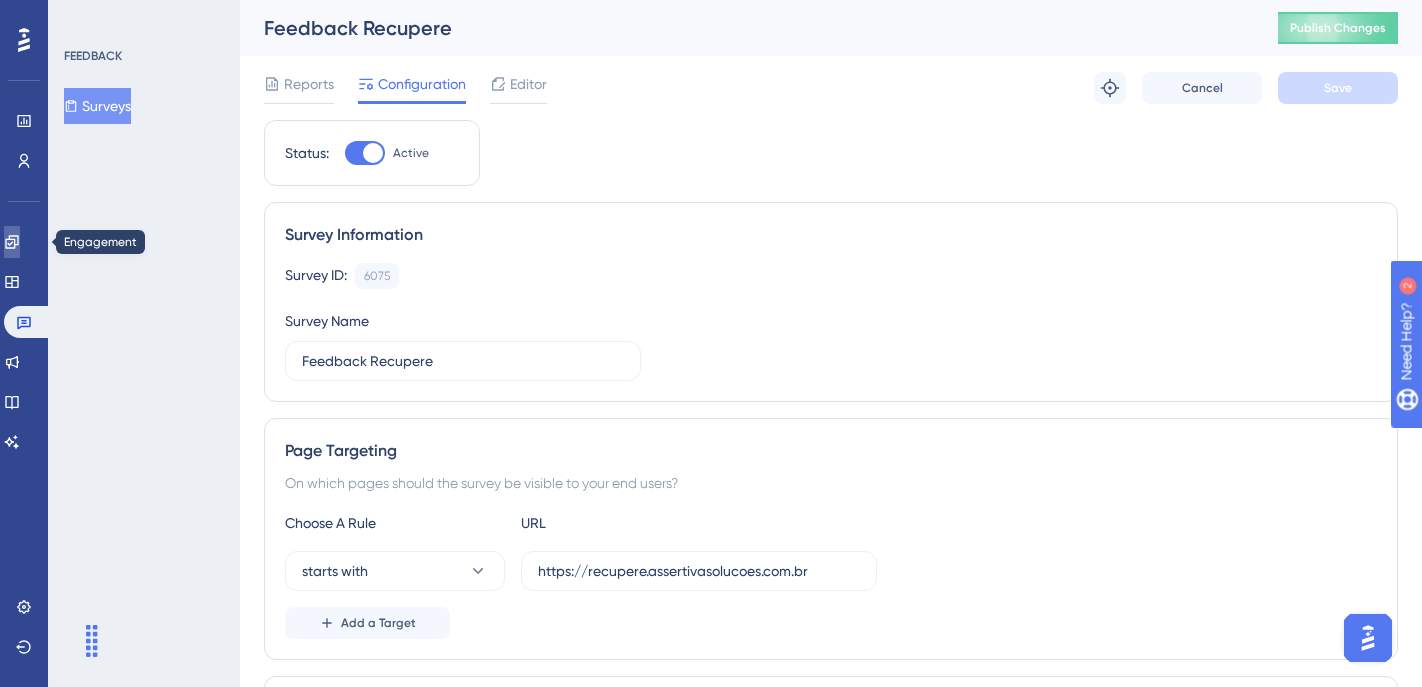 click 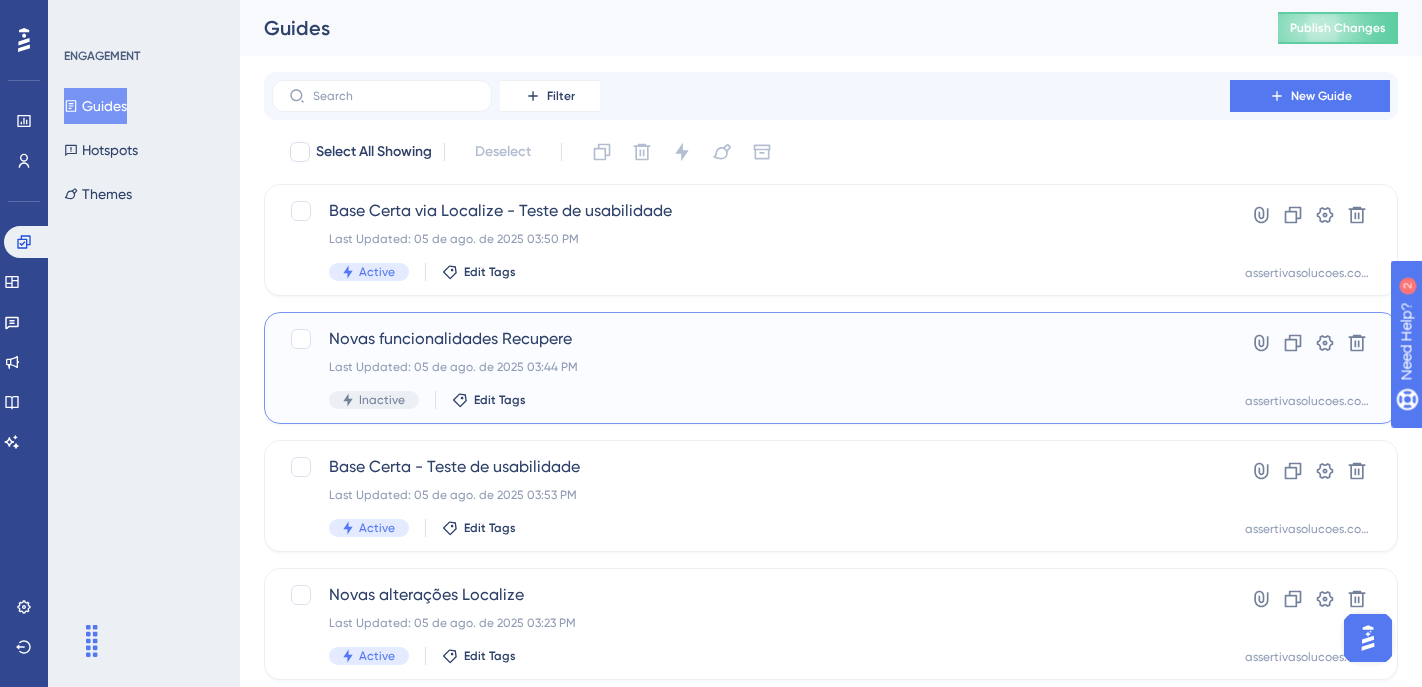 click on "Novas funcionalidades Recupere Last Updated: 05 de ago. de 2025 03:44 PM Inactive Edit Tags" at bounding box center [751, 368] 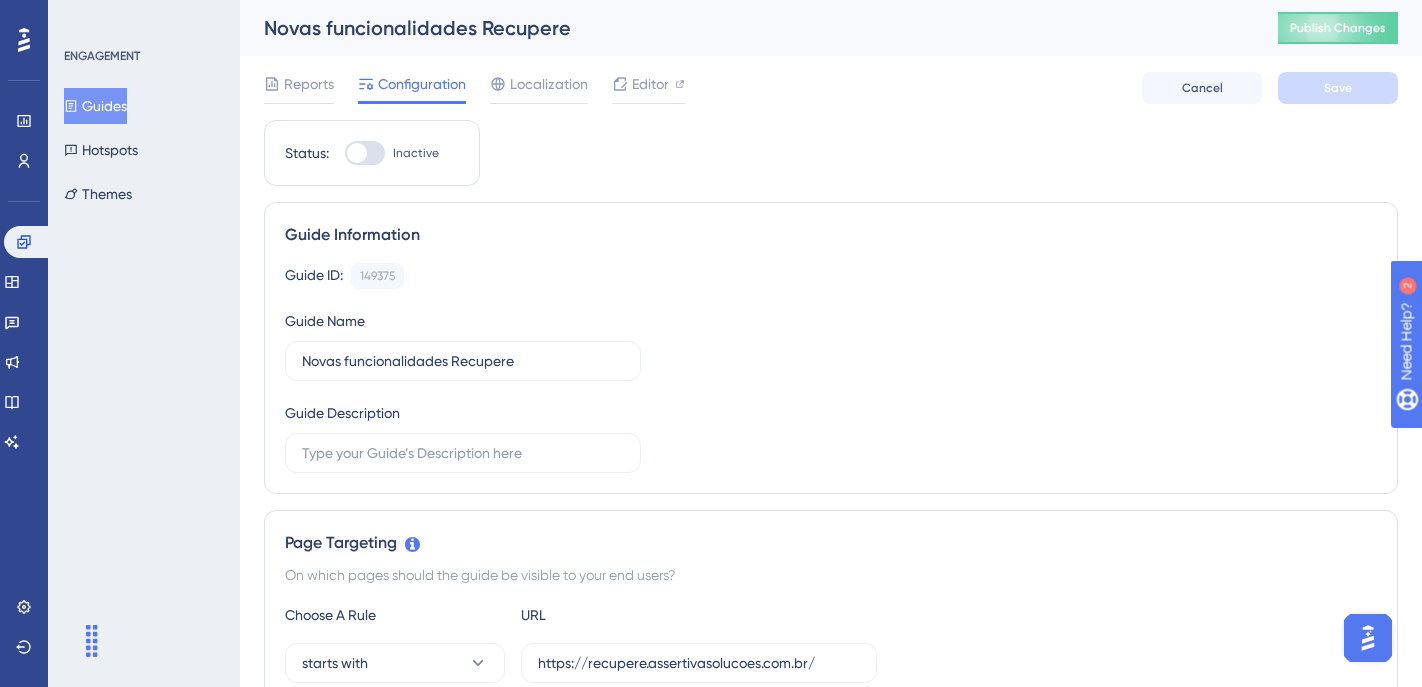click at bounding box center (357, 153) 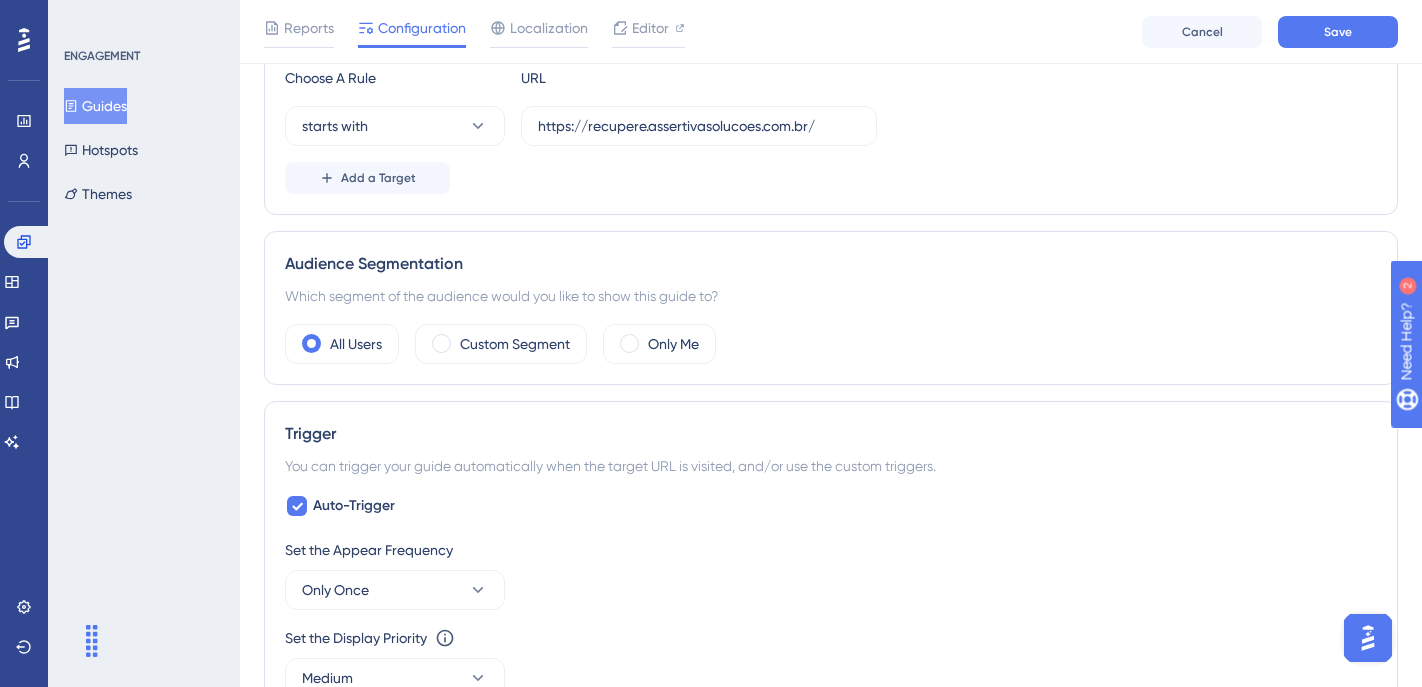 scroll, scrollTop: 797, scrollLeft: 0, axis: vertical 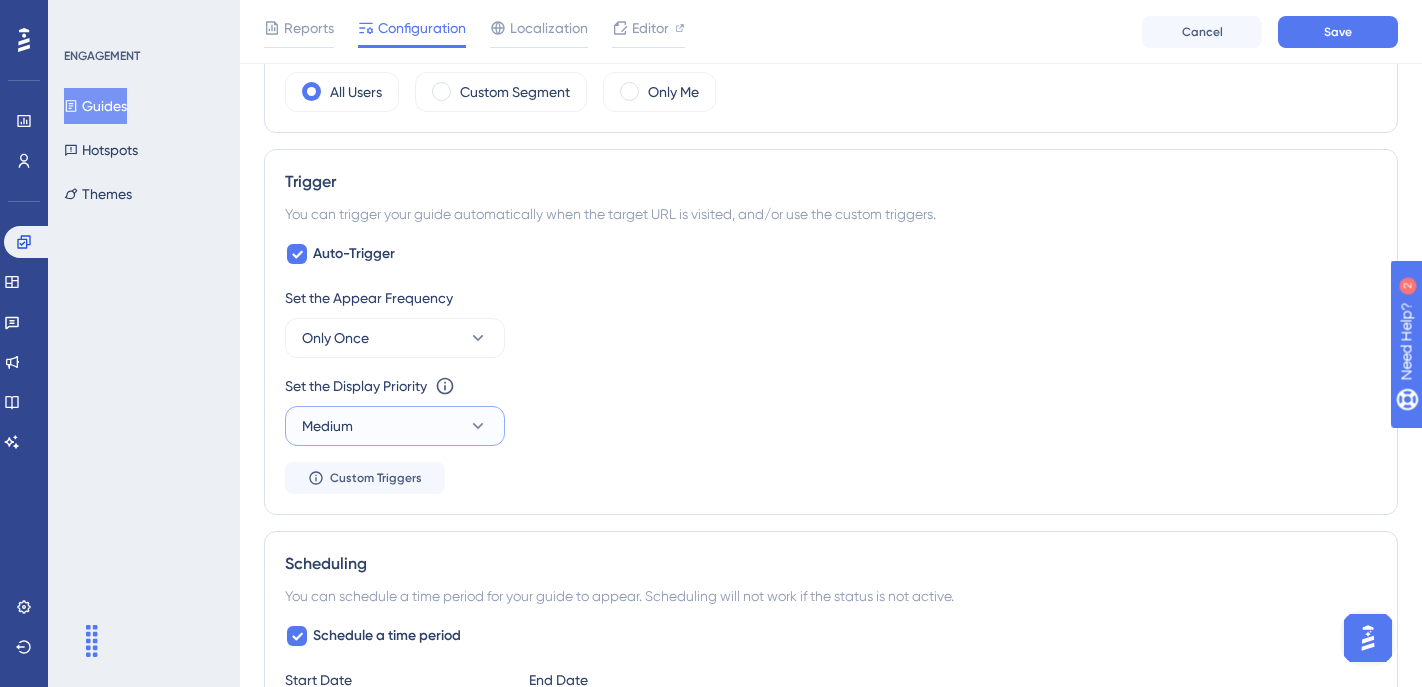 click on "Medium" at bounding box center [395, 426] 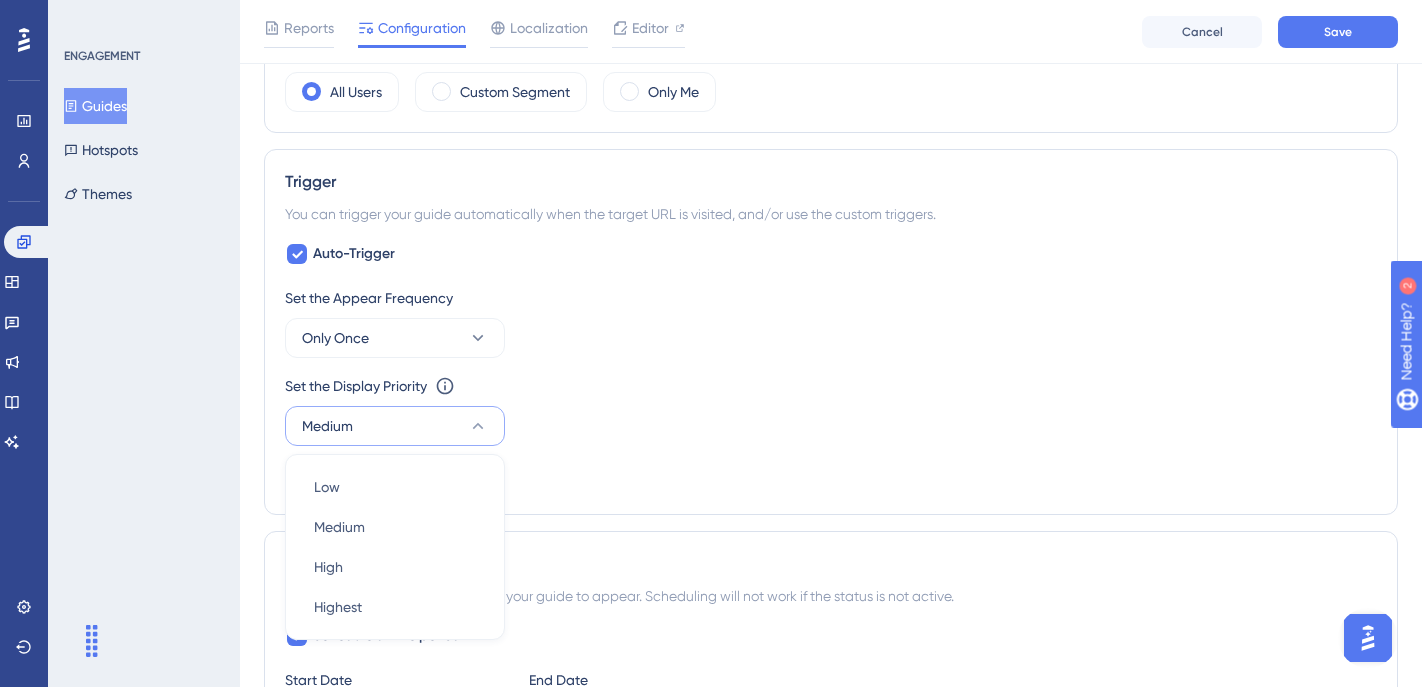 scroll, scrollTop: 999, scrollLeft: 0, axis: vertical 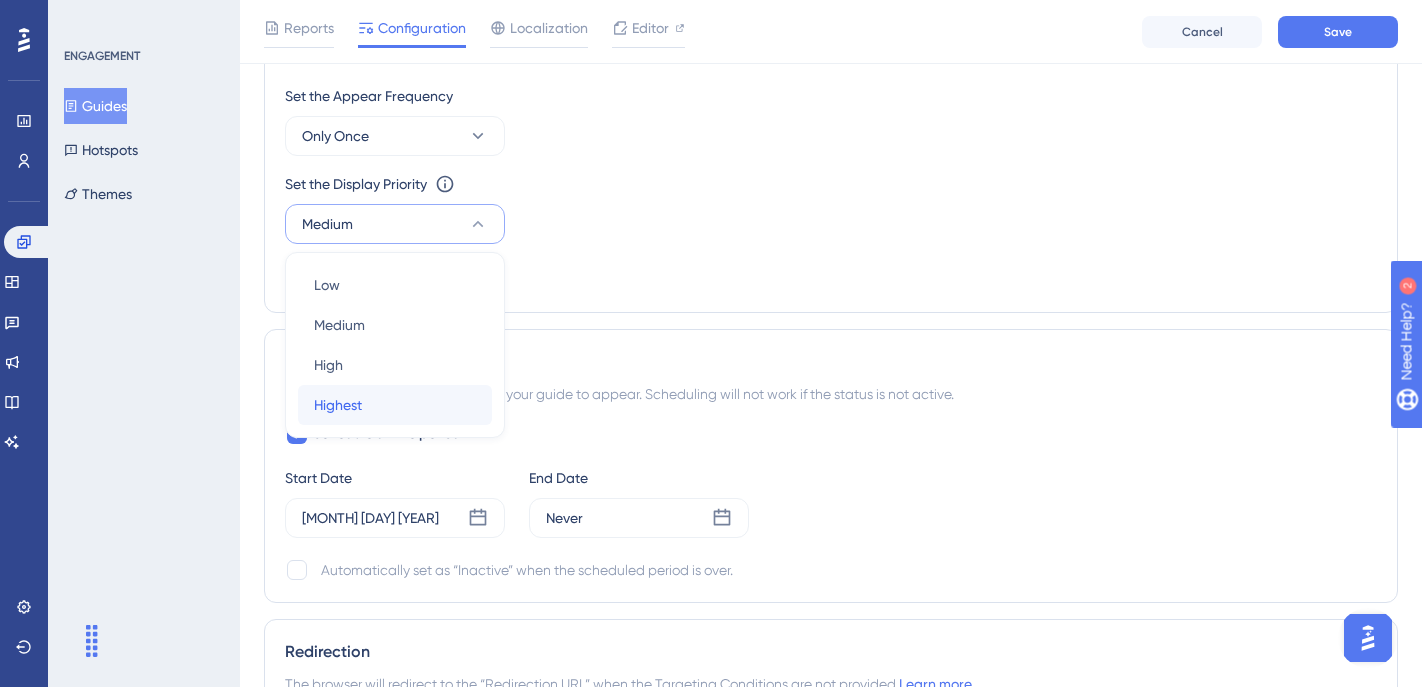 click on "Highest Highest" at bounding box center (395, 405) 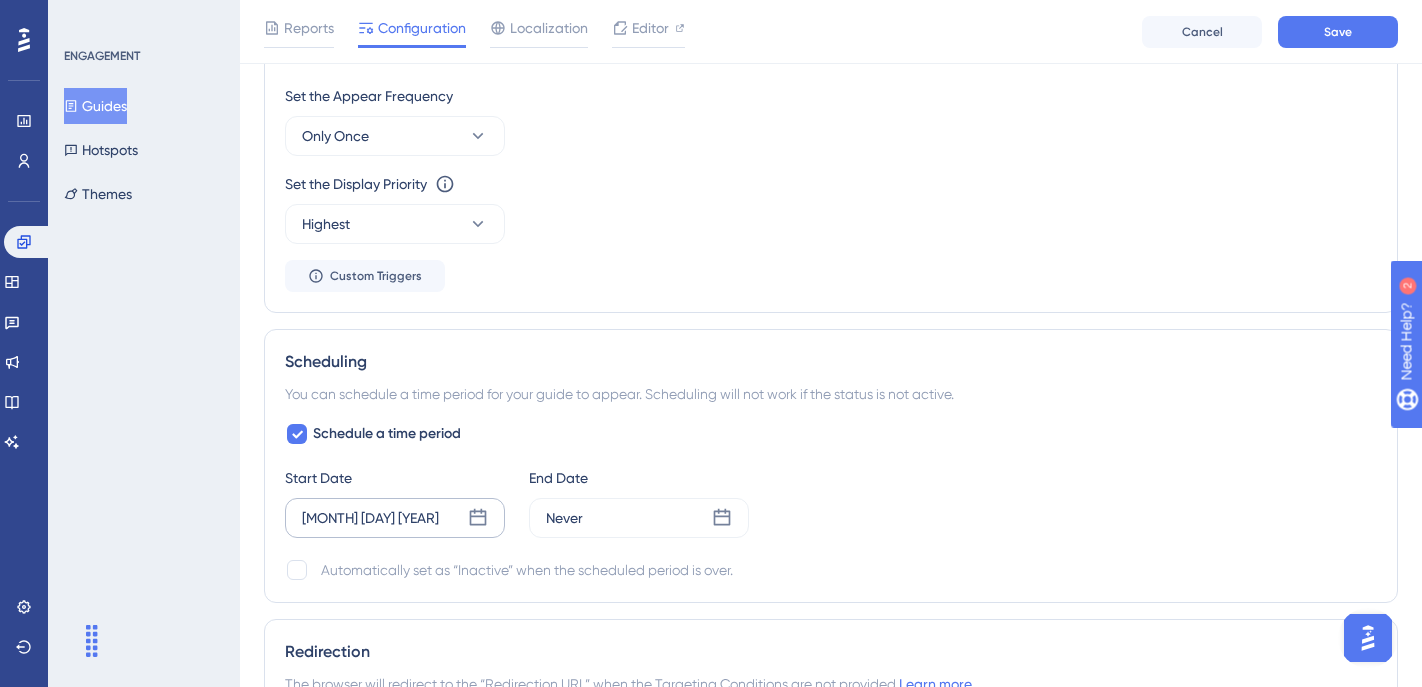 click 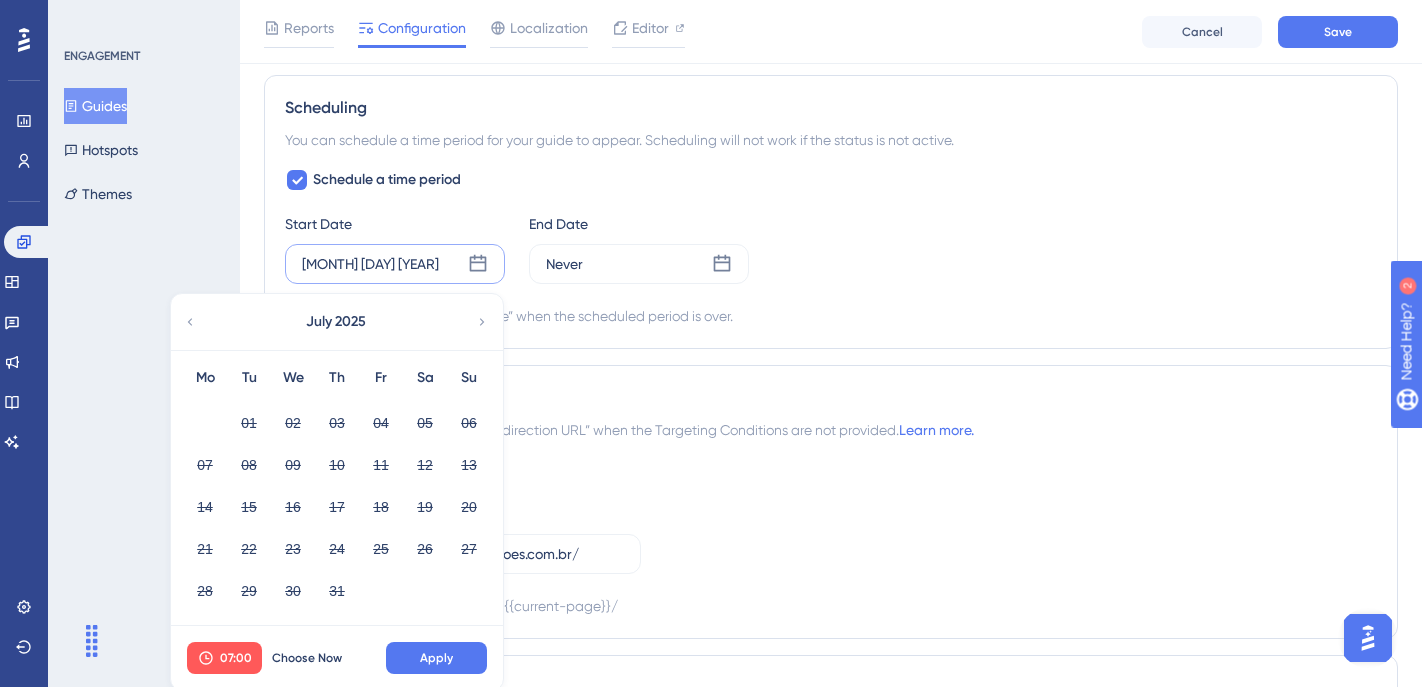 scroll, scrollTop: 1259, scrollLeft: 0, axis: vertical 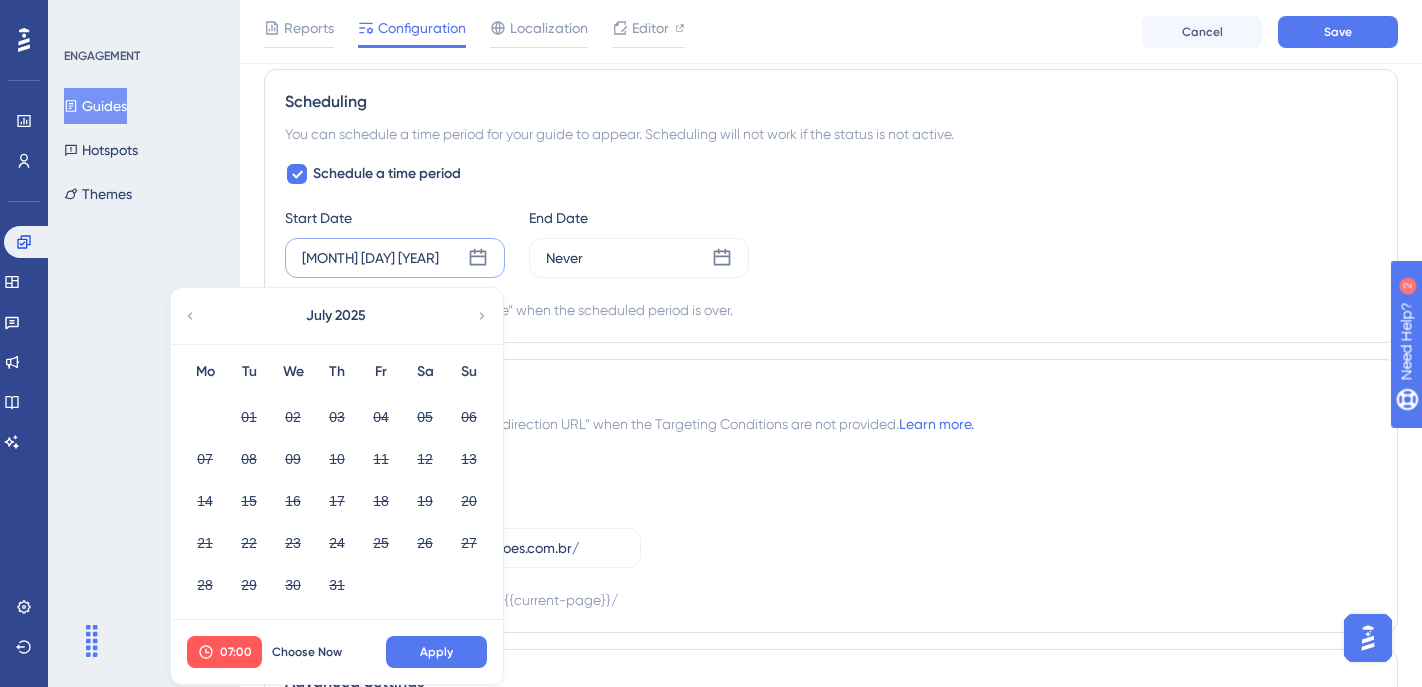 click 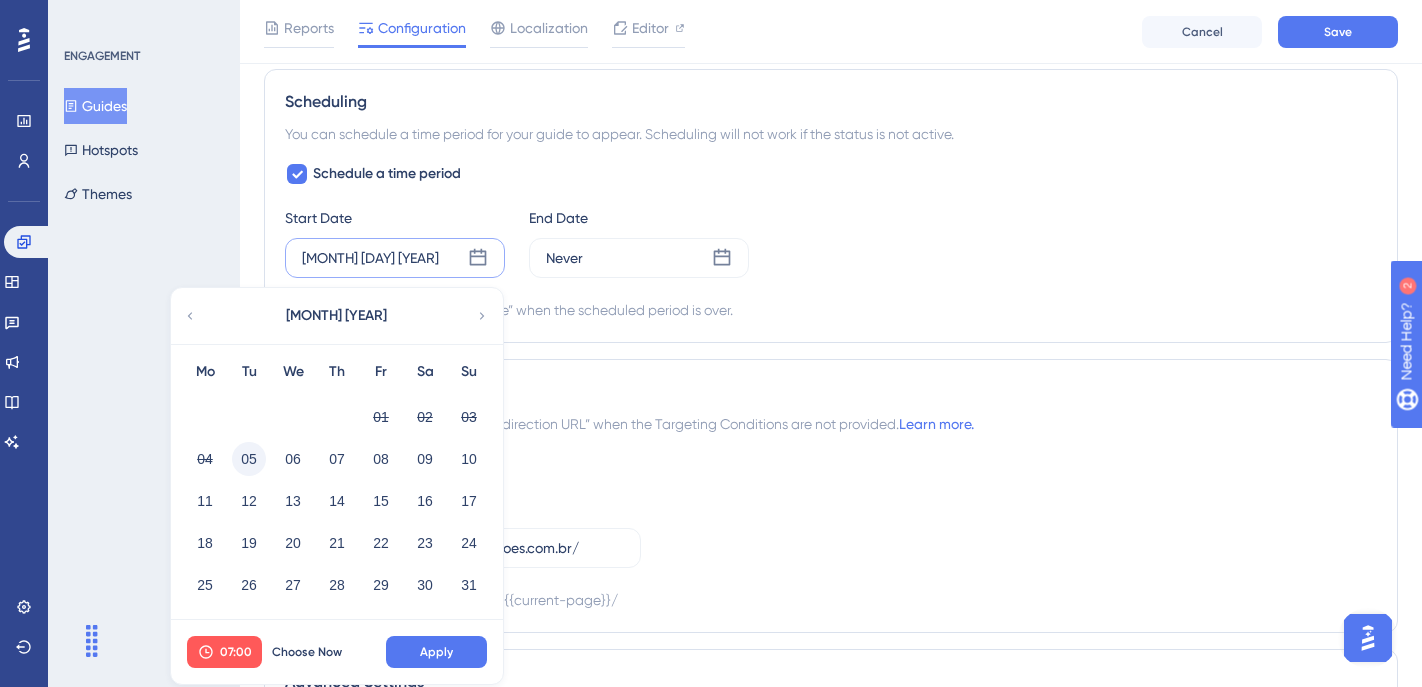 click on "05" at bounding box center [249, 459] 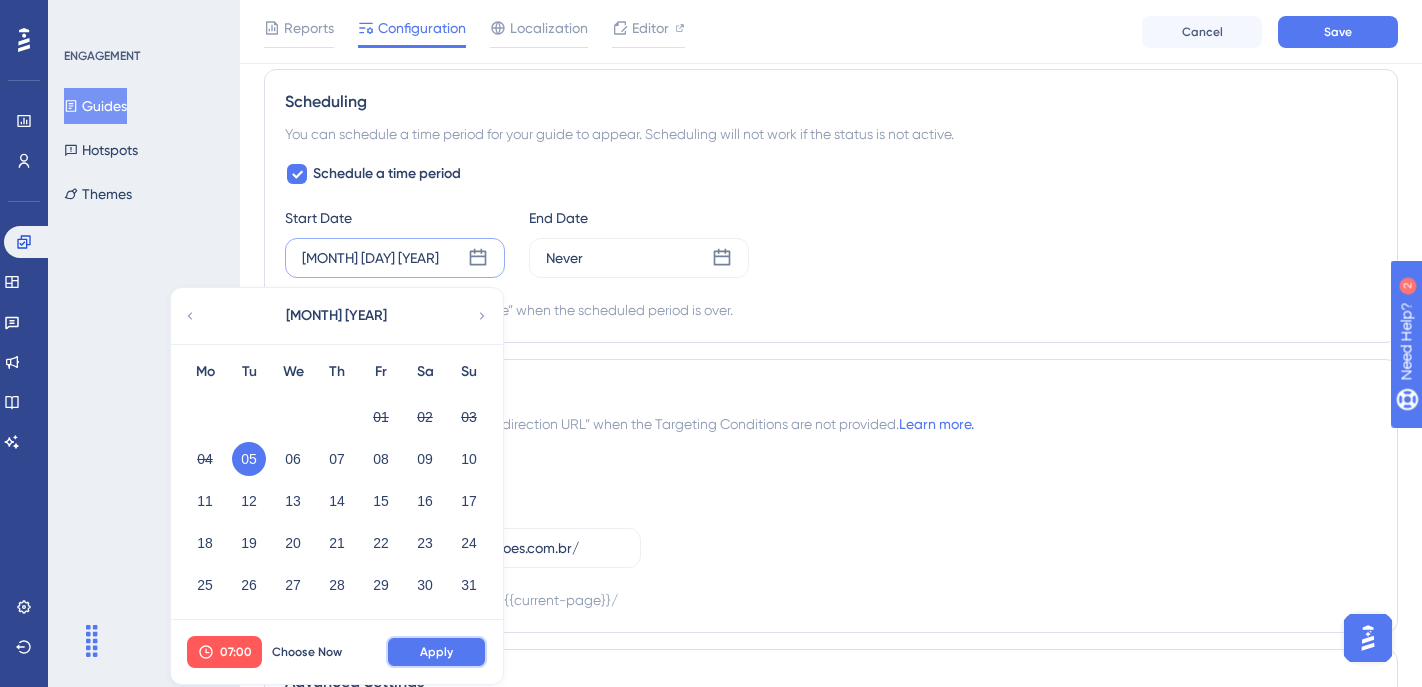 click on "Apply" at bounding box center (436, 652) 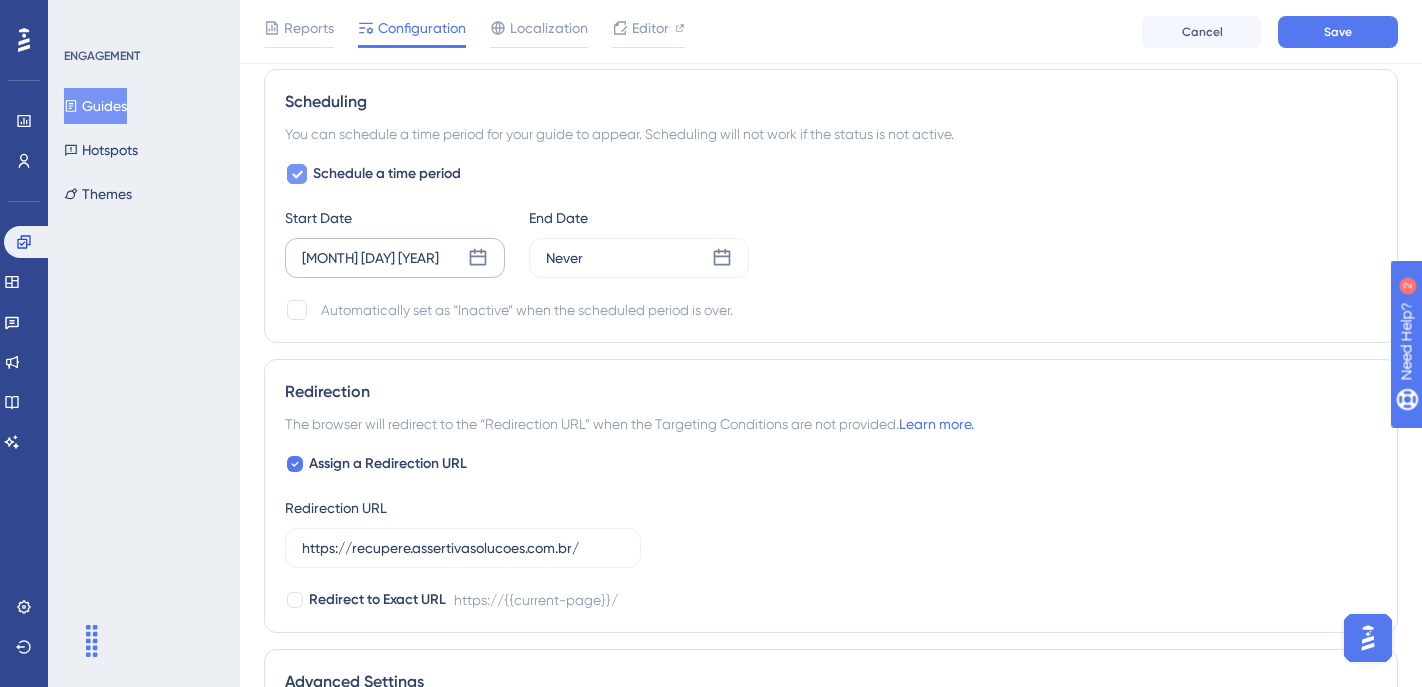 click on "Schedule a time period" at bounding box center (373, 174) 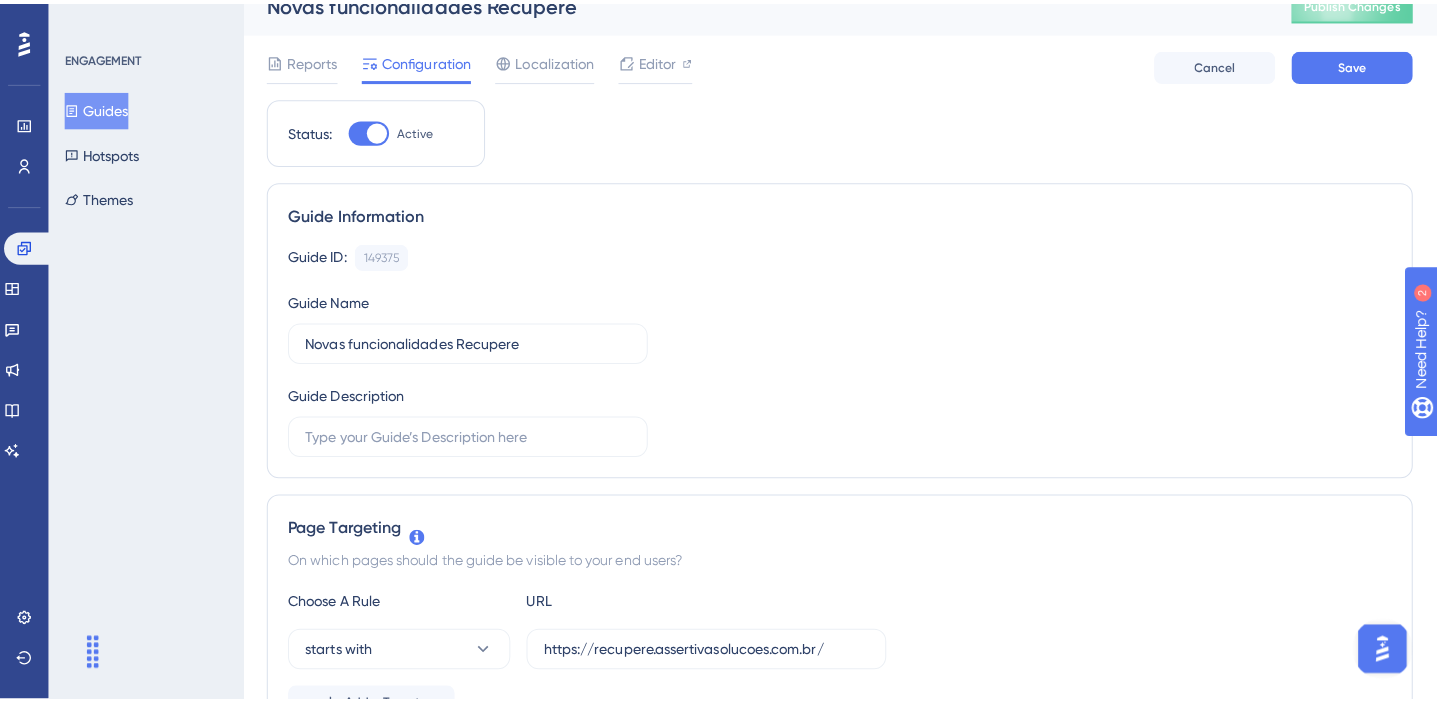 scroll, scrollTop: 0, scrollLeft: 0, axis: both 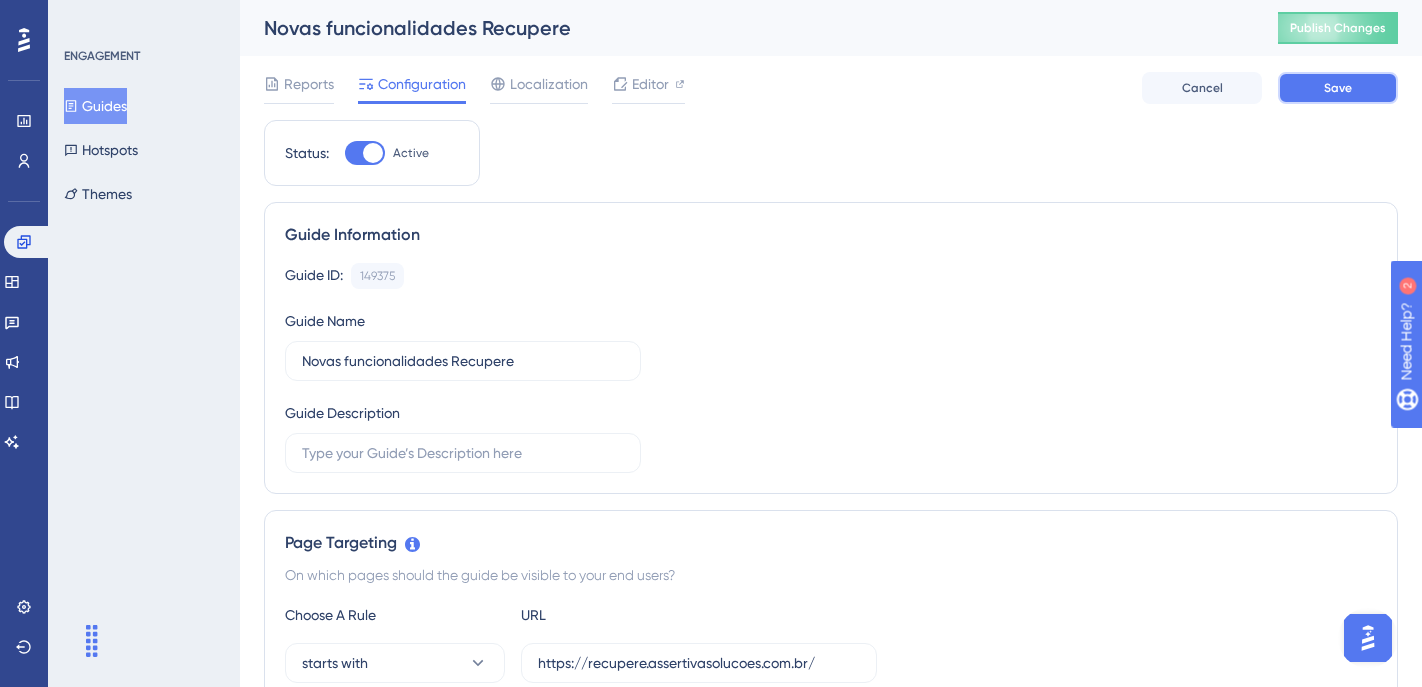 click on "Save" at bounding box center (1338, 88) 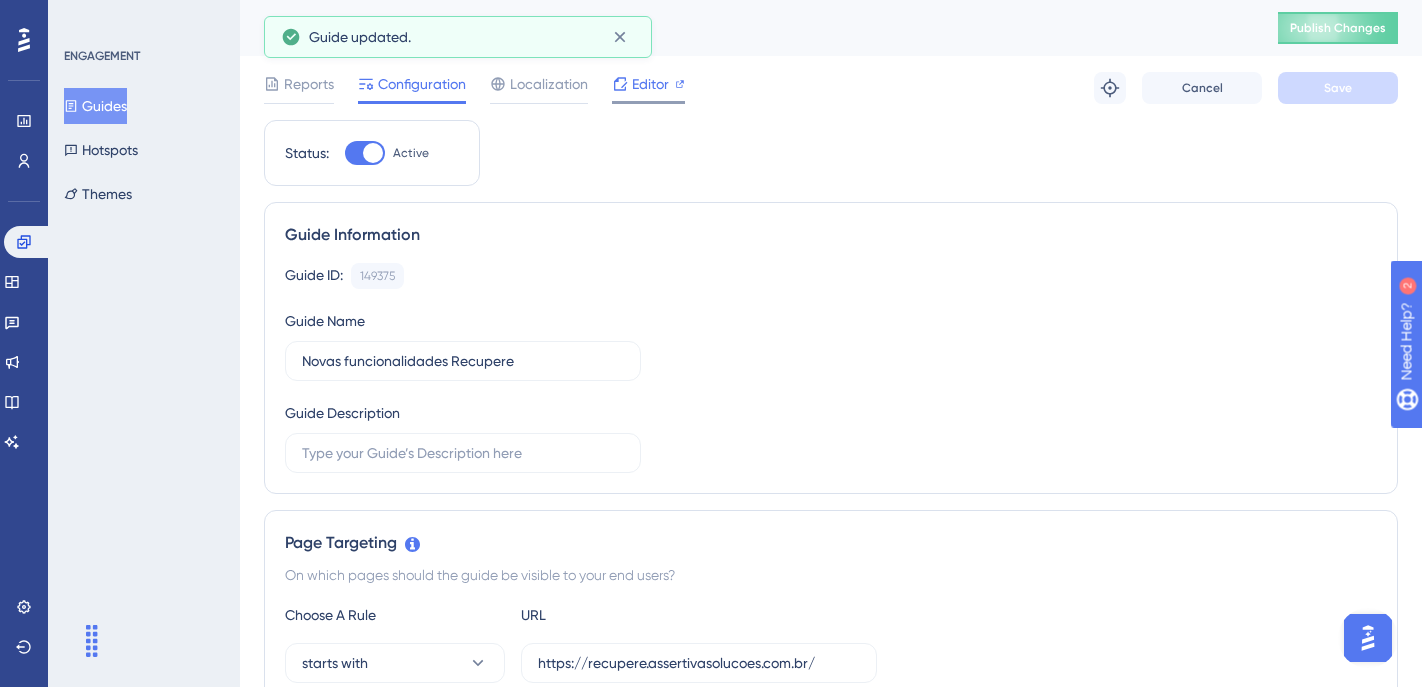 click on "Editor" at bounding box center (650, 84) 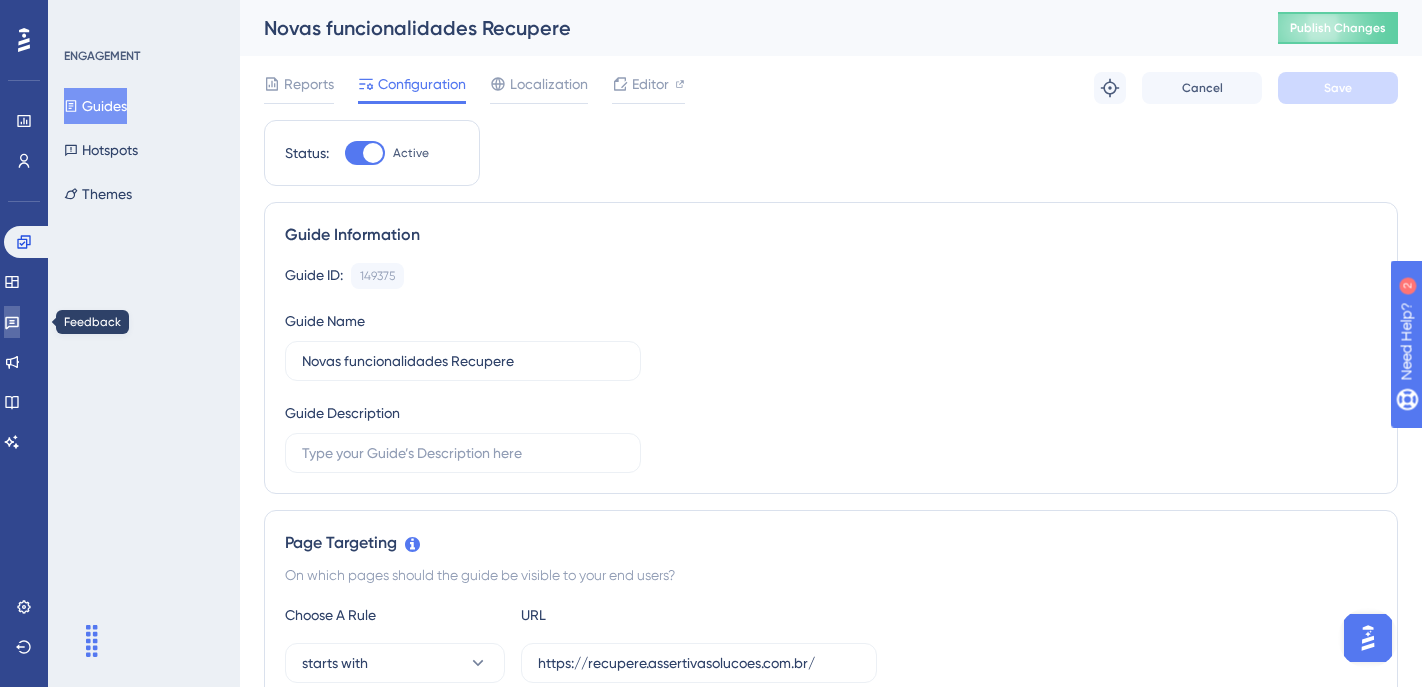 click 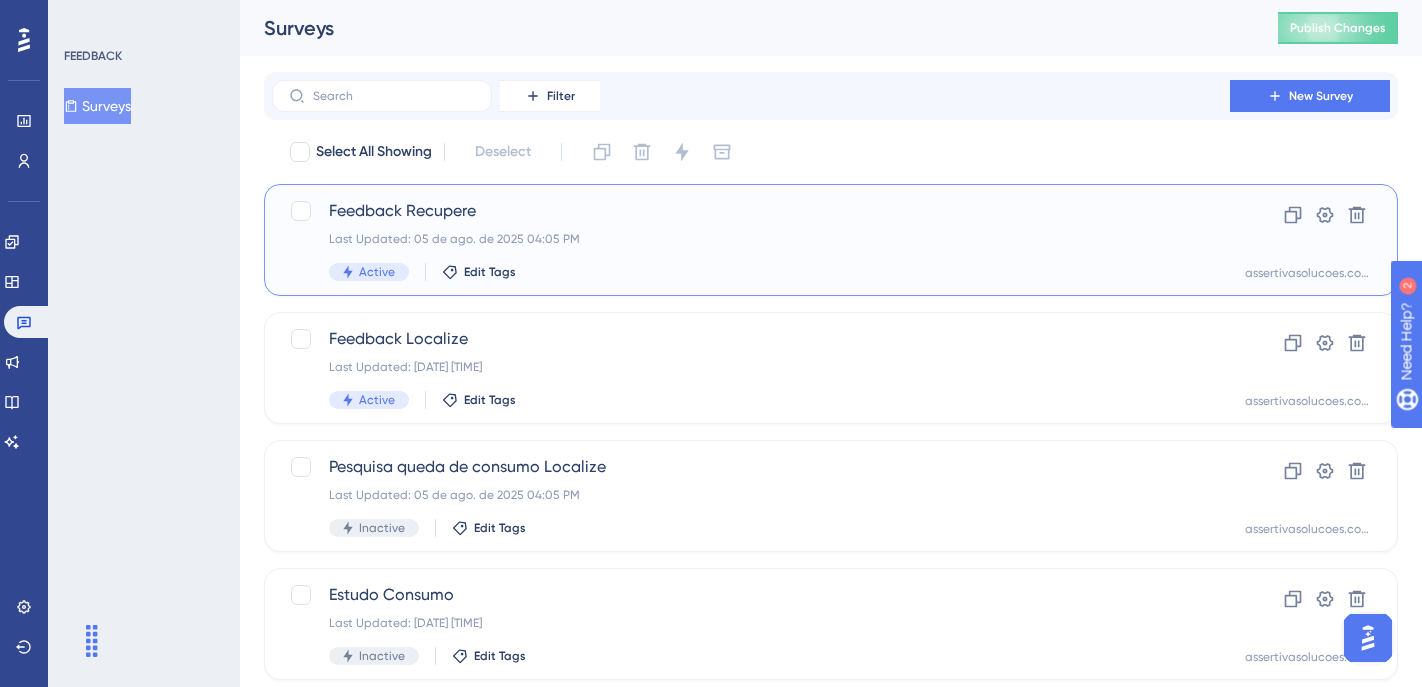 click on "Feedback Recupere Last Updated: [DATE] [TIME] Active Edit Tags Clone Settings Delete [DOMAIN]" at bounding box center (831, 240) 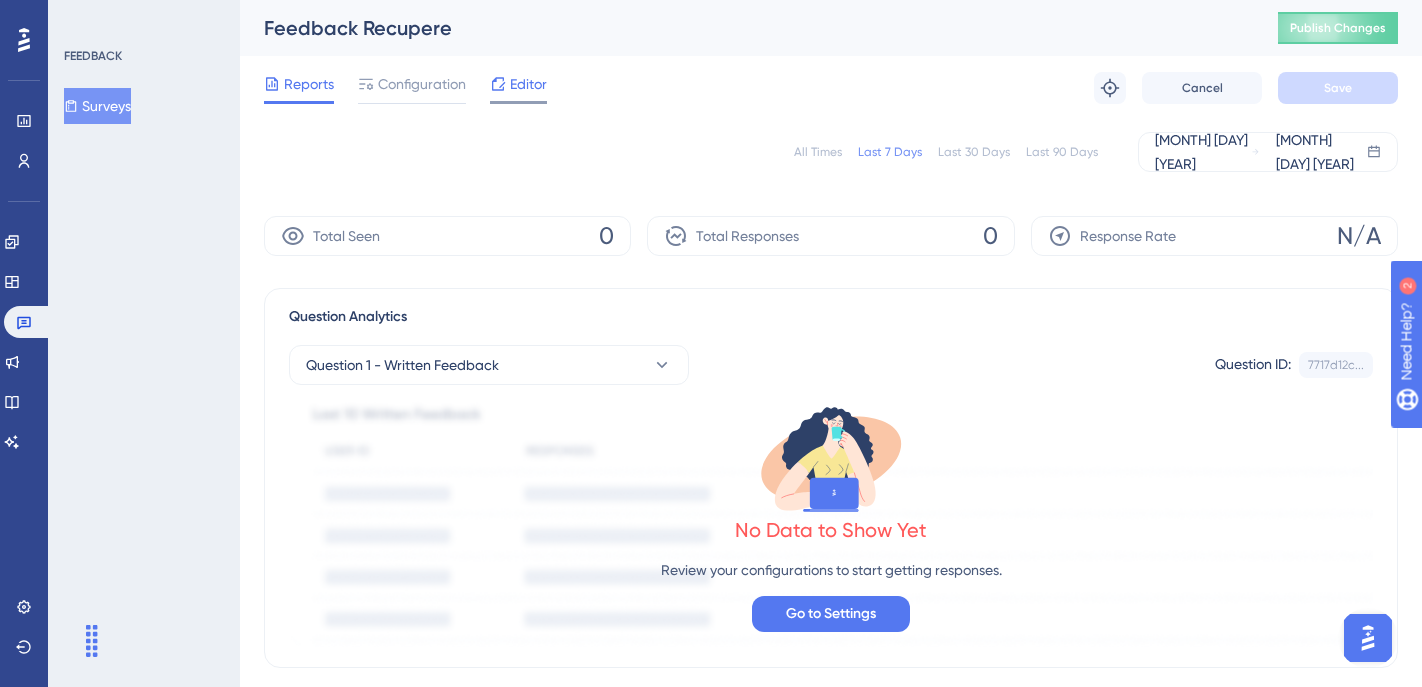click on "Editor" at bounding box center [528, 84] 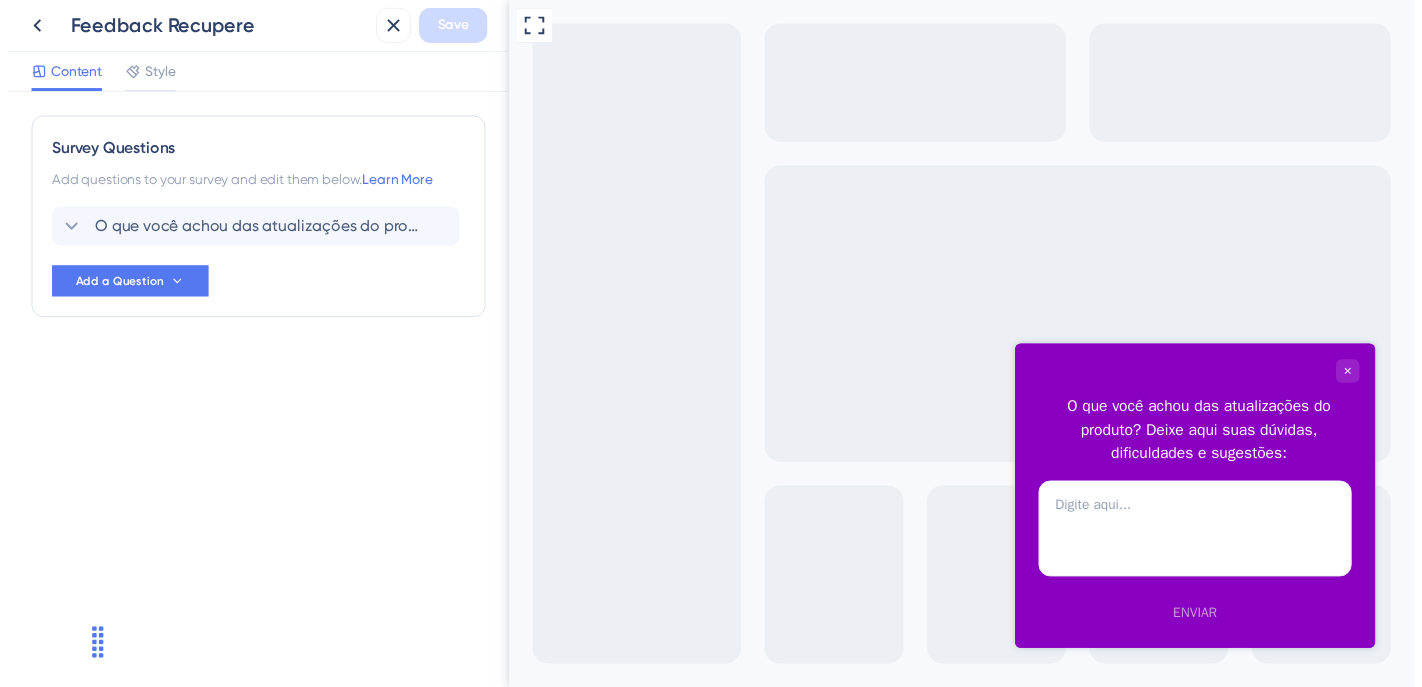 scroll, scrollTop: 0, scrollLeft: 0, axis: both 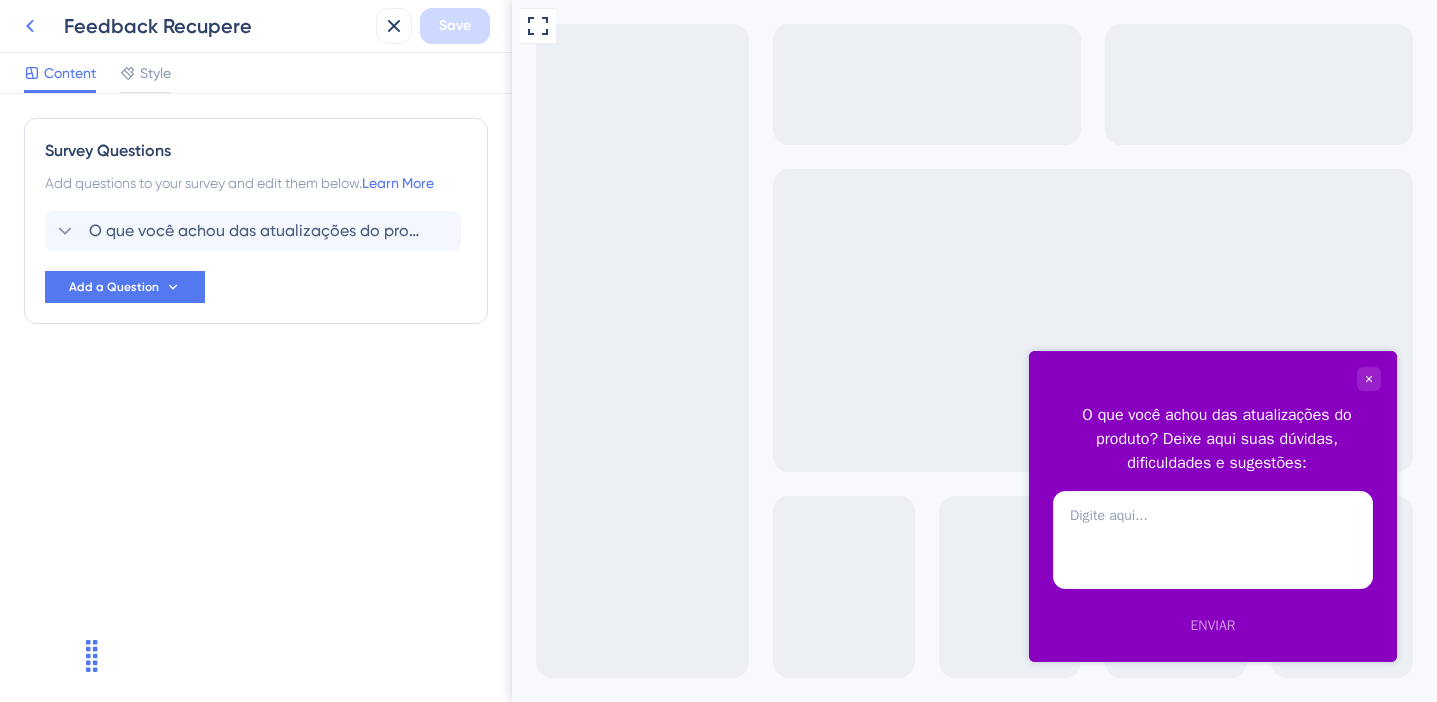 click 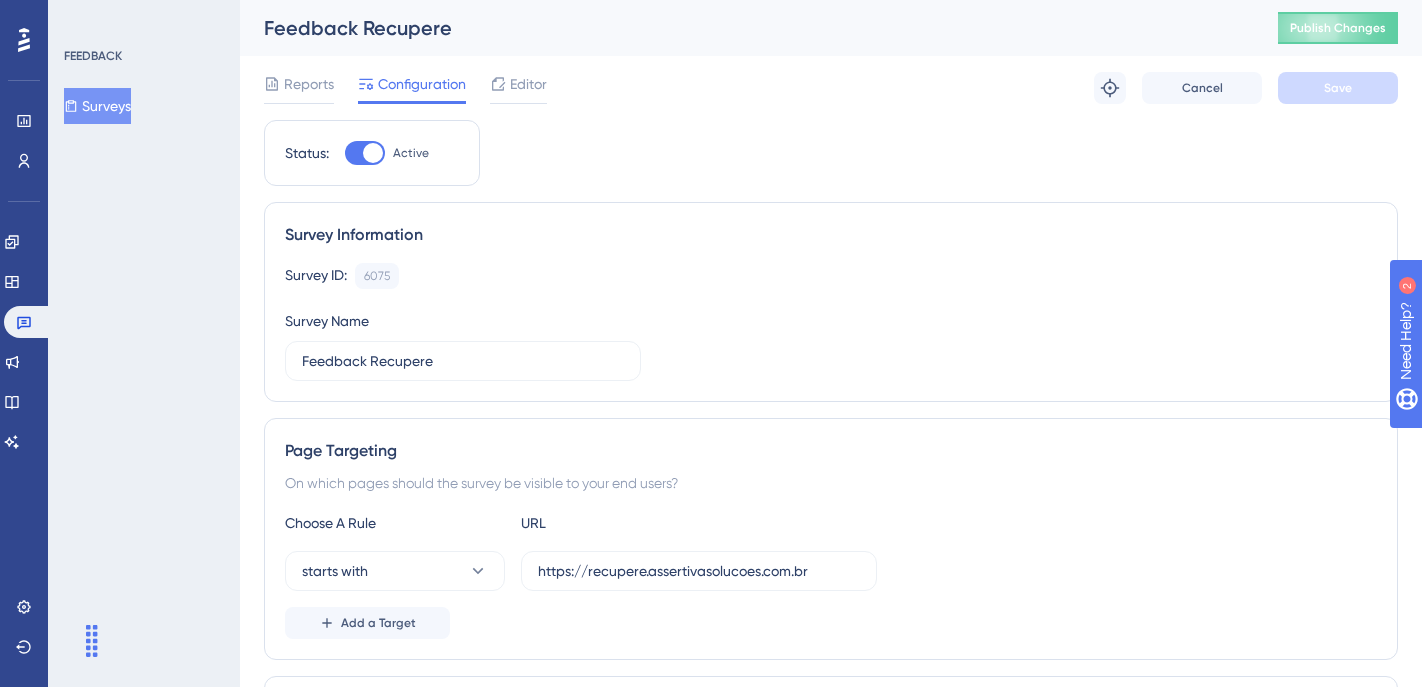 scroll, scrollTop: 0, scrollLeft: 0, axis: both 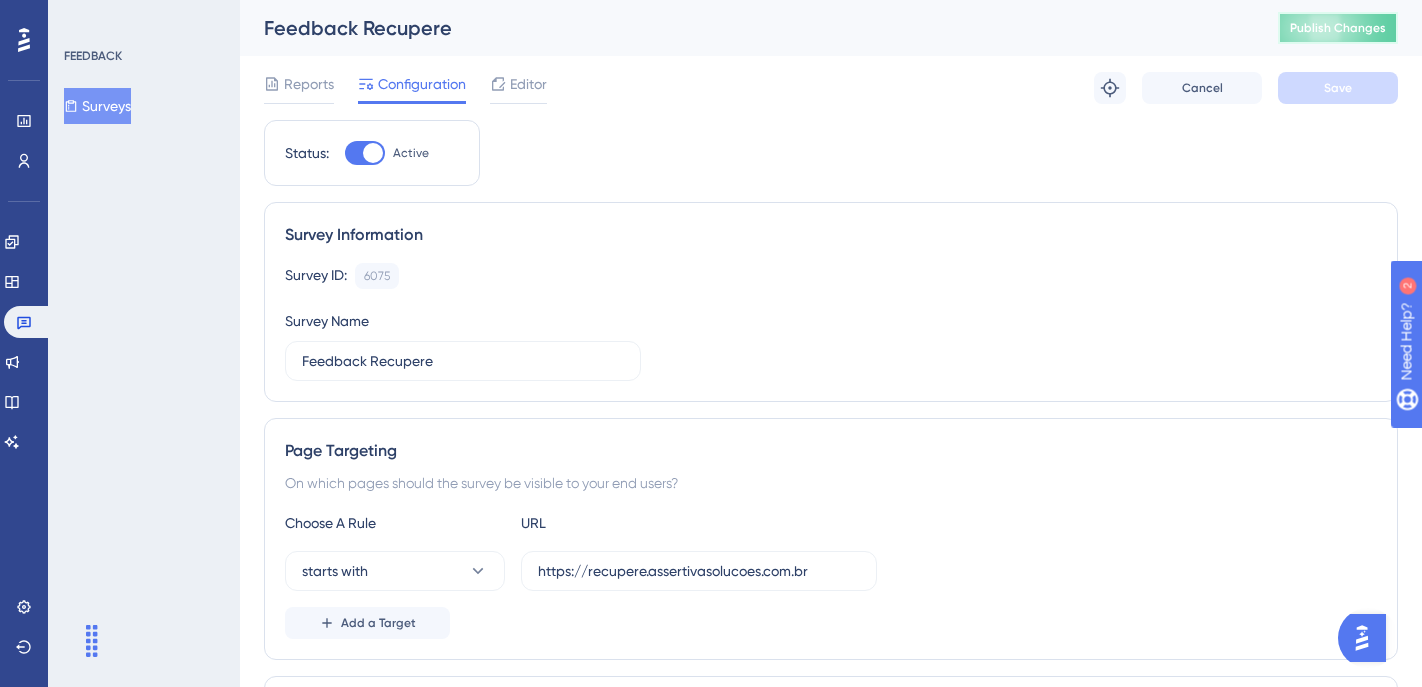 click on "Publish Changes" at bounding box center [1338, 28] 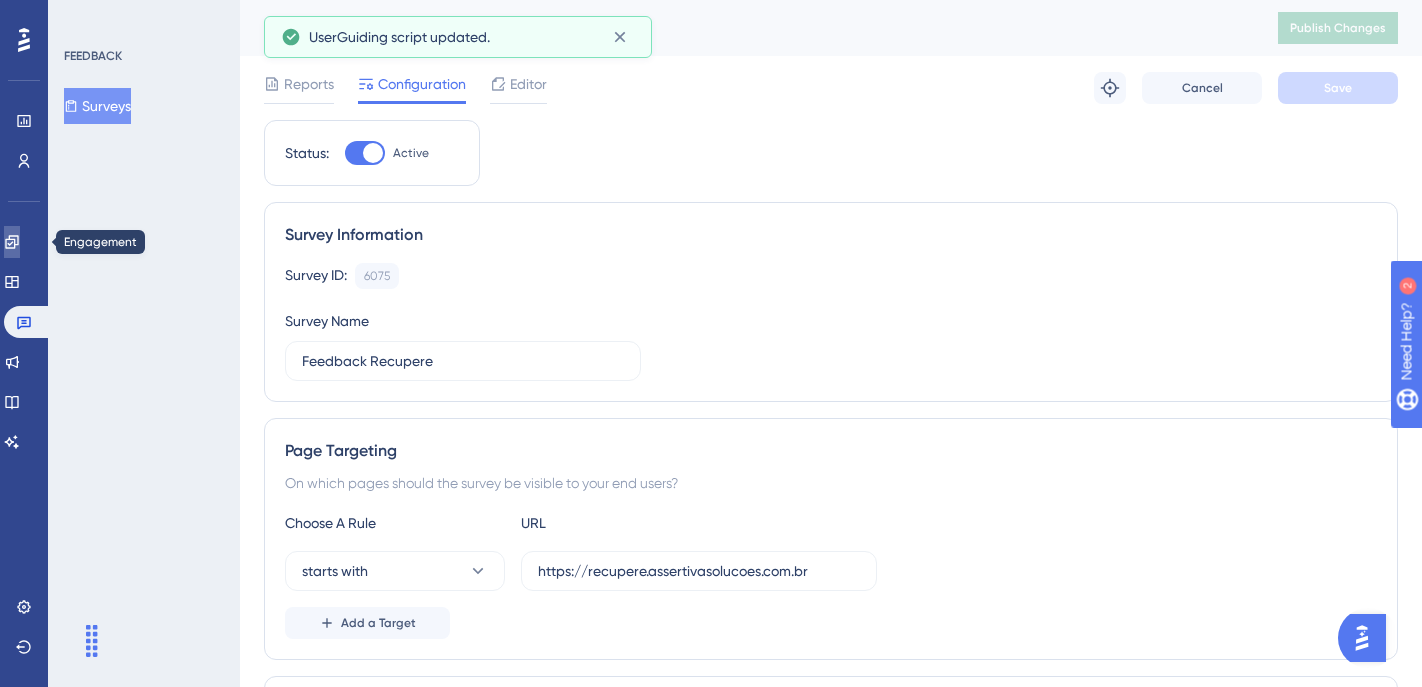 click at bounding box center [12, 242] 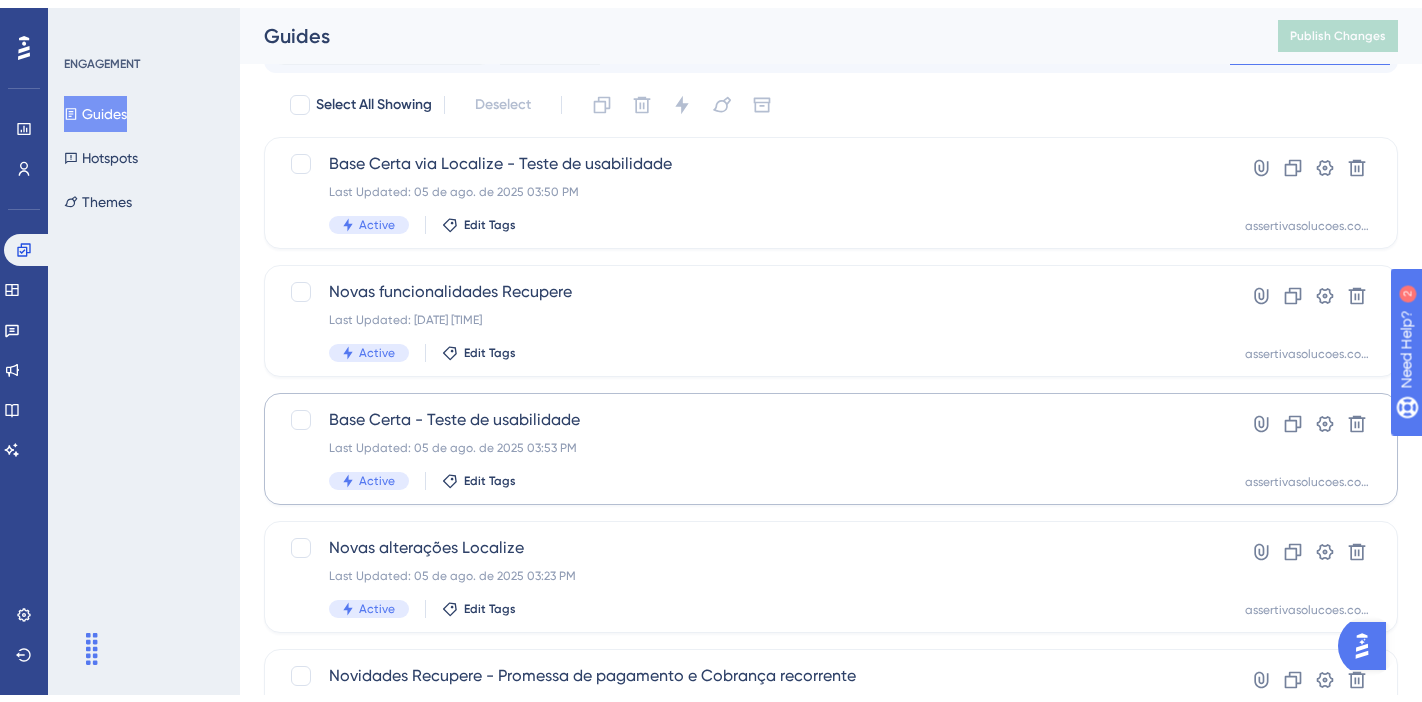 scroll, scrollTop: 396, scrollLeft: 0, axis: vertical 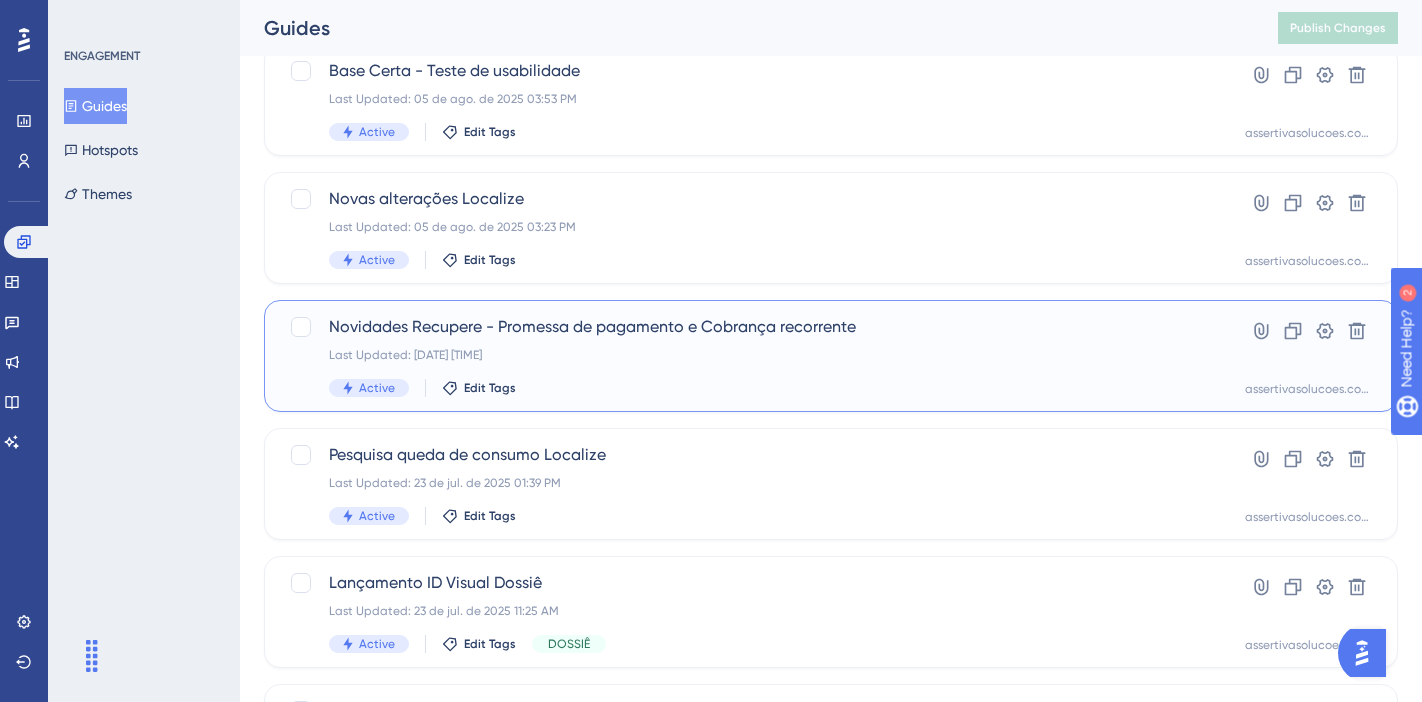 click on "Novidades Recupere - Promessa de pagamento e Cobrança recorrente Last Updated: 25 de jul. de 2025 11:23 AM Active Edit Tags" at bounding box center [751, 356] 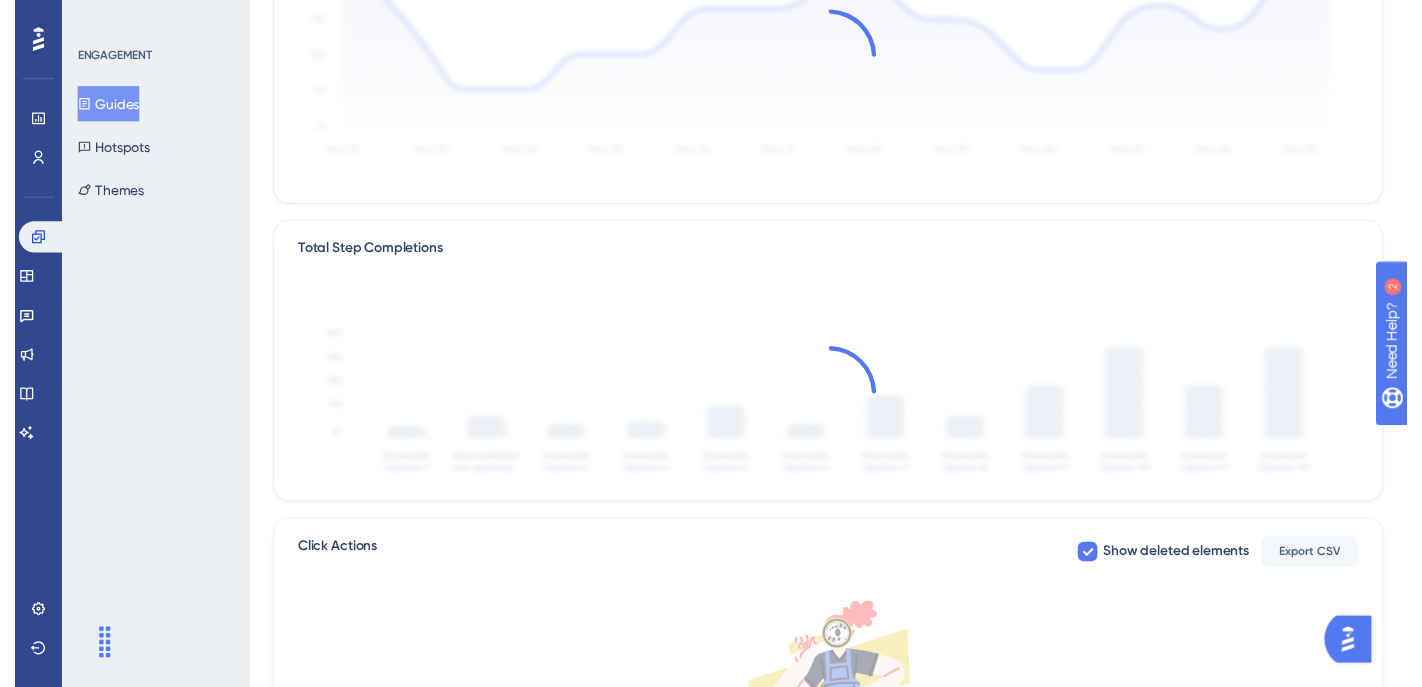 scroll, scrollTop: 0, scrollLeft: 0, axis: both 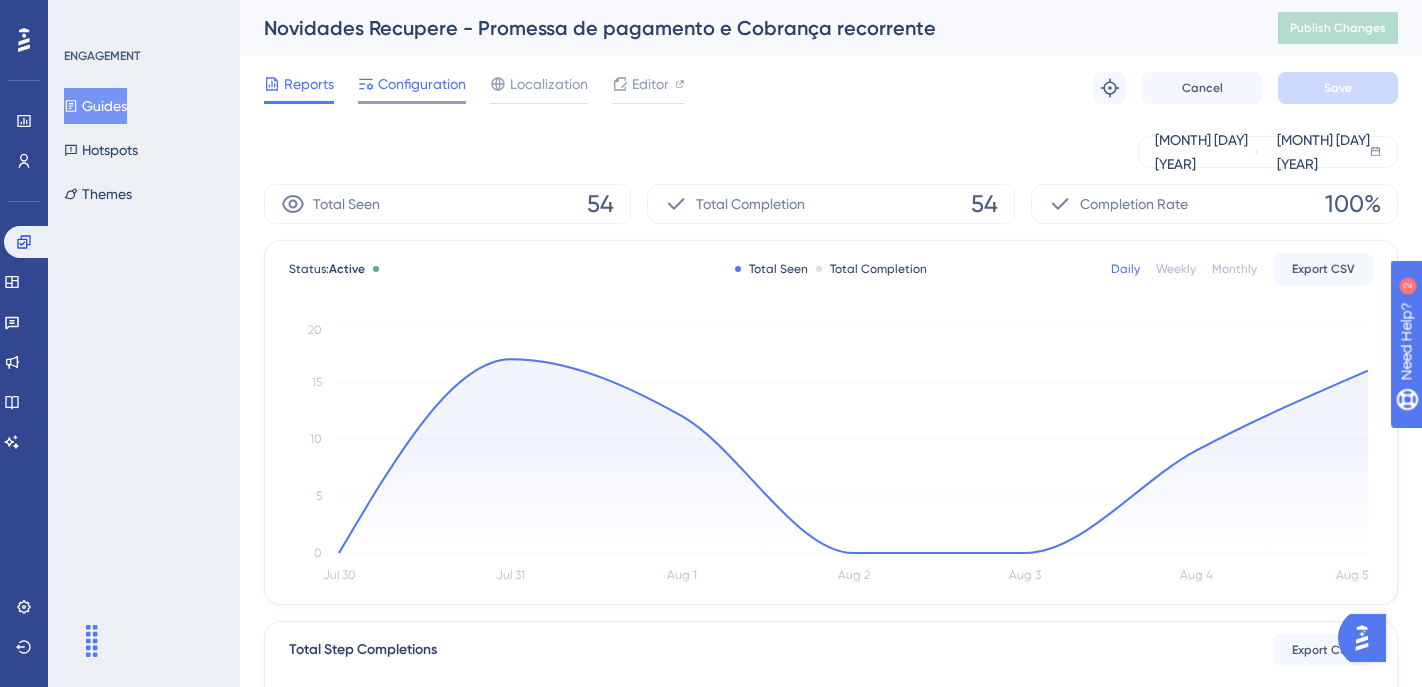 click on "Configuration" at bounding box center (422, 84) 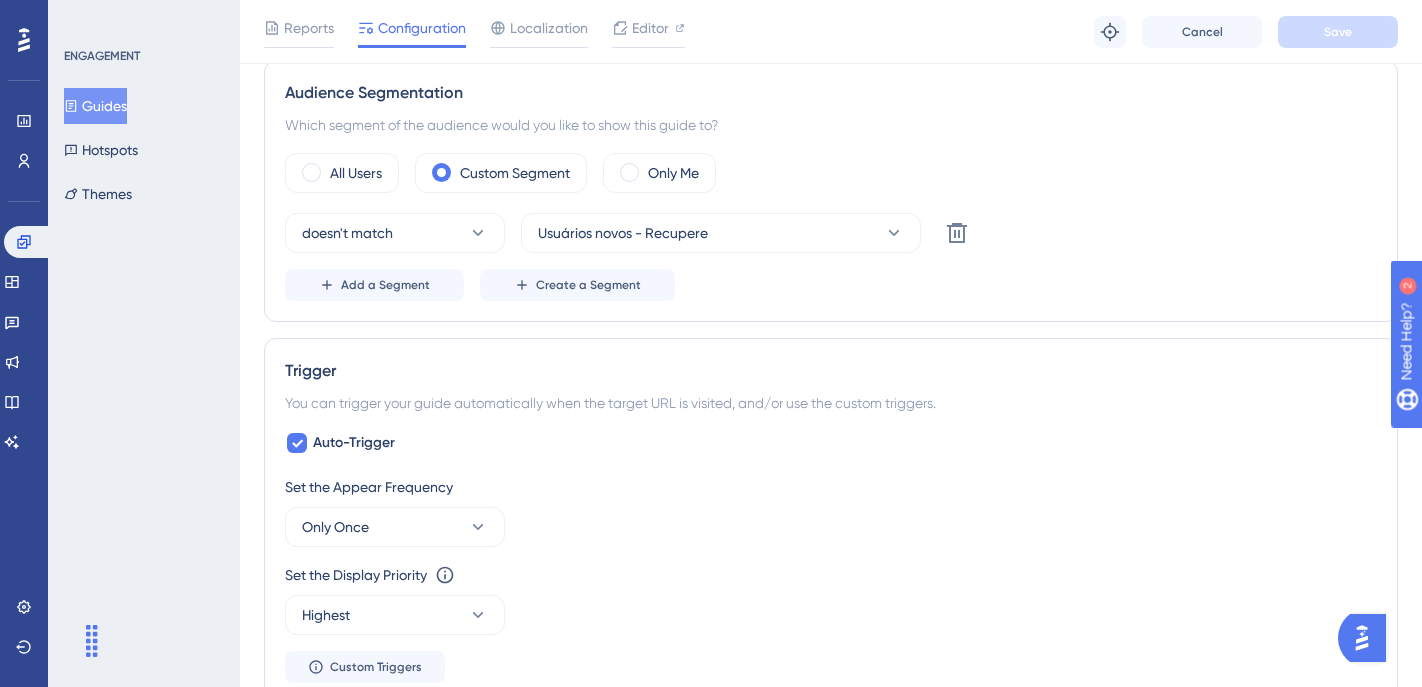 scroll, scrollTop: 715, scrollLeft: 0, axis: vertical 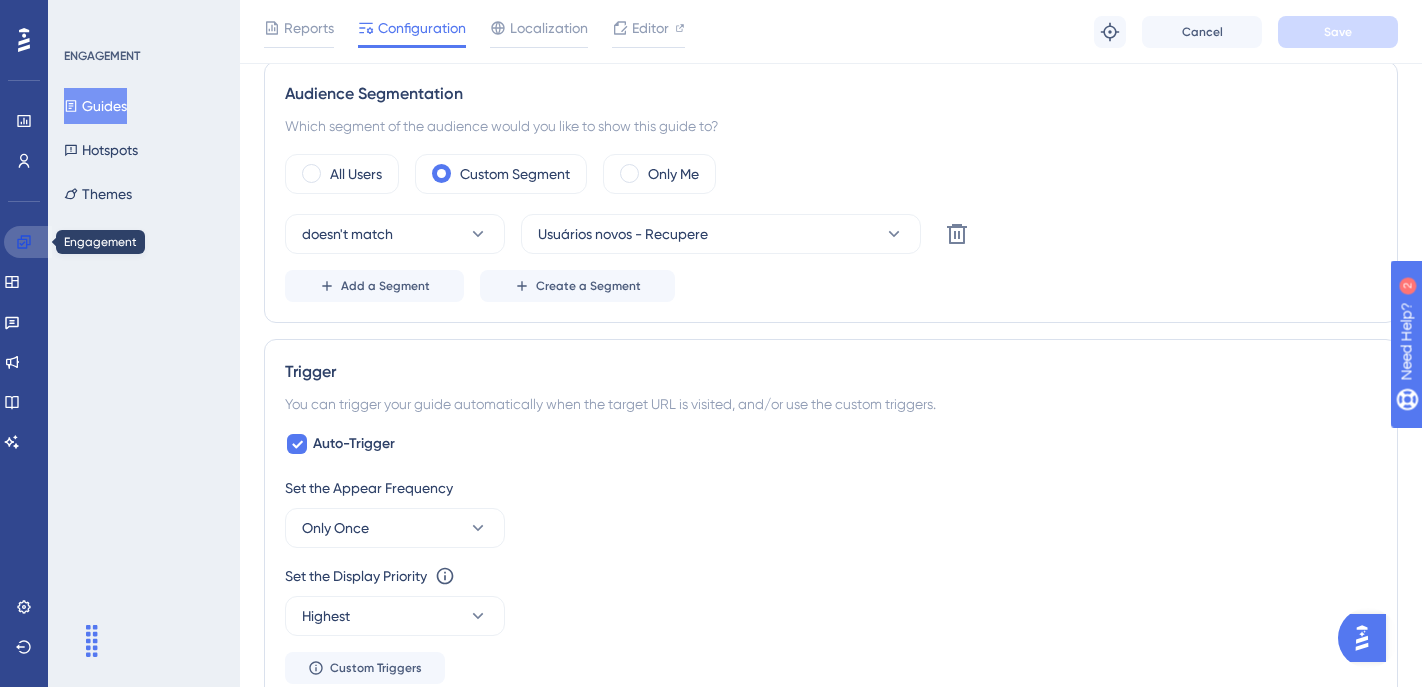 click at bounding box center [28, 242] 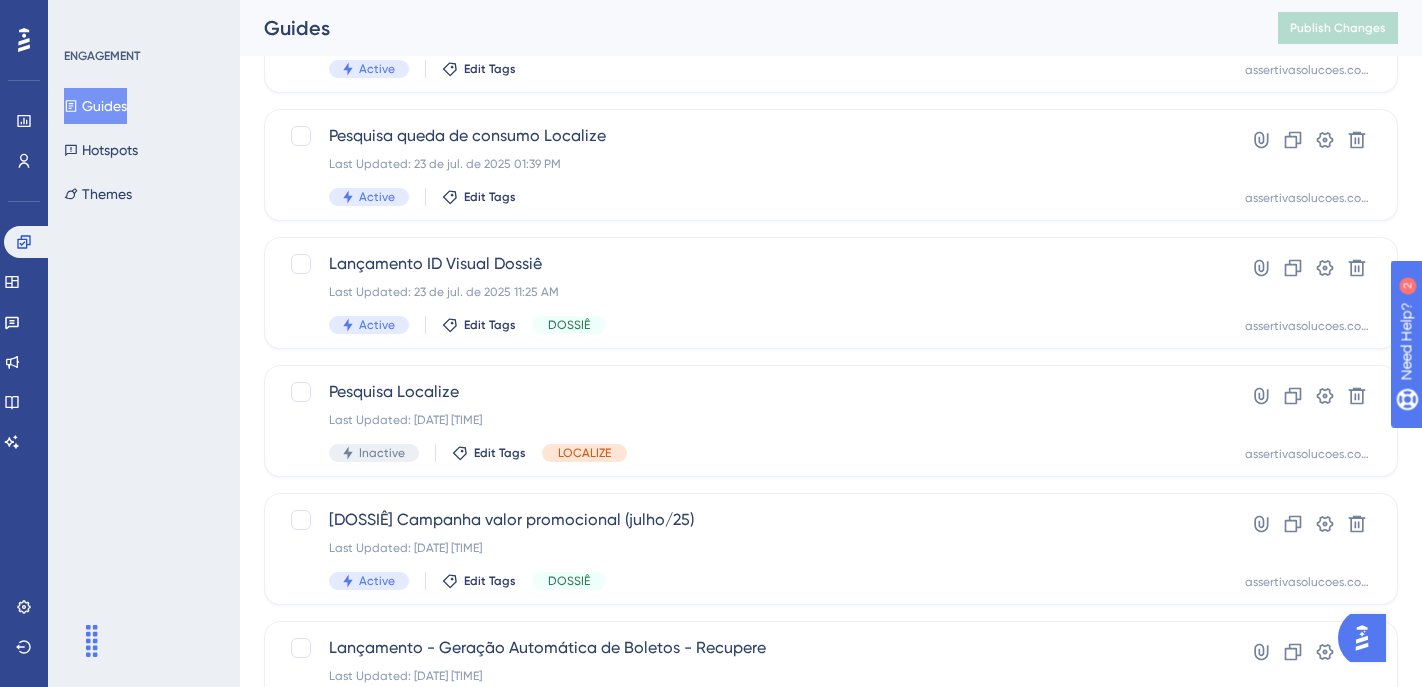 scroll, scrollTop: 0, scrollLeft: 0, axis: both 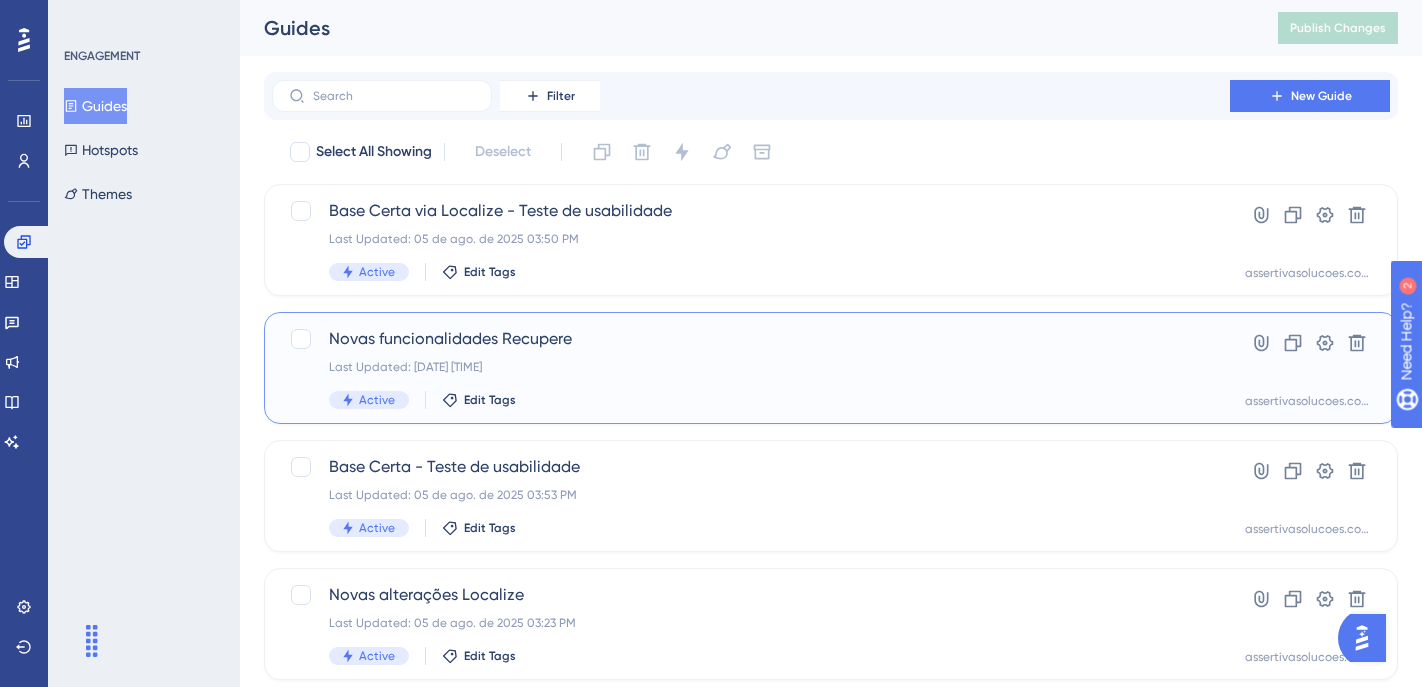click on "Novas funcionalidades Recupere Last Updated: 05 de ago. de 2025 04:06 PM Active Edit Tags" at bounding box center [751, 368] 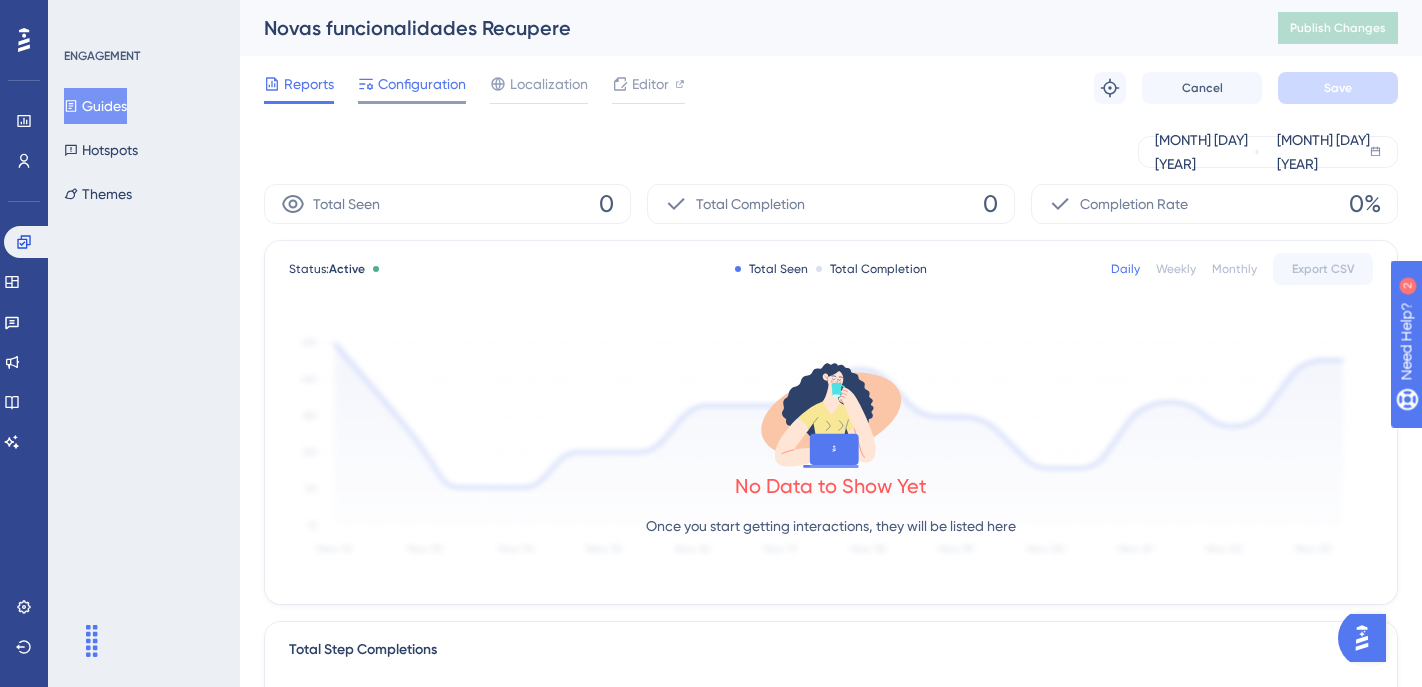 click on "Configuration" at bounding box center [422, 84] 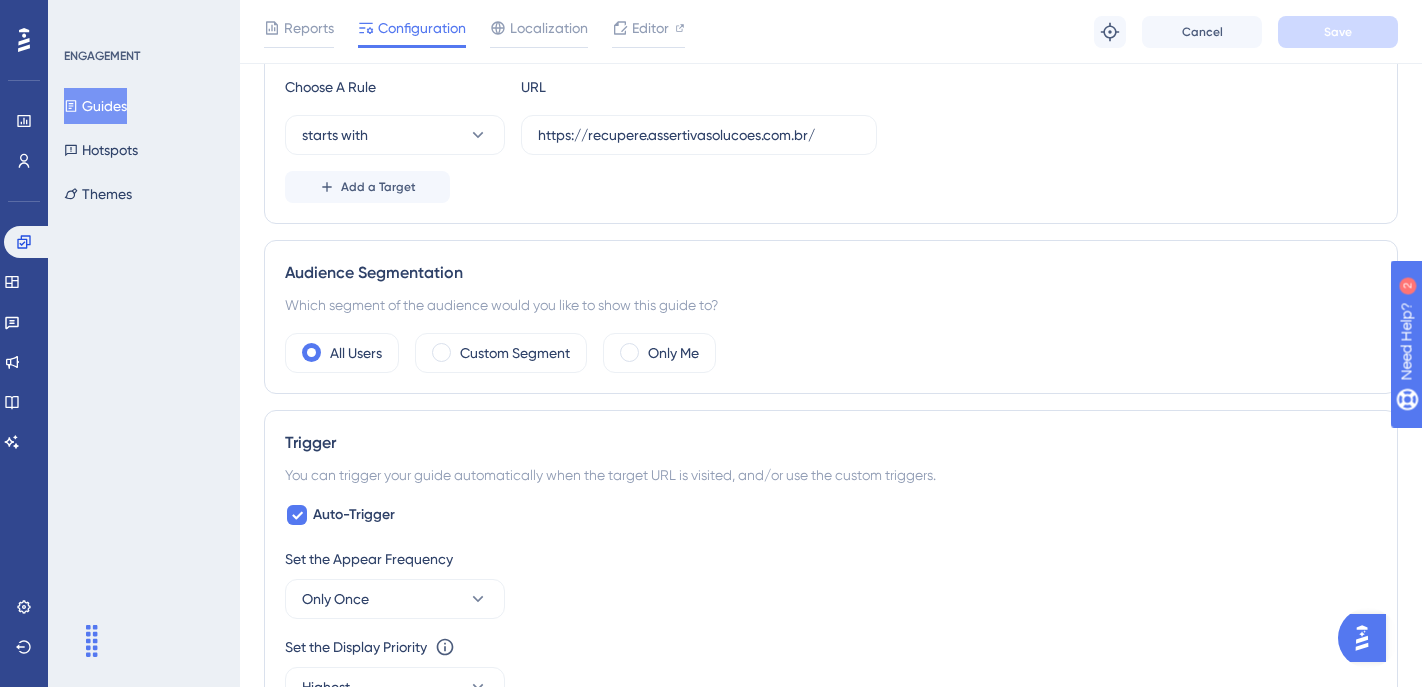 scroll, scrollTop: 954, scrollLeft: 0, axis: vertical 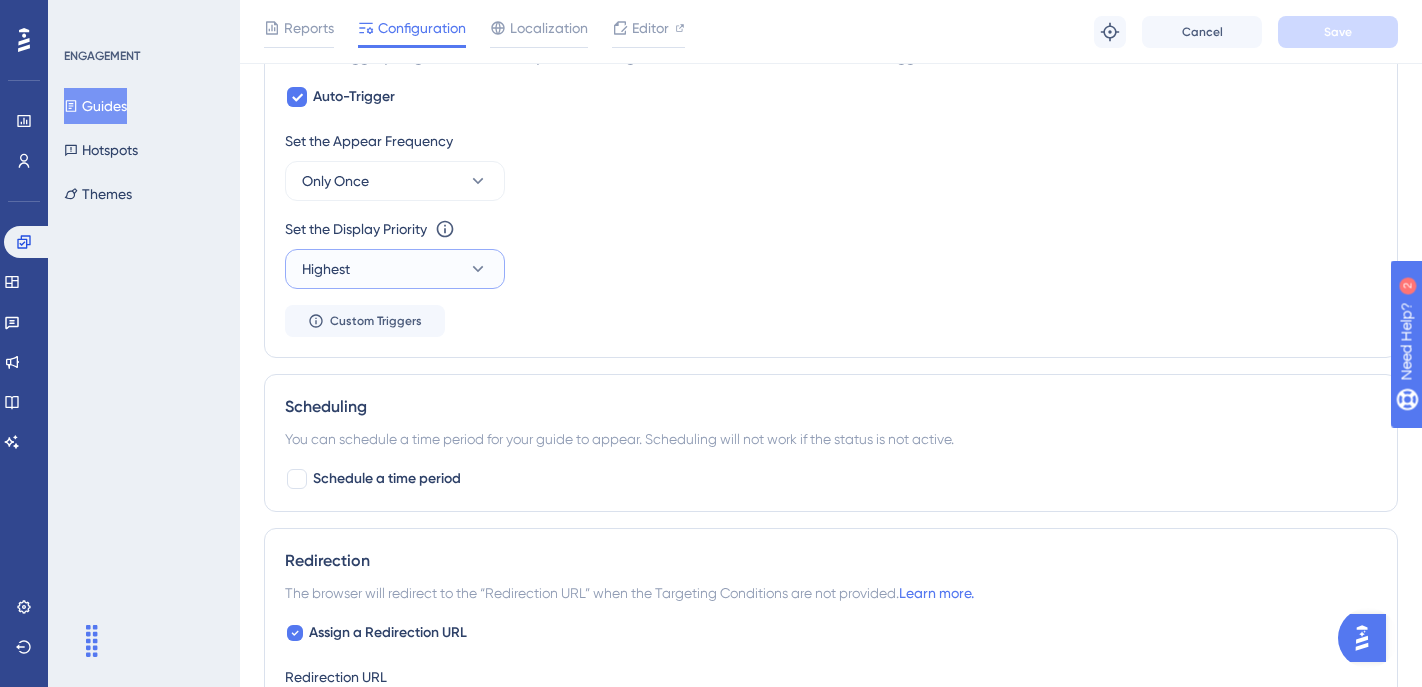 click on "Highest" at bounding box center [395, 269] 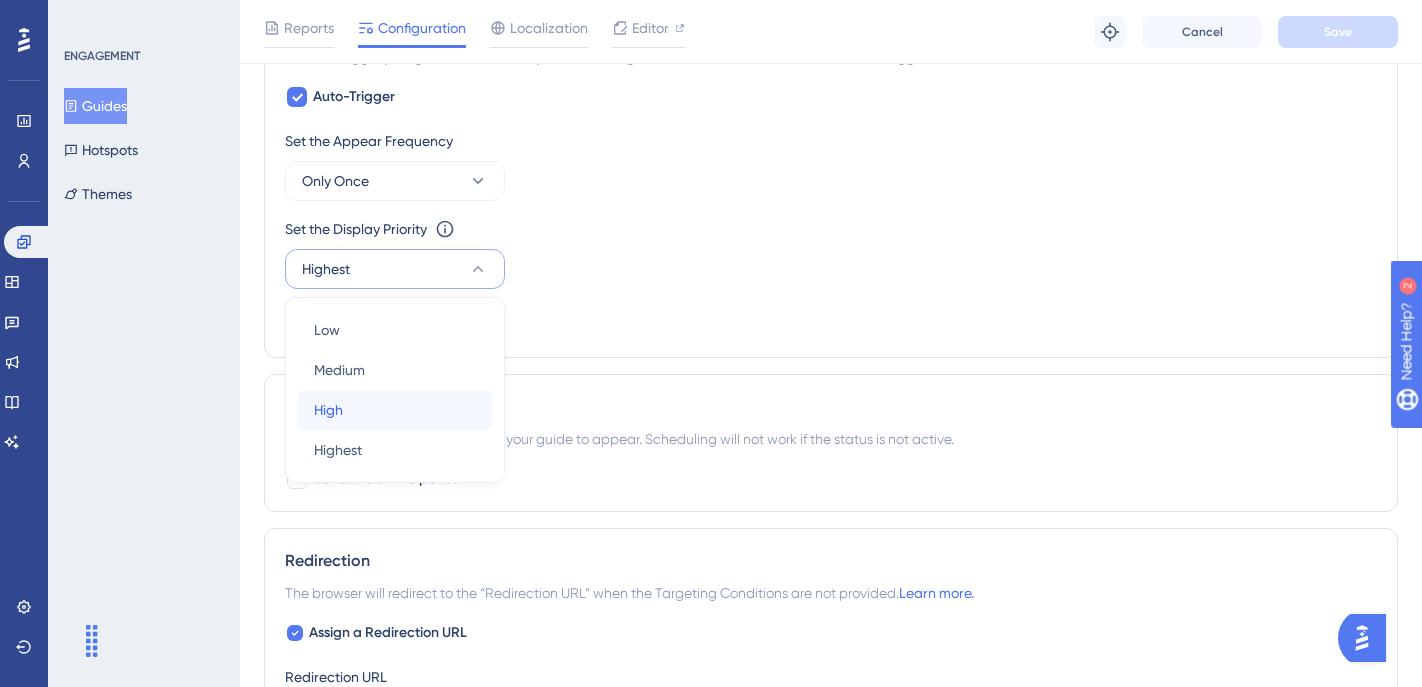 click on "High High" at bounding box center [395, 410] 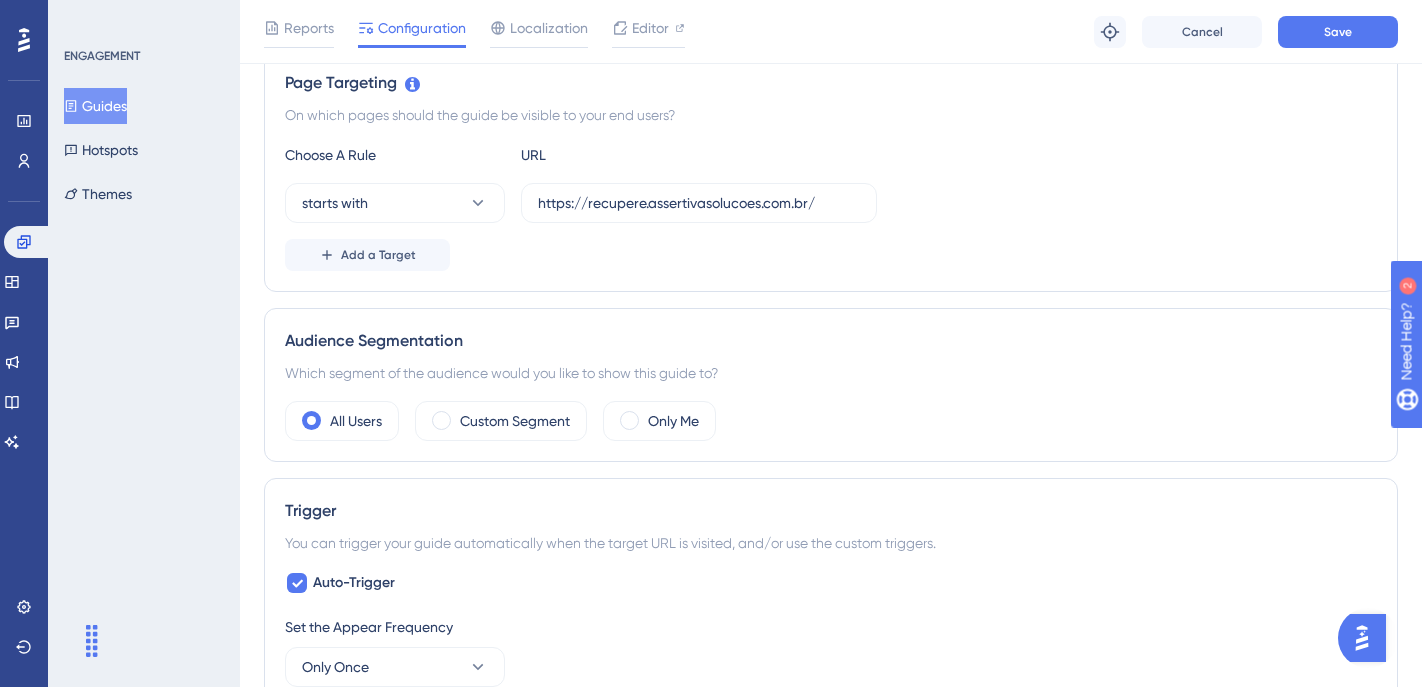 scroll, scrollTop: 272, scrollLeft: 0, axis: vertical 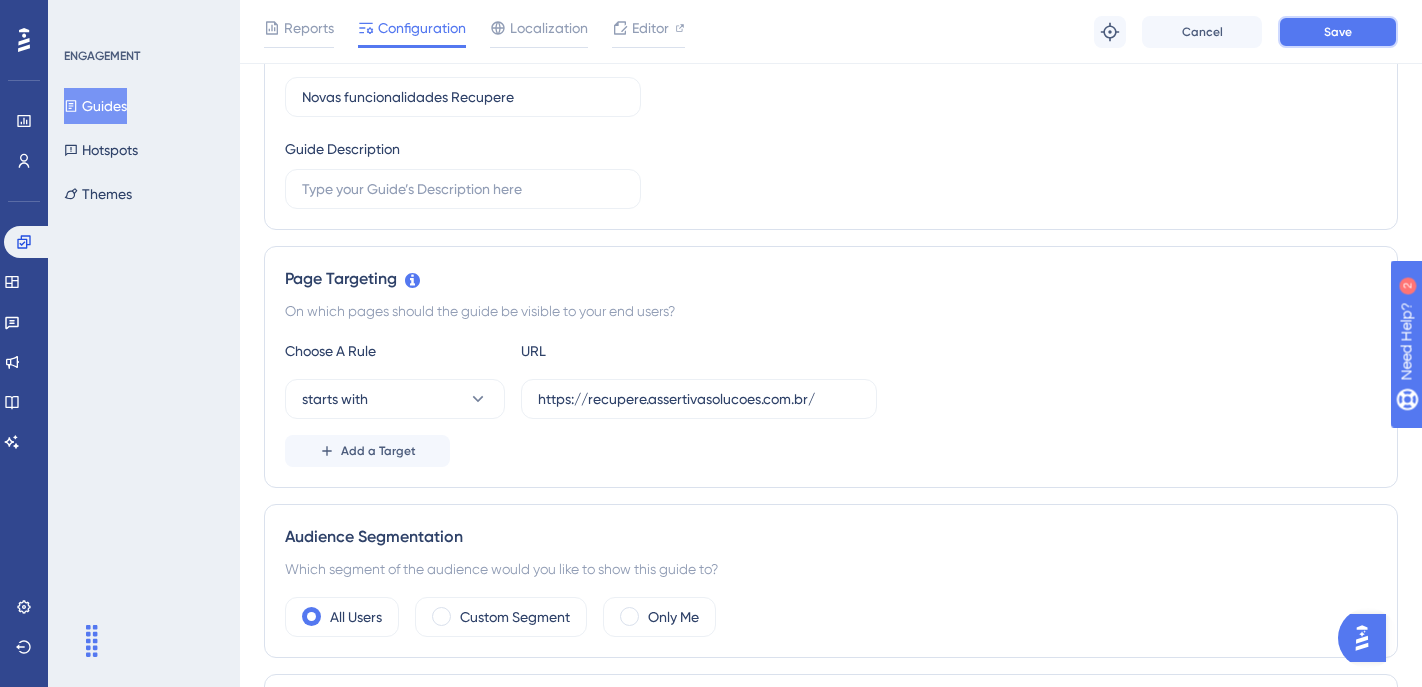 click on "Save" at bounding box center (1338, 32) 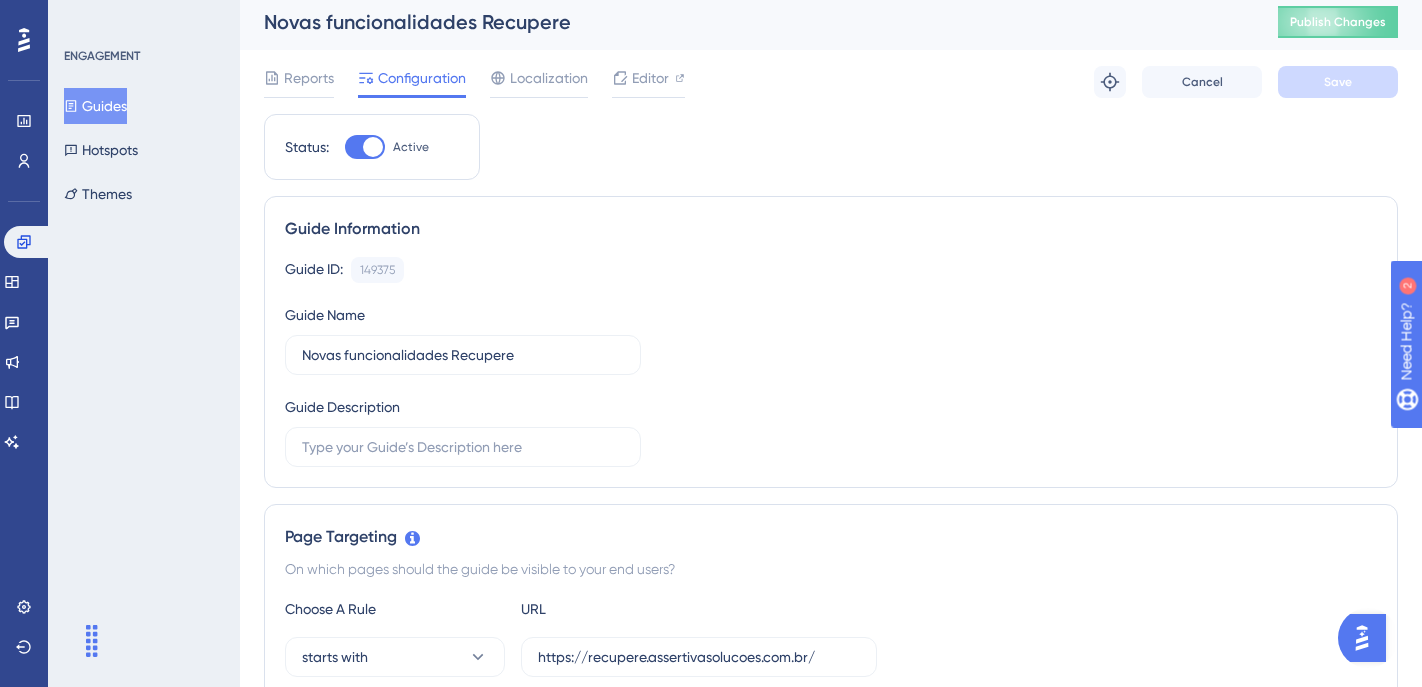 scroll, scrollTop: 41, scrollLeft: 0, axis: vertical 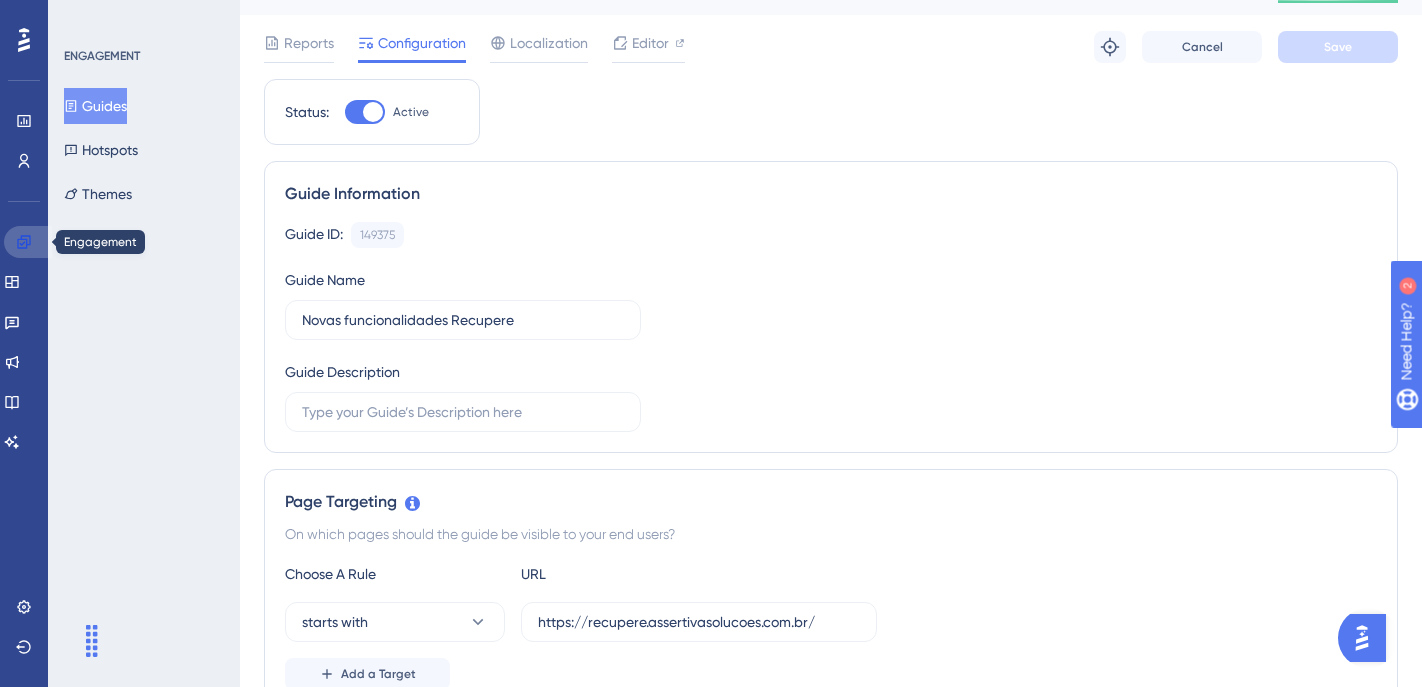 click at bounding box center (28, 242) 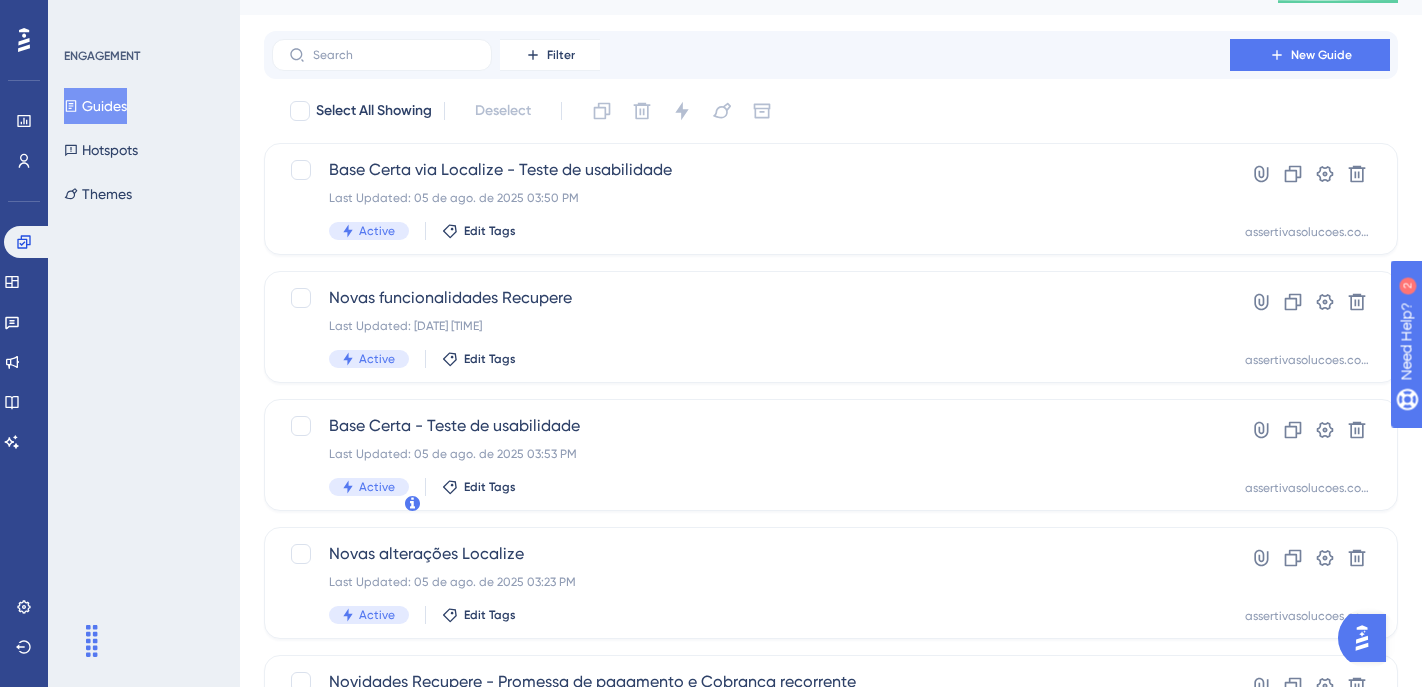 scroll, scrollTop: 0, scrollLeft: 0, axis: both 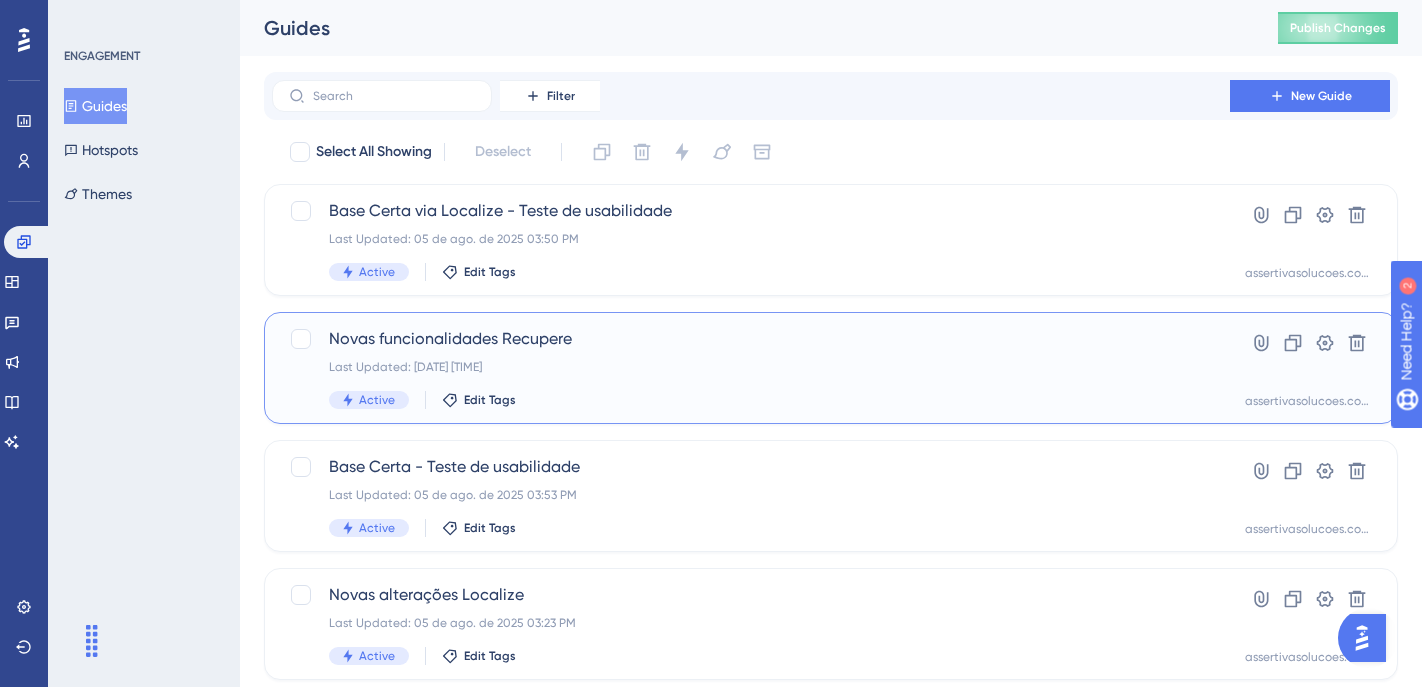 click on "Active Edit Tags" at bounding box center [751, 400] 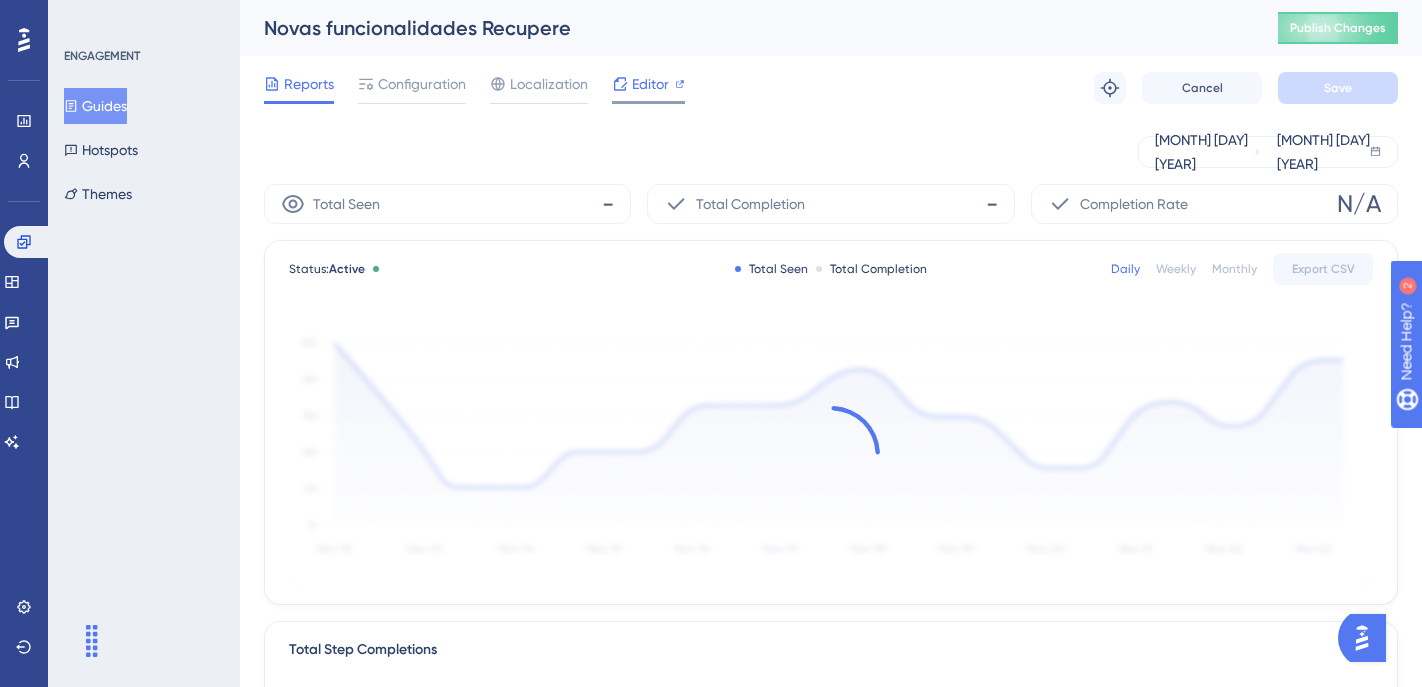 click on "Editor" at bounding box center (650, 84) 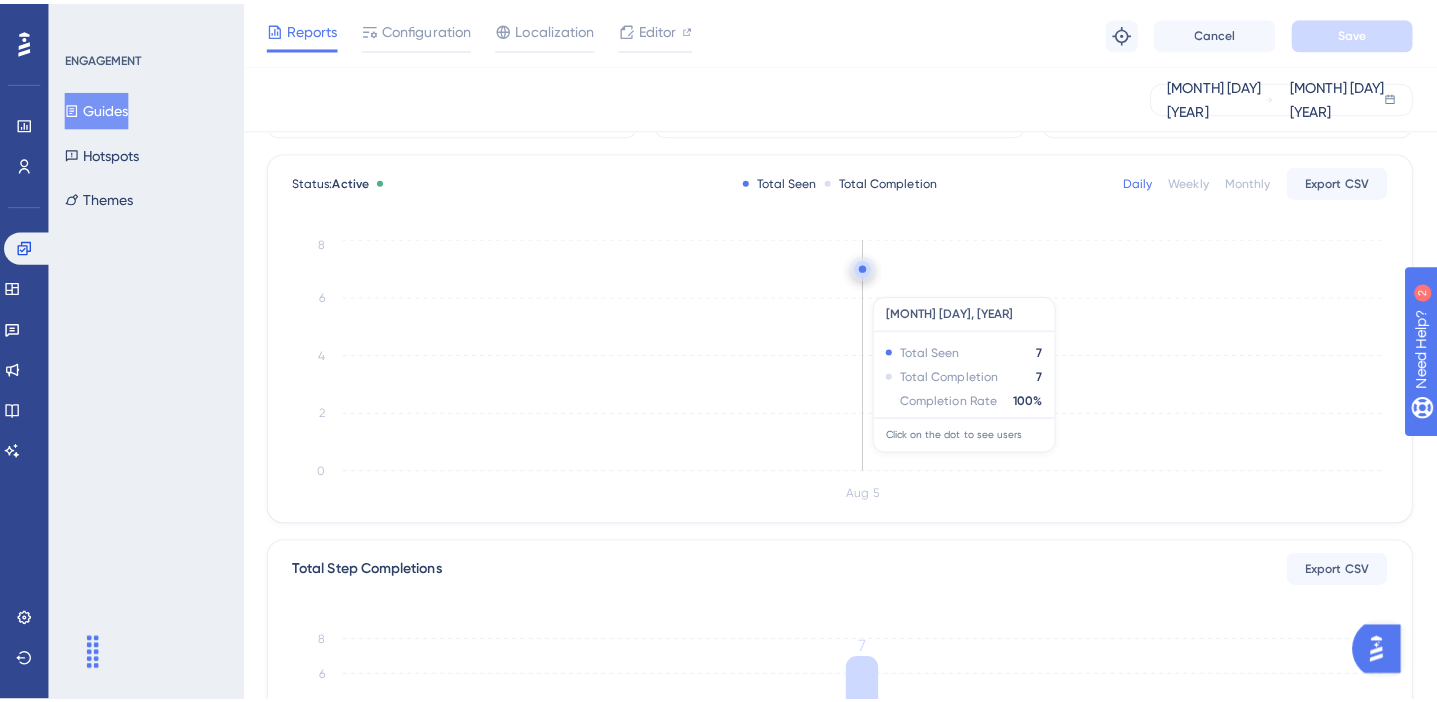 scroll, scrollTop: 0, scrollLeft: 0, axis: both 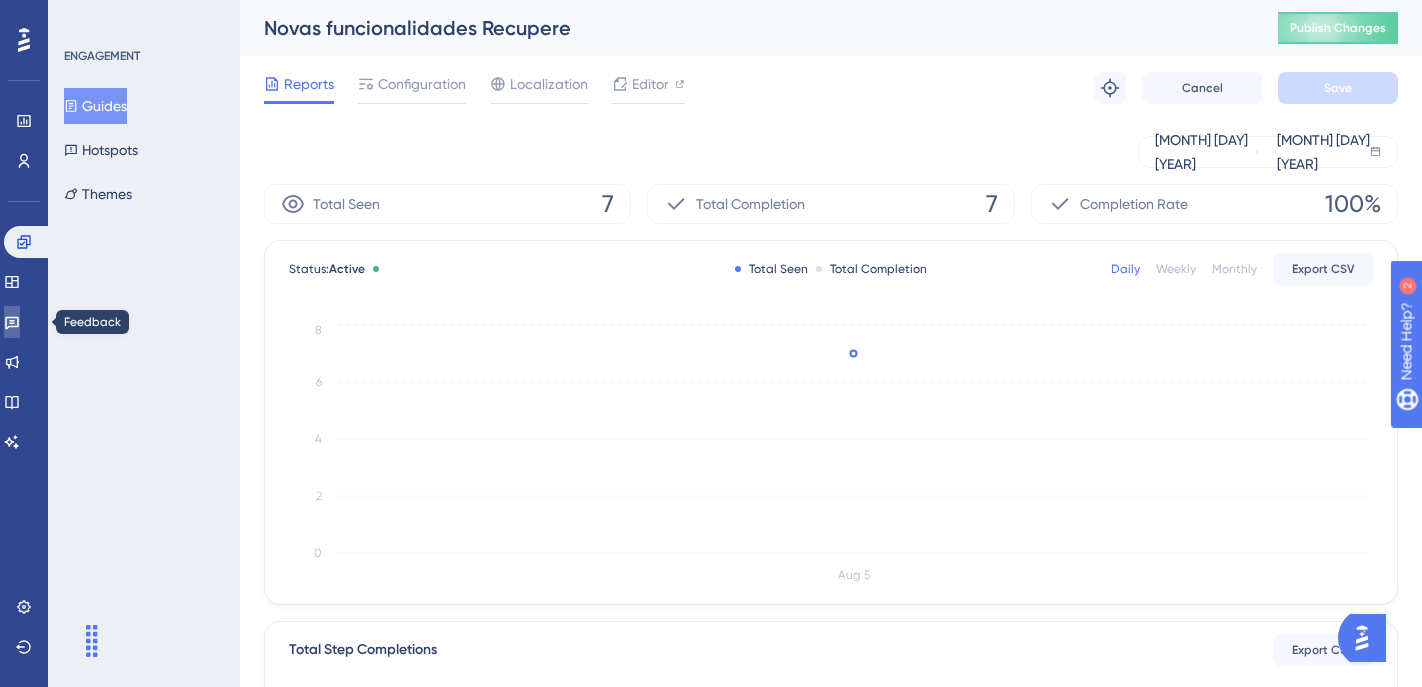 click 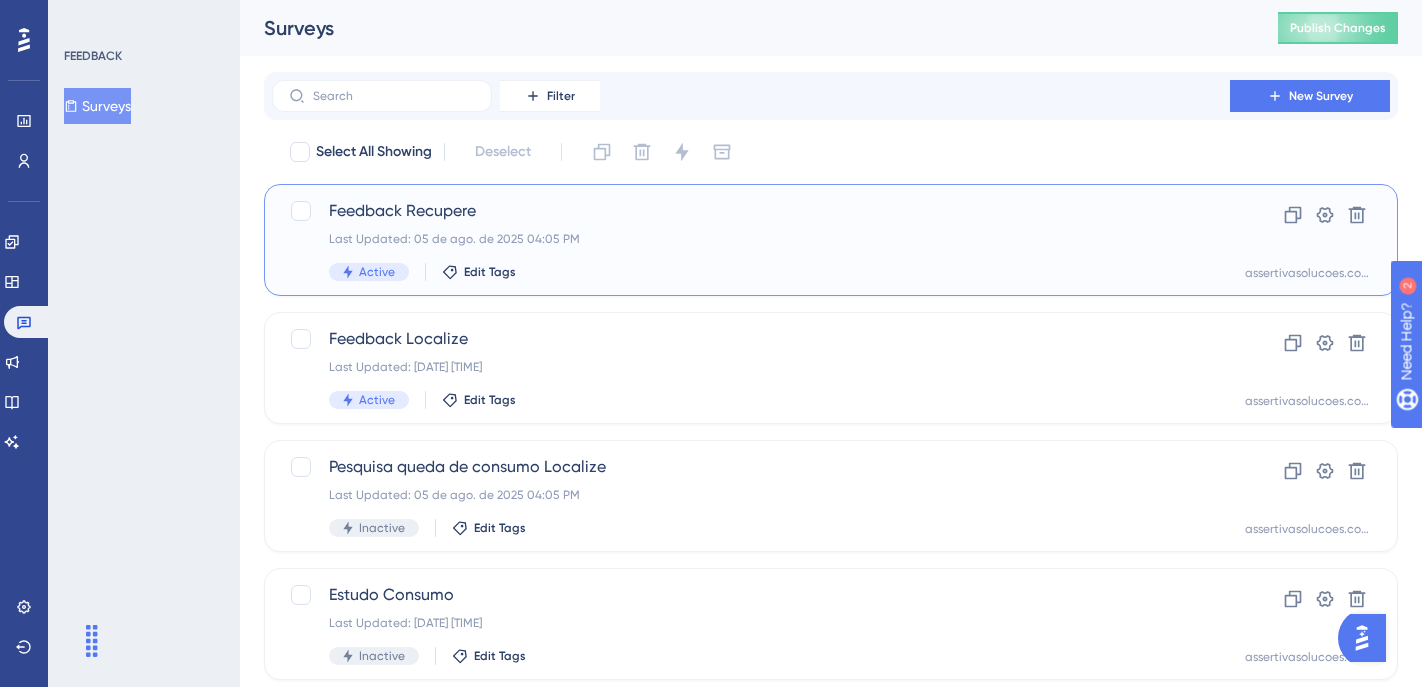 click on "Feedback Recupere Last Updated: [DATE] [TIME] Active Edit Tags" at bounding box center [751, 240] 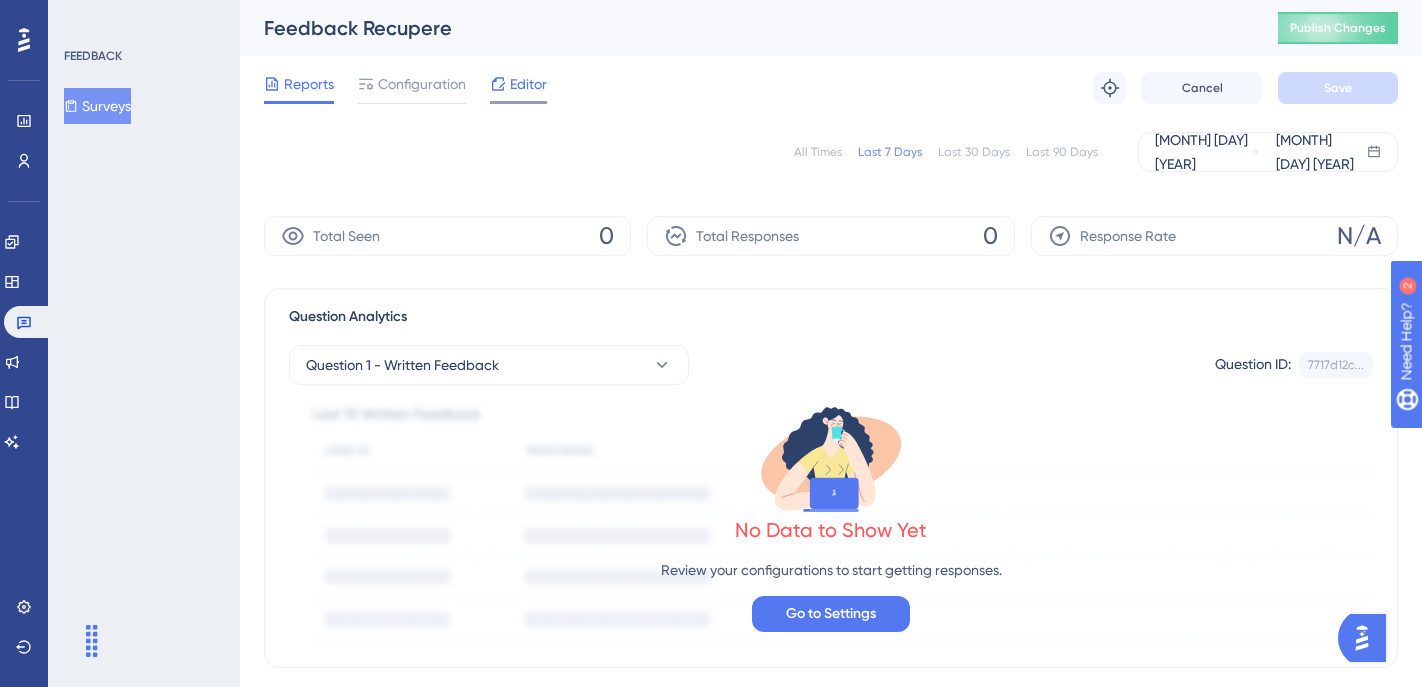click on "Editor" at bounding box center (528, 84) 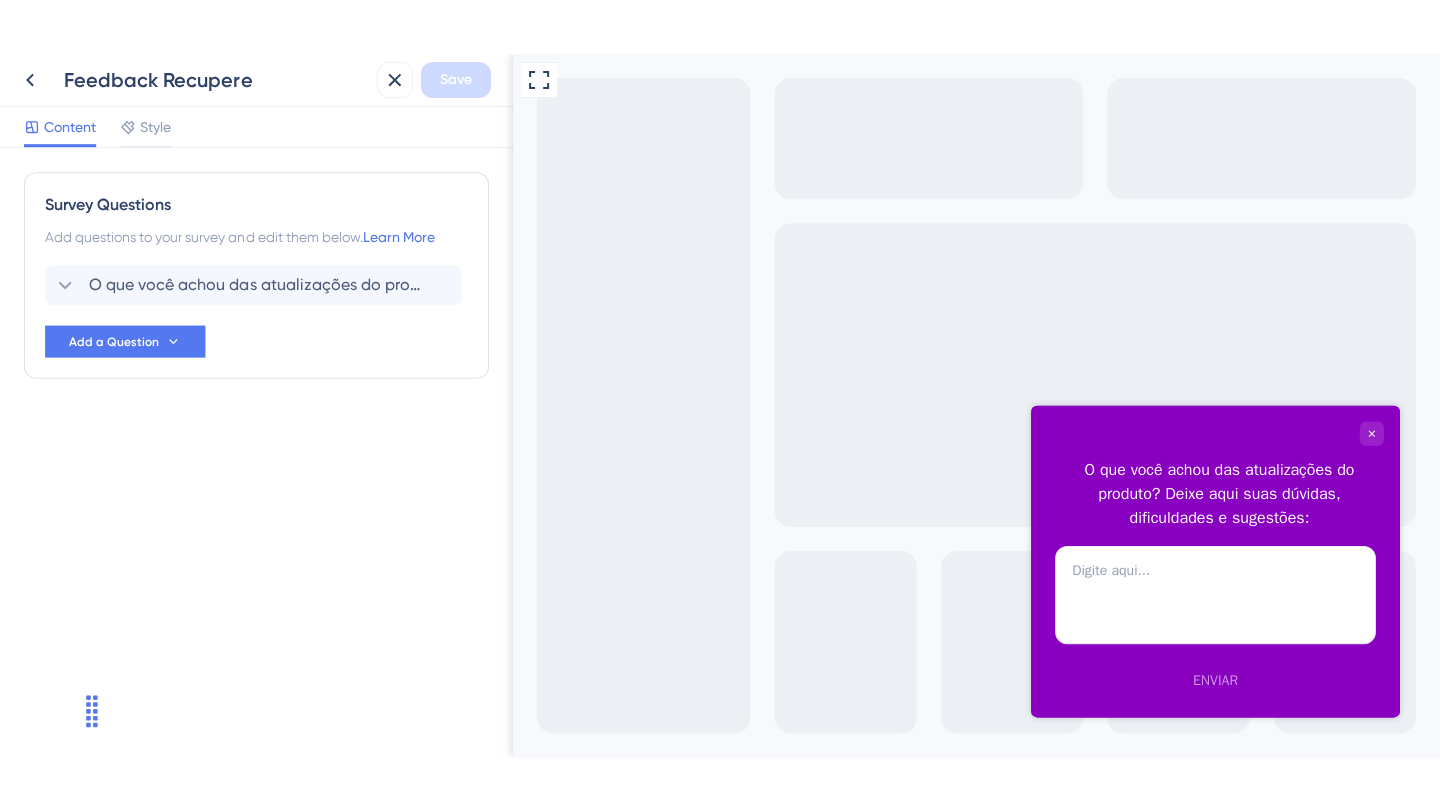 scroll, scrollTop: 0, scrollLeft: 0, axis: both 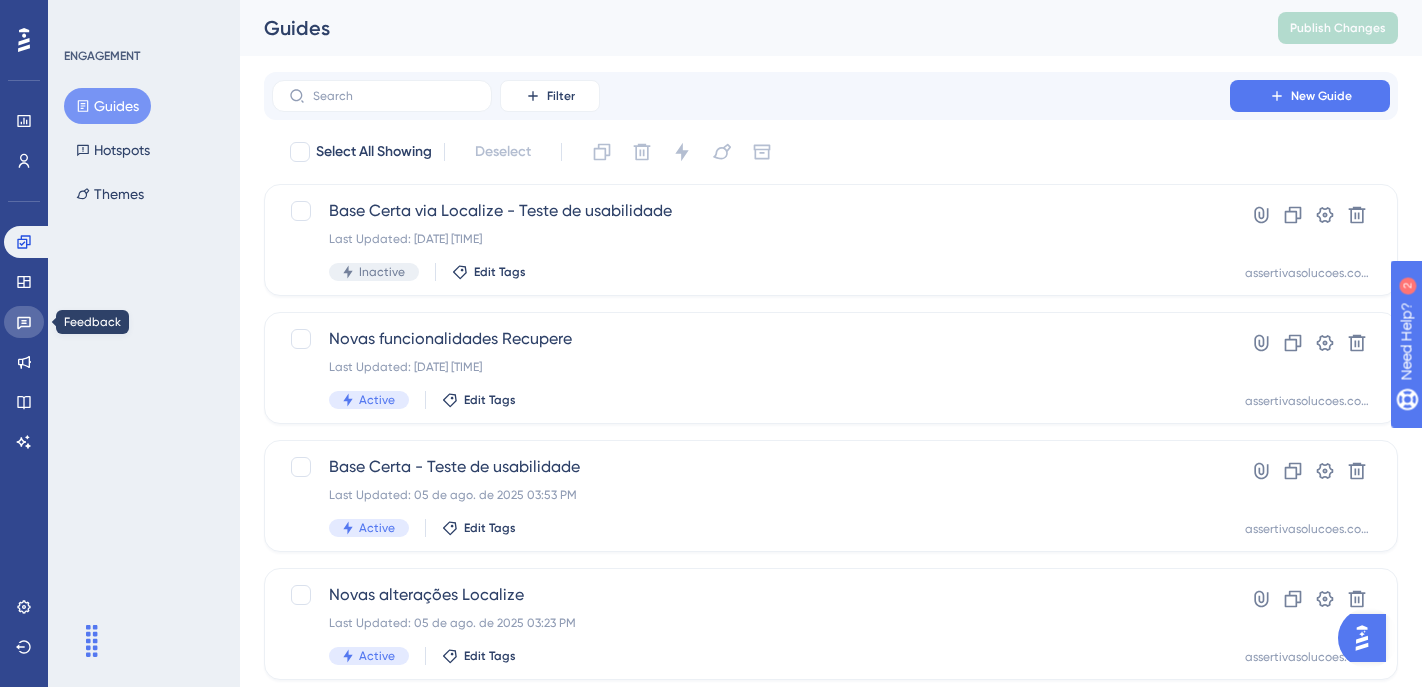 click 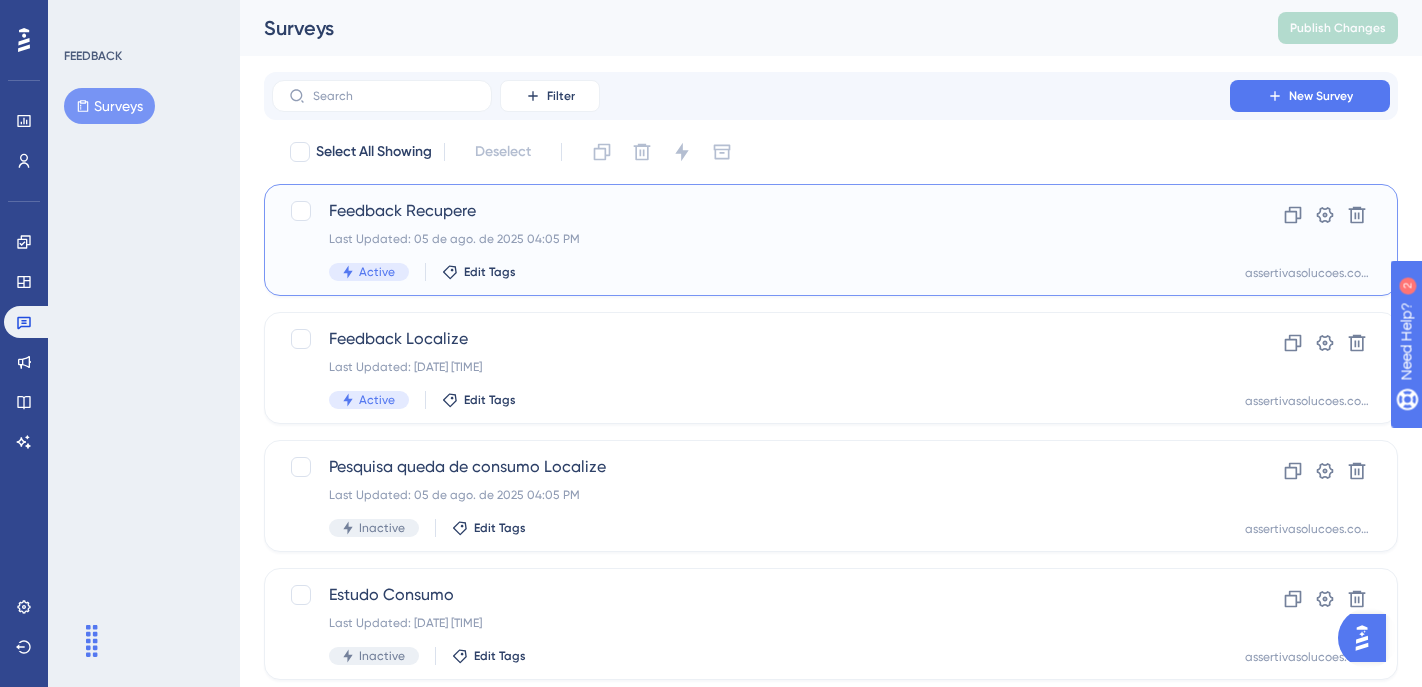 click on "Feedback Recupere Last Updated: [DATE] [TIME] Active Edit Tags" at bounding box center (751, 240) 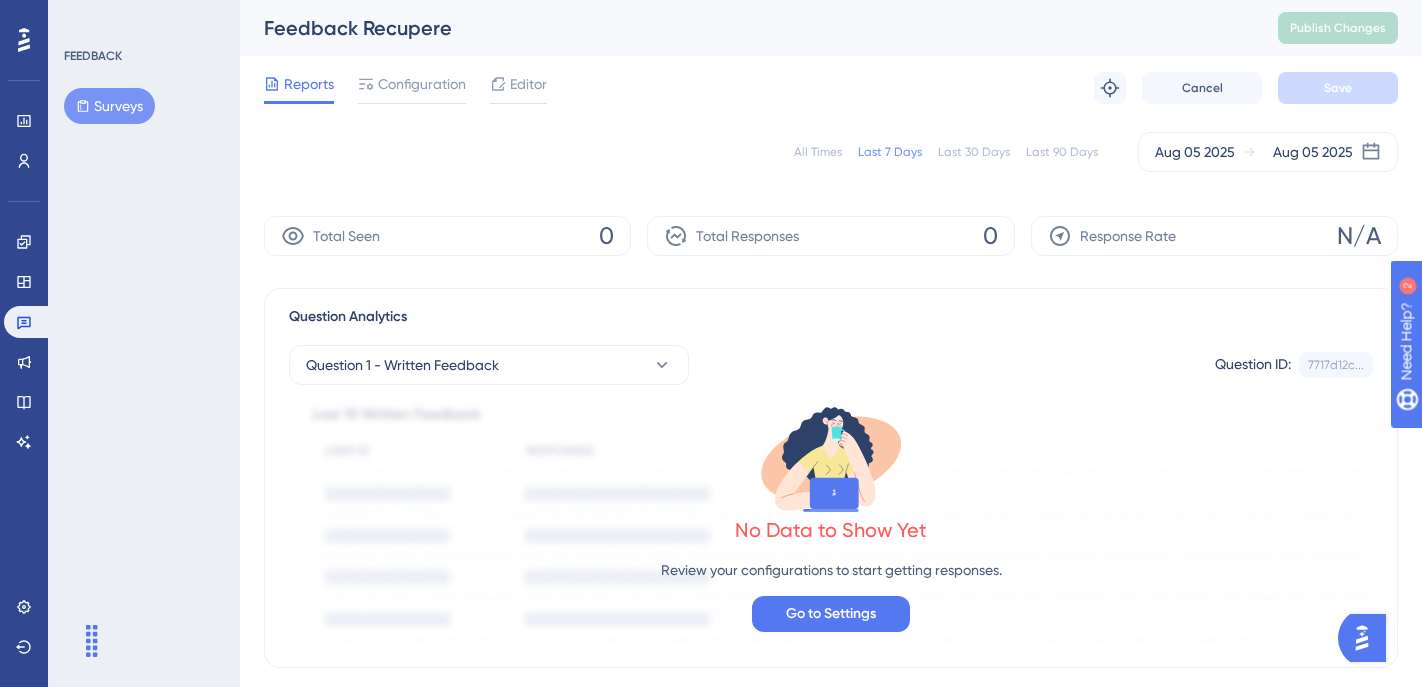 click on "All Times" at bounding box center (818, 152) 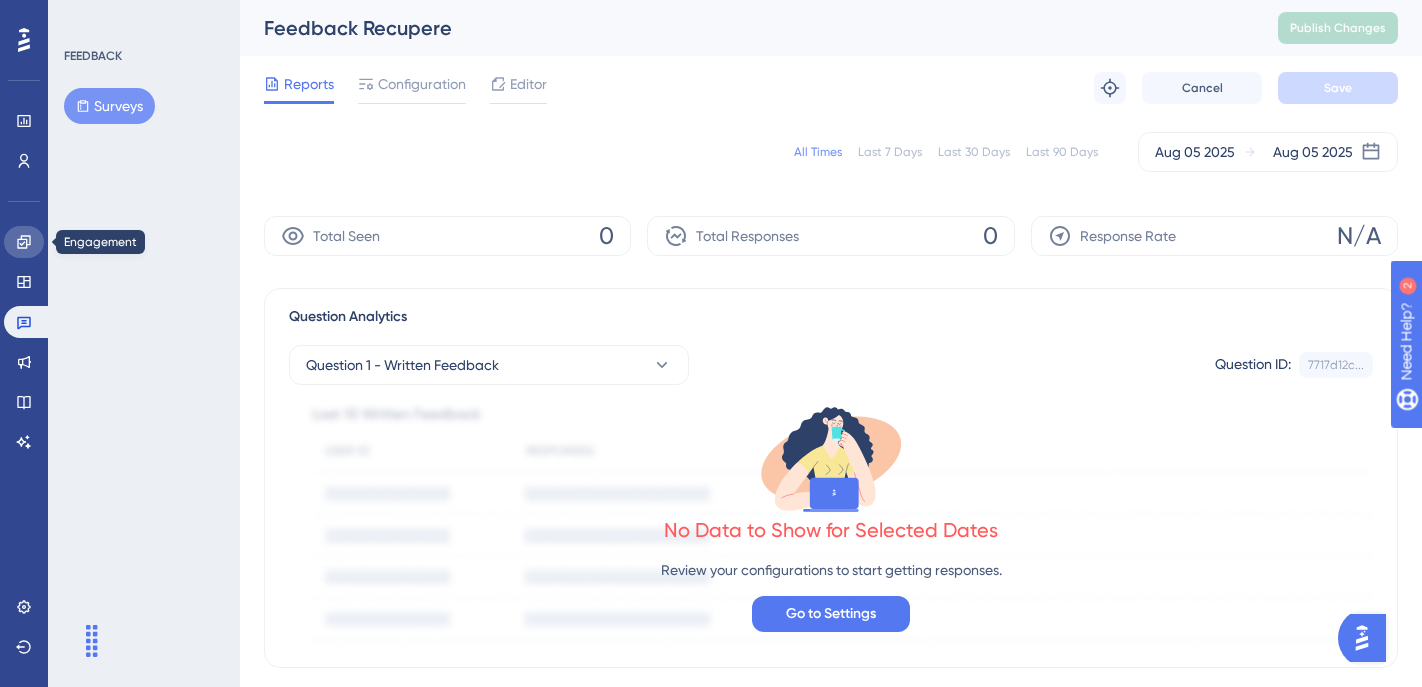 click 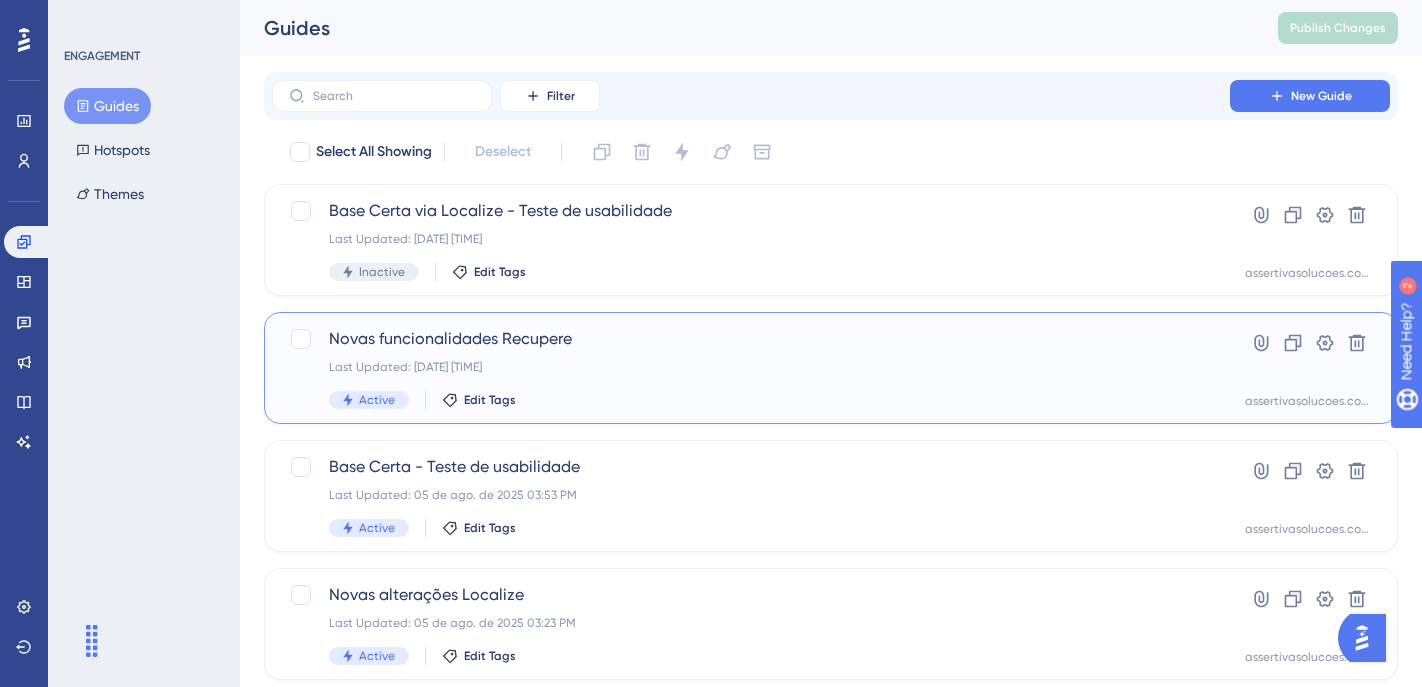 click on "Novas funcionalidades Recupere Last Updated: [DATE] [TIME] Active Edit Tags" at bounding box center [751, 368] 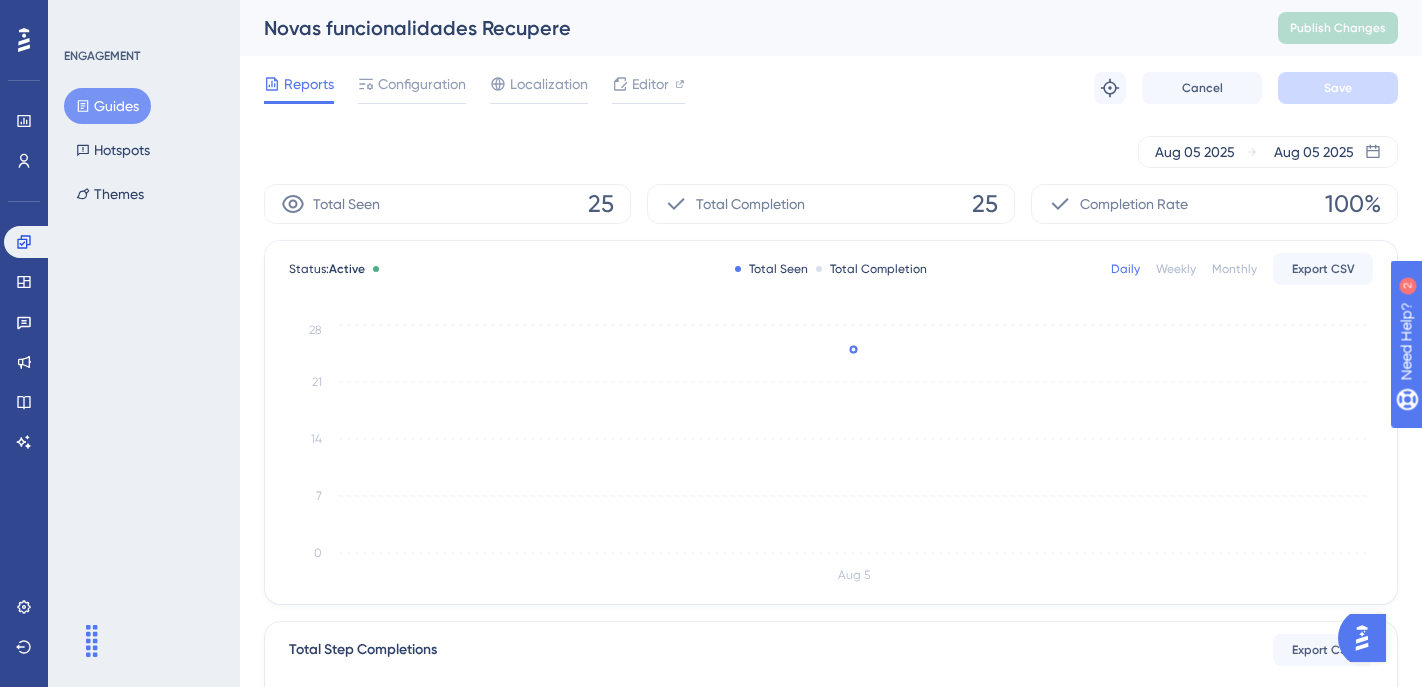 click on "[DATE] [DATE]" at bounding box center [831, 152] 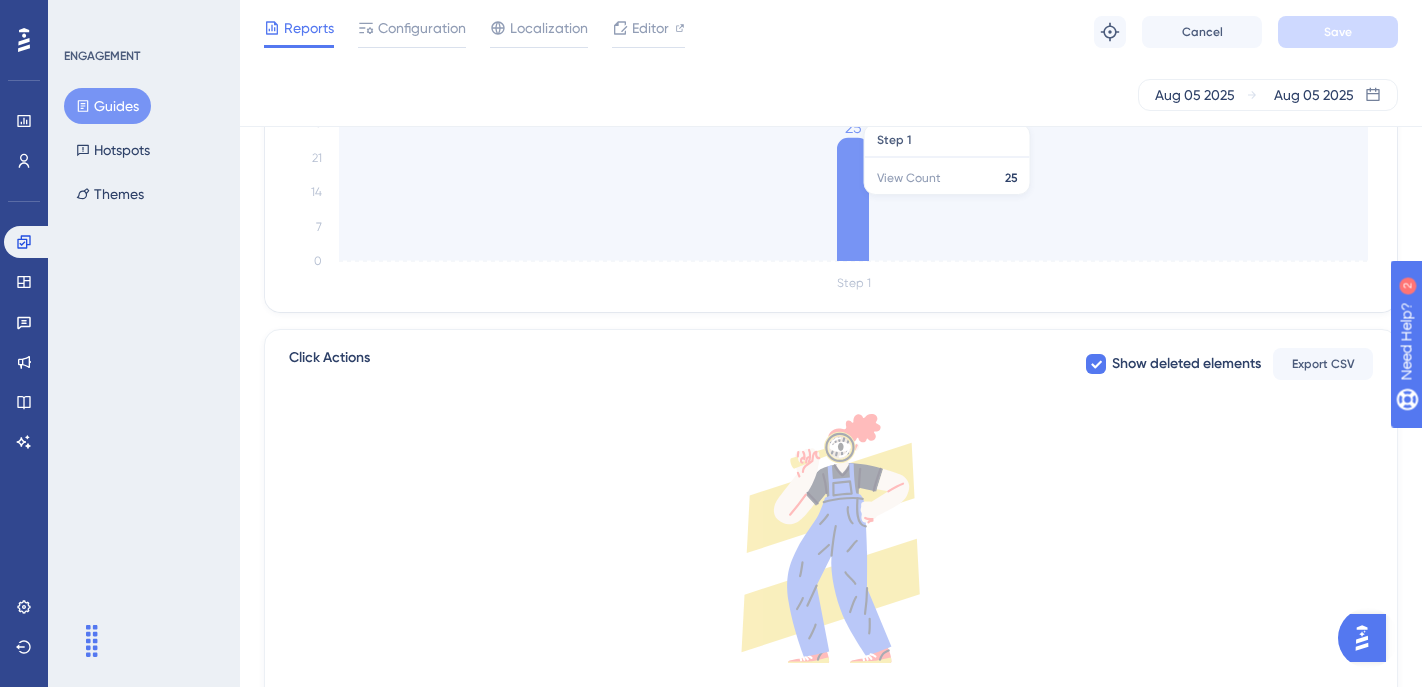 scroll, scrollTop: 0, scrollLeft: 0, axis: both 